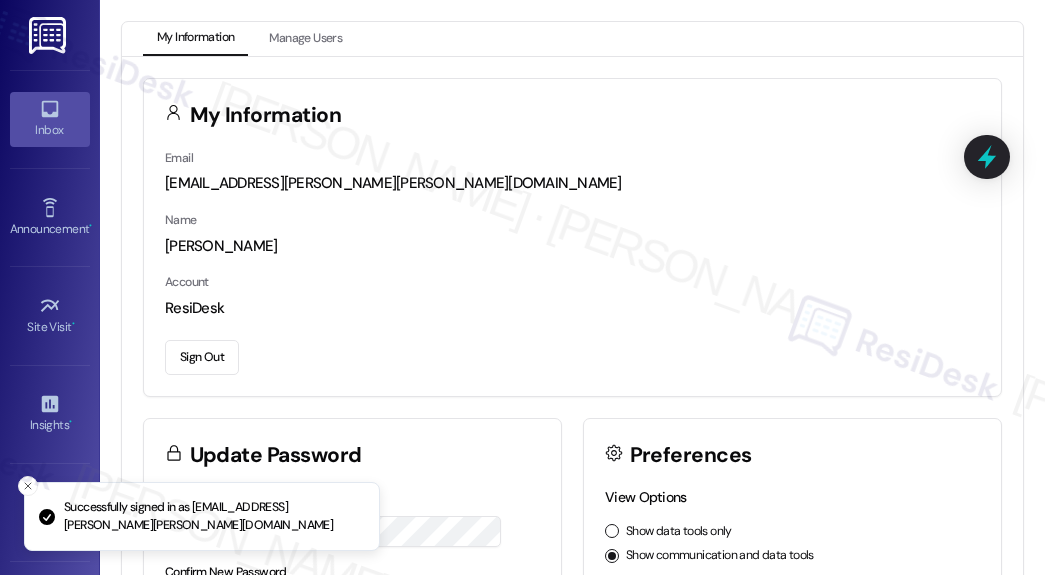 scroll, scrollTop: 0, scrollLeft: 0, axis: both 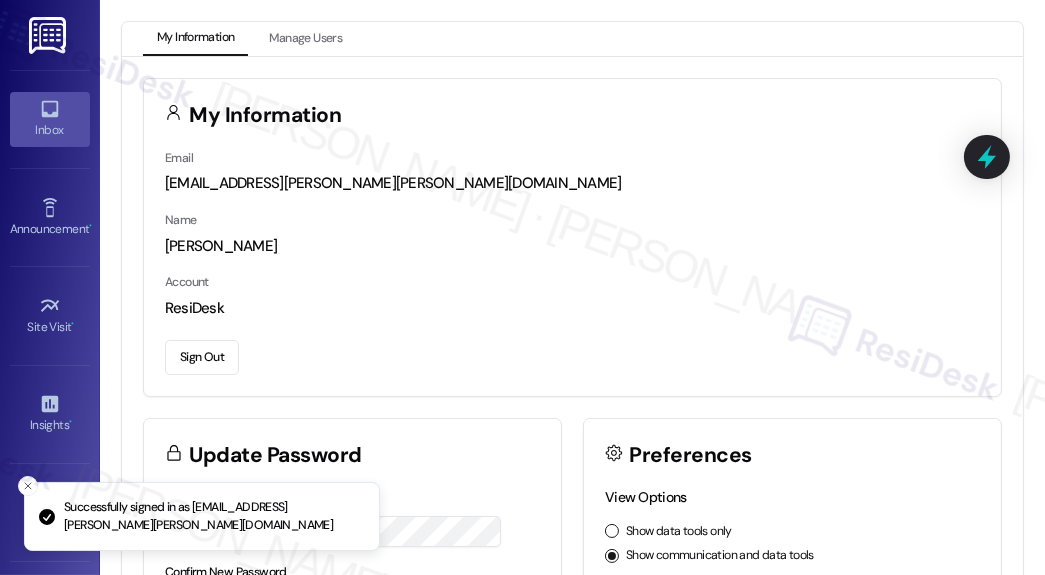 click on "Inbox" at bounding box center [50, 119] 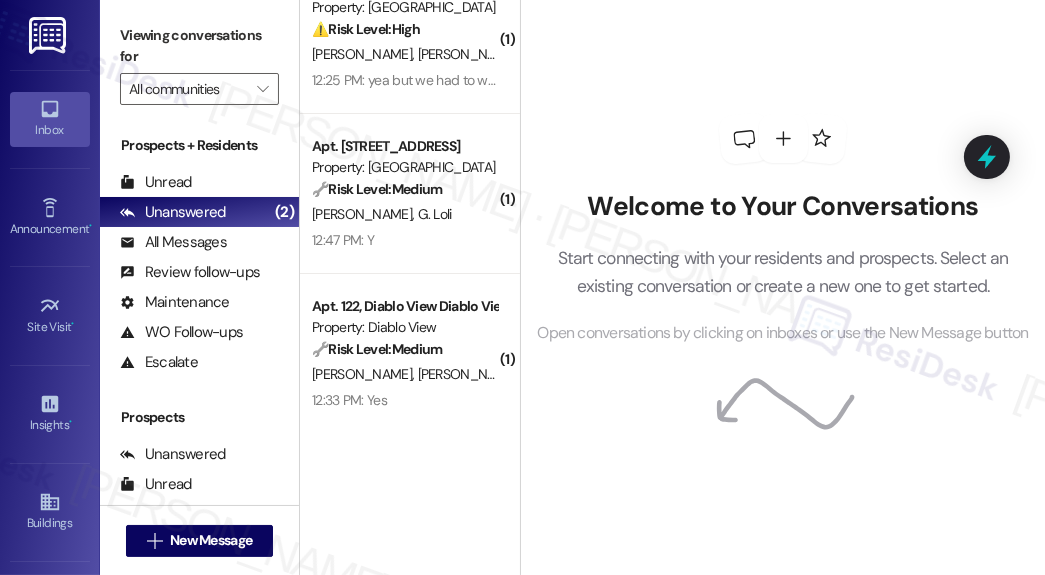 scroll, scrollTop: 0, scrollLeft: 0, axis: both 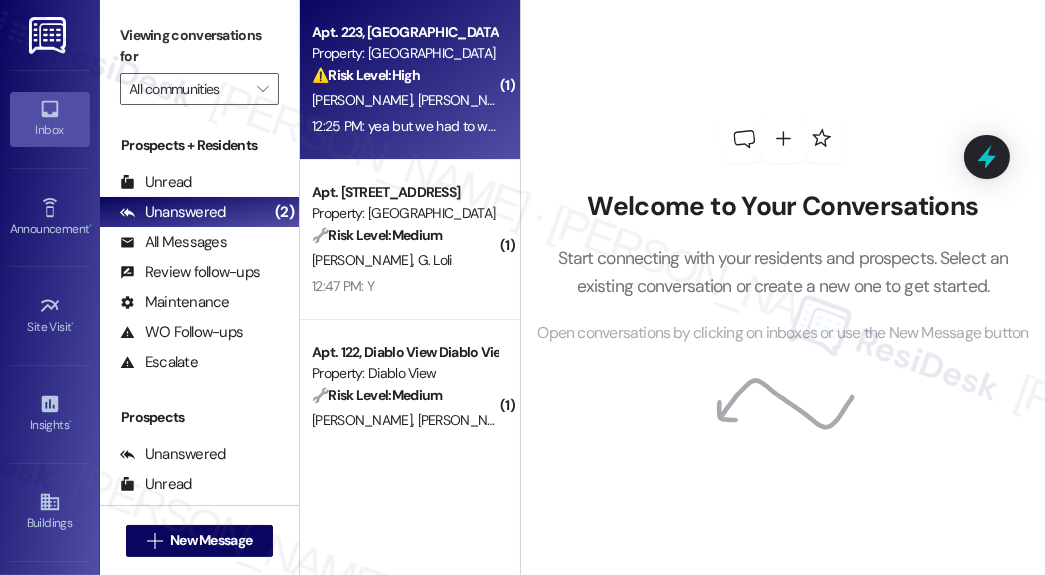 click on "12:25 PM: yea but we had to wait 8 months for it to be looked at.. black mold isnt my favorite.. 12:25 PM: yea but we had to wait 8 months for it to be looked at.. black mold isnt my favorite.." at bounding box center (580, 126) 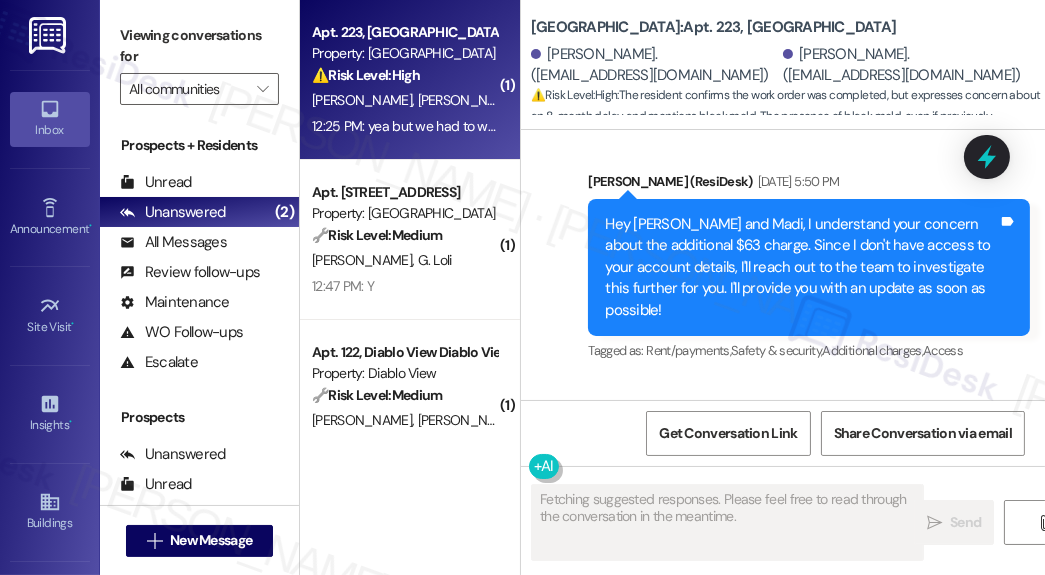 scroll, scrollTop: 6519, scrollLeft: 0, axis: vertical 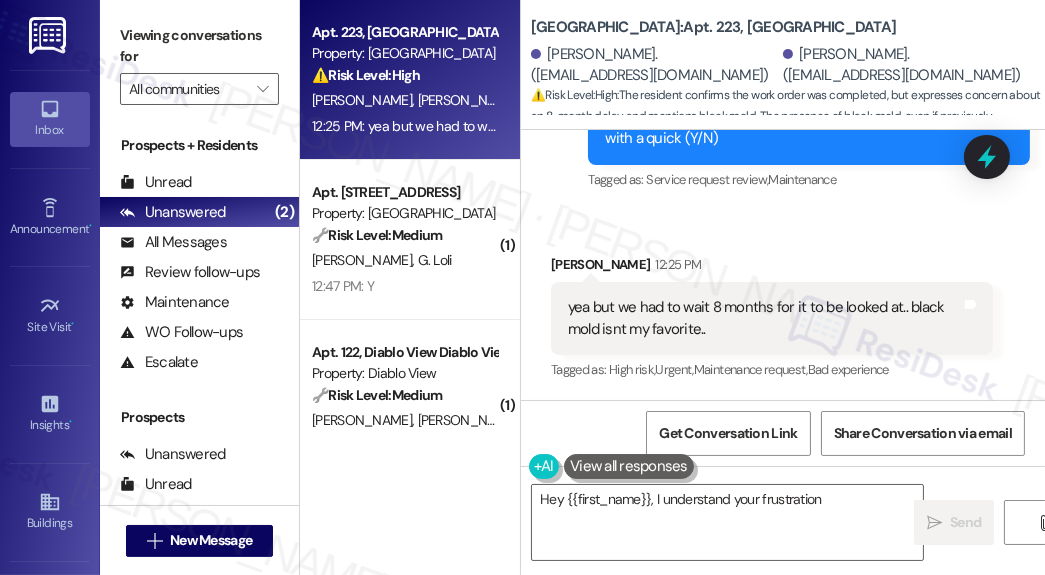 click on "yea but we had to wait 8 months for it to be looked at.. black mold isnt my favorite.." at bounding box center [764, 318] 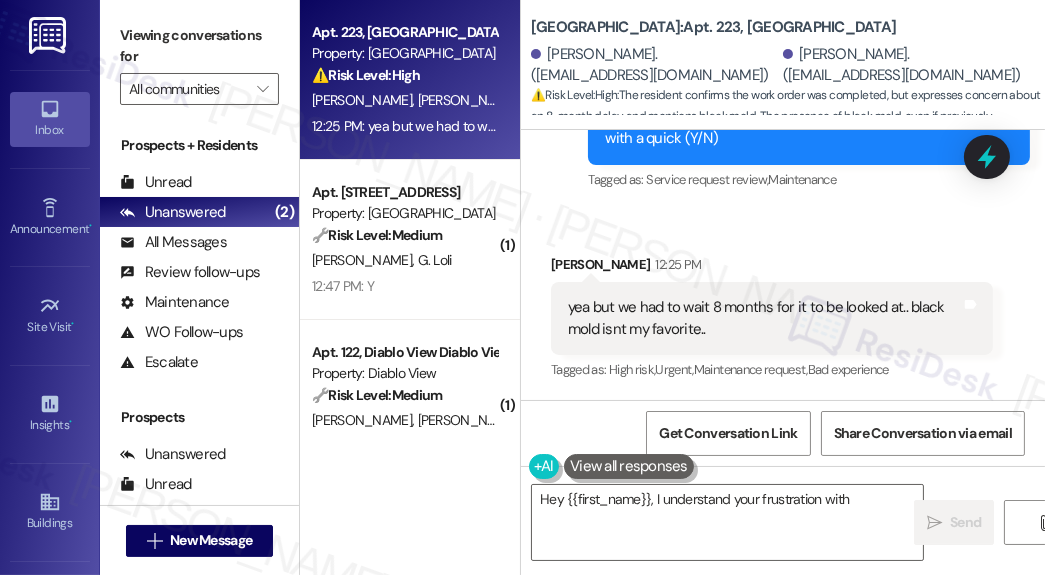 click on "yea but we had to wait 8 months for it to be looked at.. black mold isnt my favorite.." at bounding box center [764, 318] 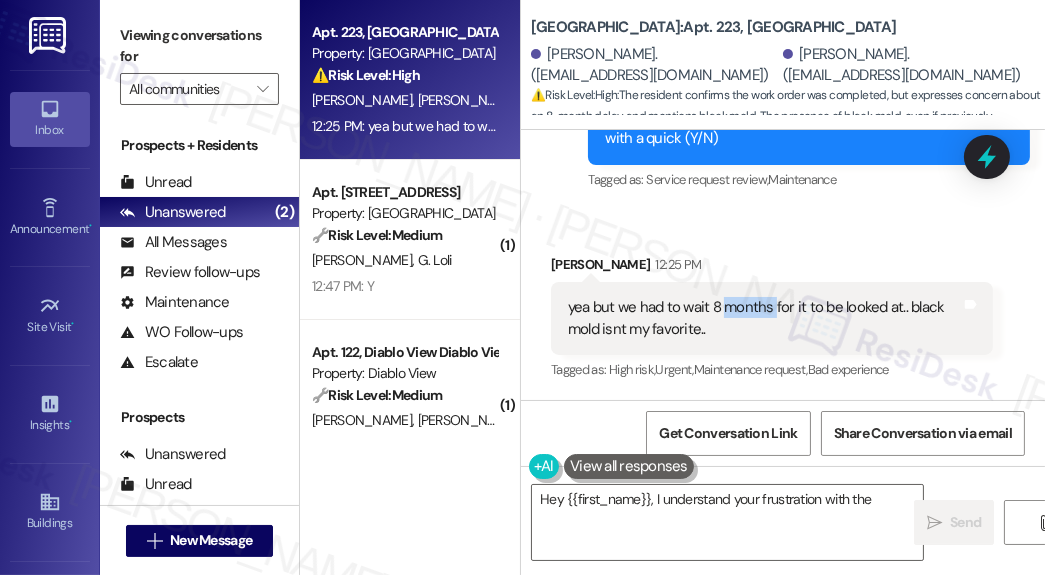 click on "yea but we had to wait 8 months for it to be looked at.. black mold isnt my favorite.." at bounding box center [764, 318] 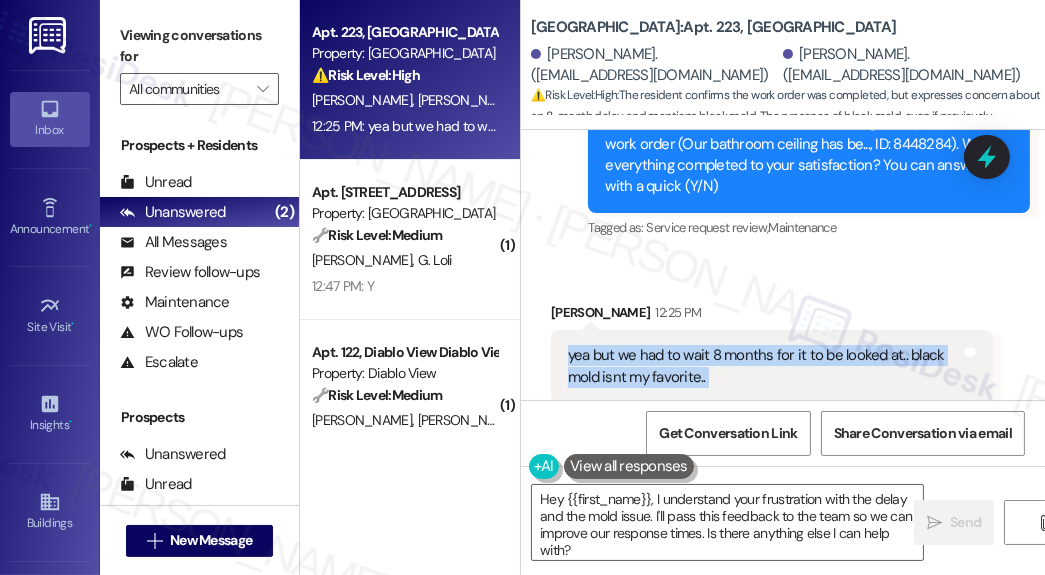 scroll, scrollTop: 6359, scrollLeft: 0, axis: vertical 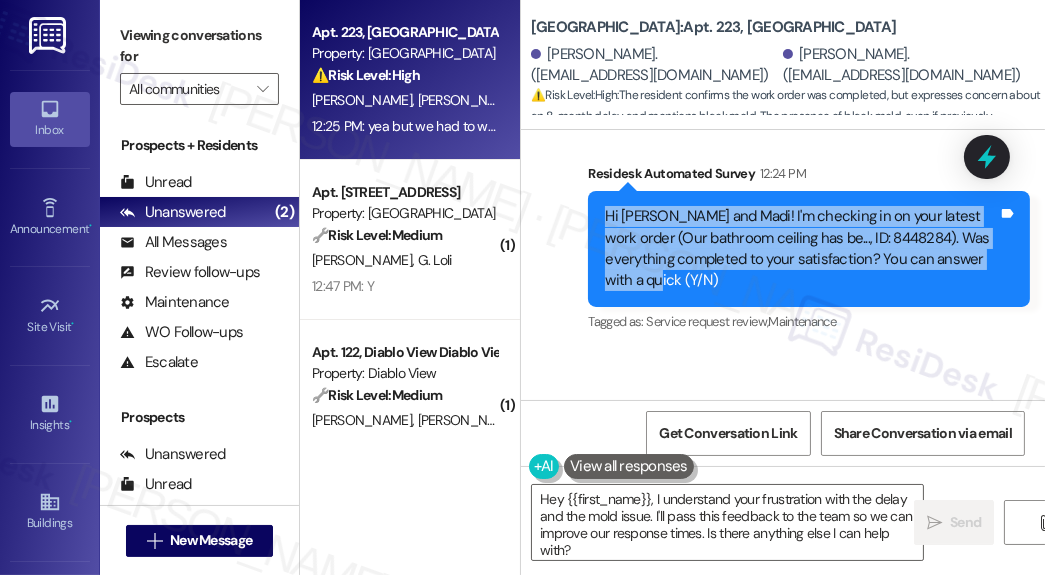 drag, startPoint x: 600, startPoint y: 231, endPoint x: 690, endPoint y: 296, distance: 111.01801 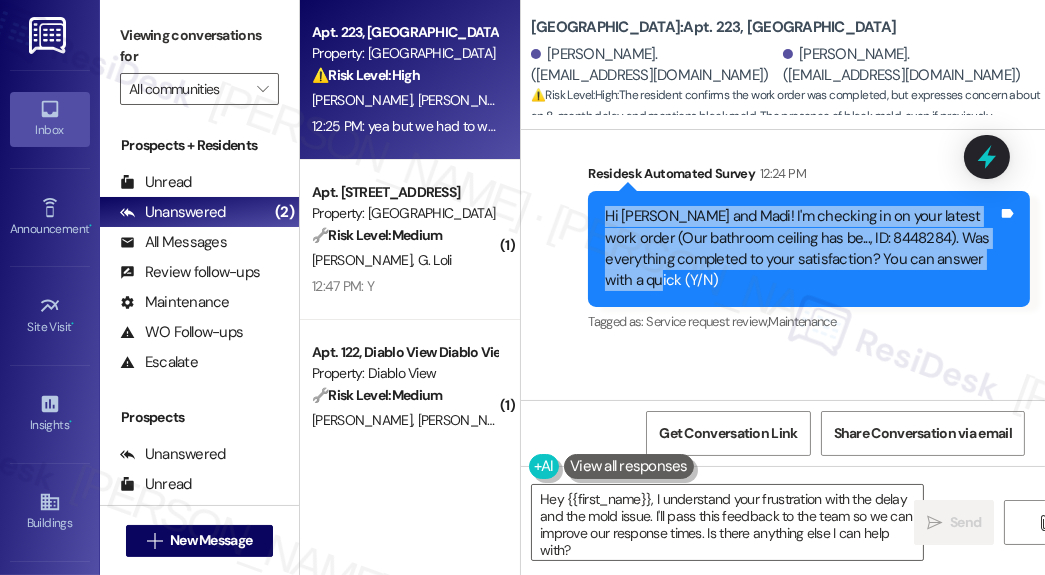 click on "Hi [PERSON_NAME] and Madi! I'm checking in on your latest work order (Our bathroom ceiling has be..., ID: 8448284). Was everything completed to your satisfaction? You can answer with a quick (Y/N) Tags and notes" at bounding box center (809, 249) 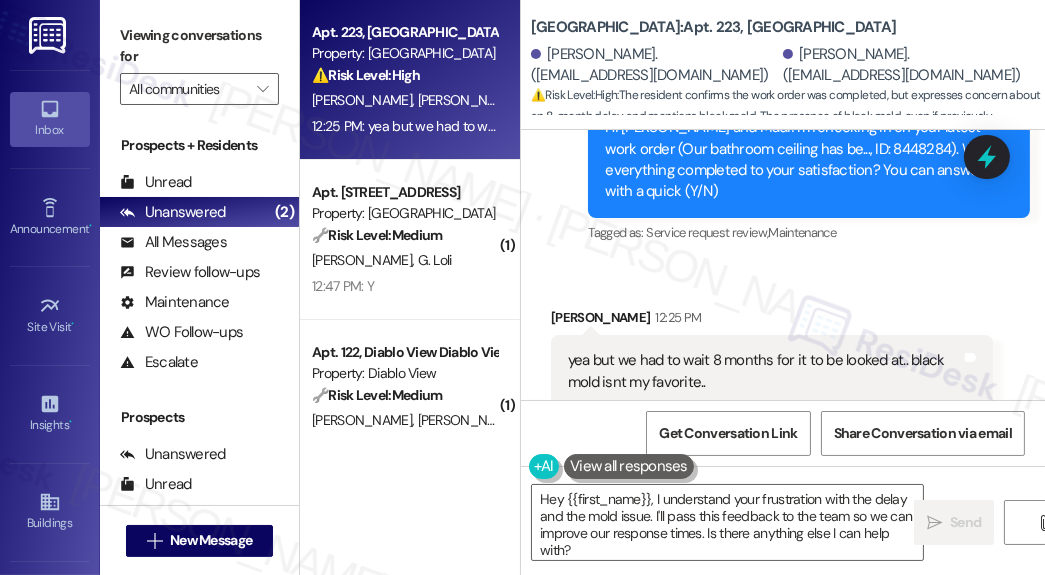 scroll, scrollTop: 6520, scrollLeft: 0, axis: vertical 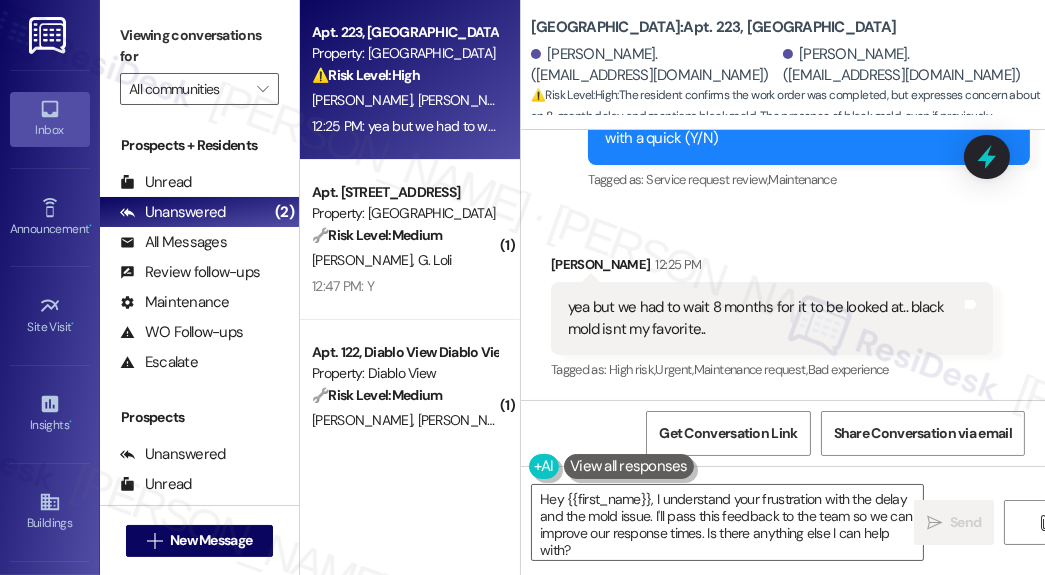click on "yea but we had to wait 8 months for it to be looked at.. black mold isnt my favorite.." at bounding box center (764, 318) 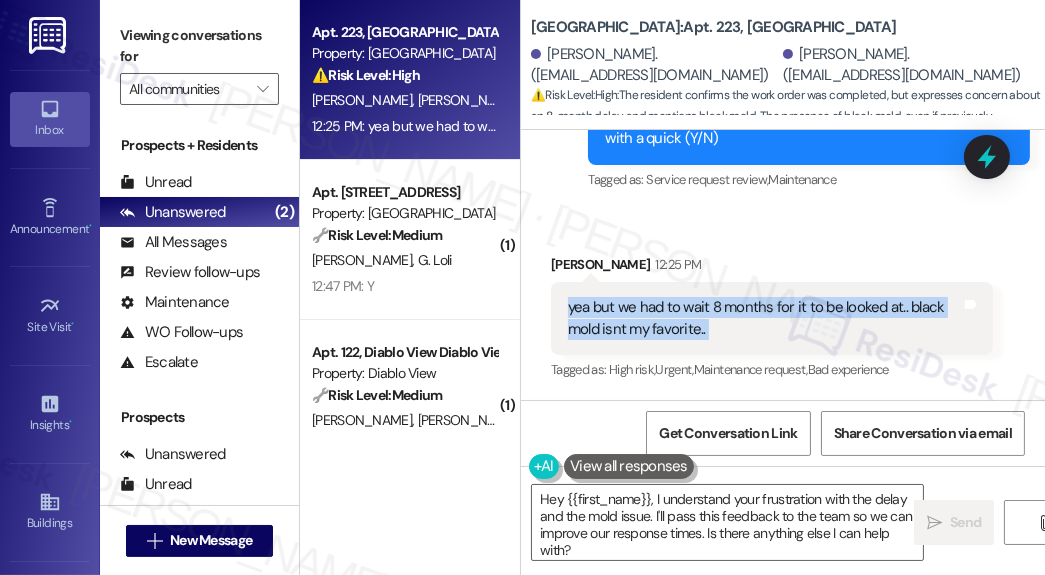 drag, startPoint x: 916, startPoint y: 222, endPoint x: 890, endPoint y: 214, distance: 27.202942 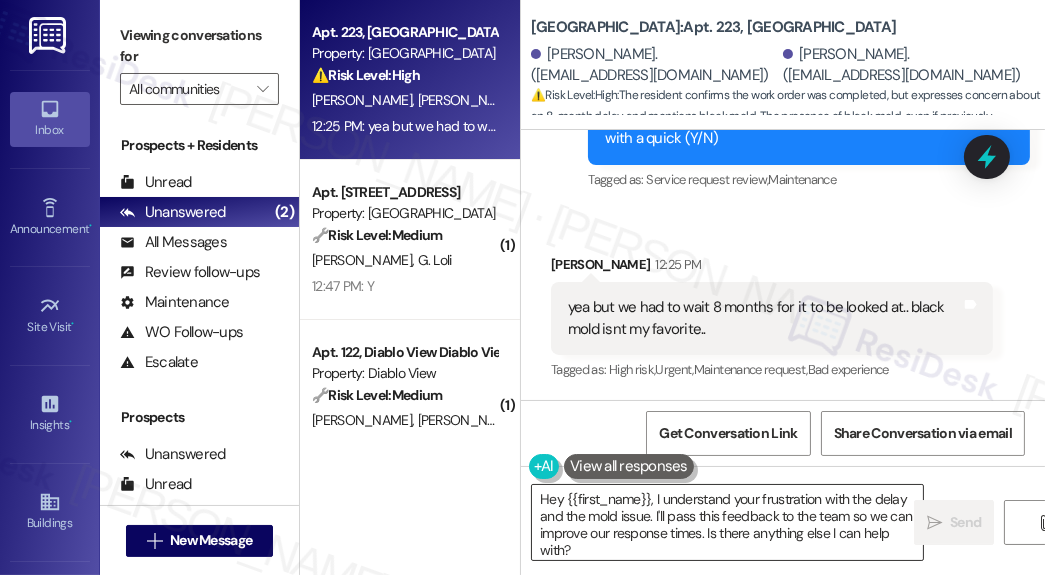 click on "Hey {{first_name}}, I understand your frustration with the delay and the mold issue. I'll pass this feedback to the team so we can improve our response times. Is there anything else I can help with?" at bounding box center [727, 522] 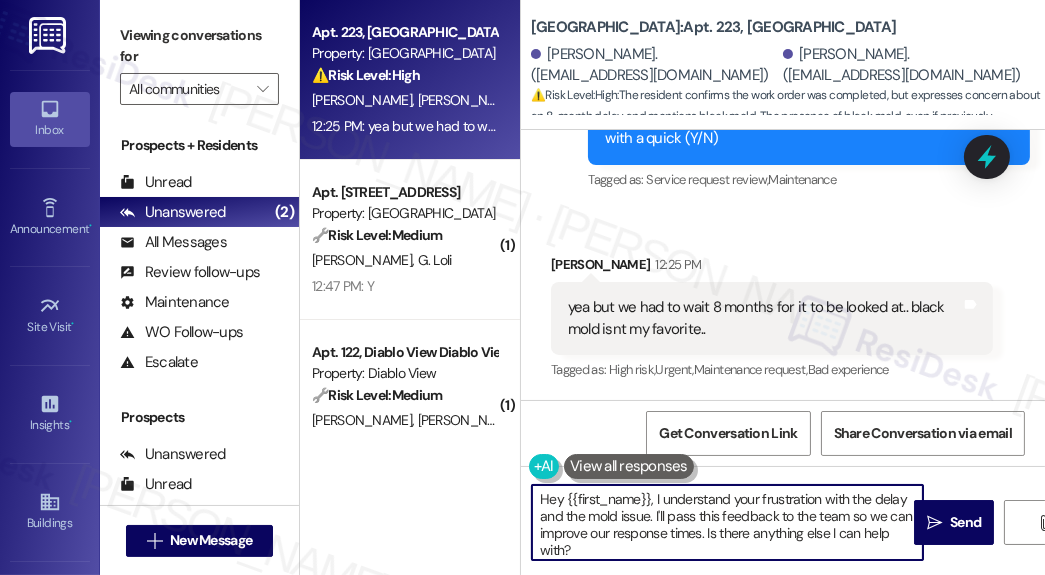 click on "Hey {{first_name}}, I understand your frustration with the delay and the mold issue. I'll pass this feedback to the team so we can improve our response times. Is there anything else I can help with?" at bounding box center [727, 522] 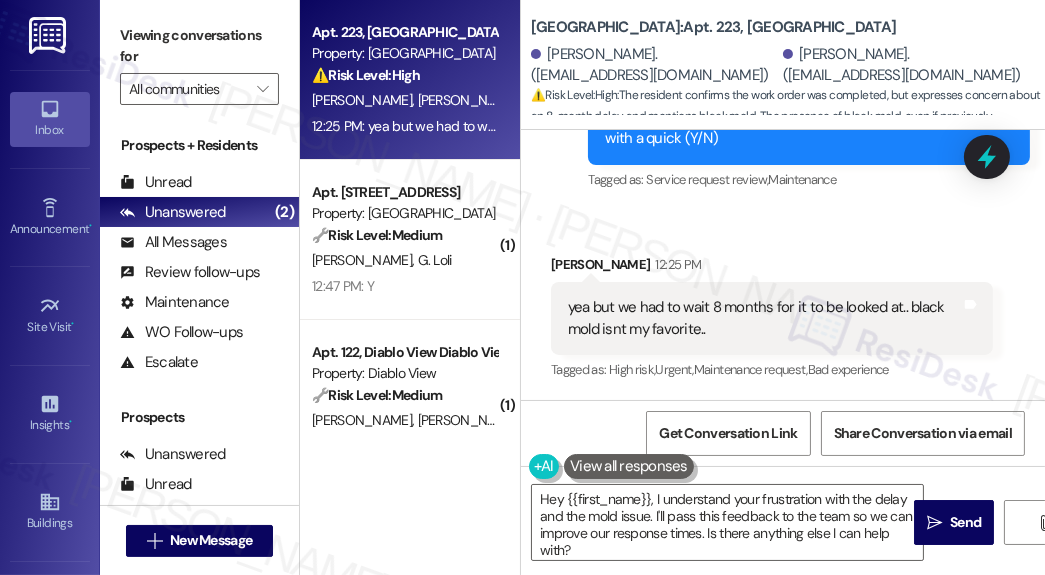 click on "Received via SMS [PERSON_NAME] 12:25 PM yea but we had to wait 8 months for it to be looked at.. black mold isnt my favorite.. Tags and notes Tagged as:   High risk ,  Click to highlight conversations about High risk Urgent ,  Click to highlight conversations about Urgent Maintenance request ,  Click to highlight conversations about Maintenance request Bad experience Click to highlight conversations about Bad experience" at bounding box center [783, 304] 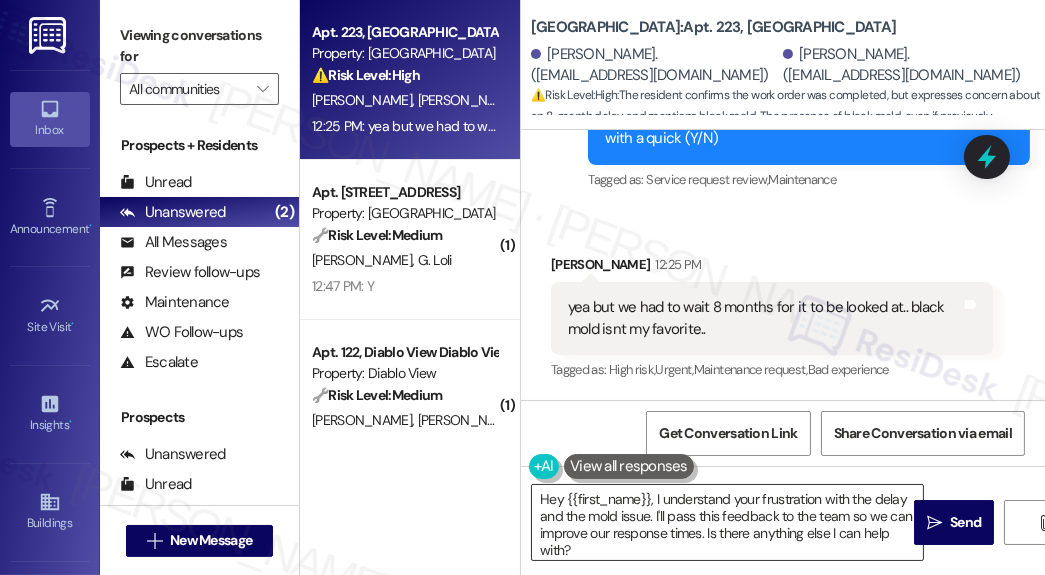 click on "Hey {{first_name}}, I understand your frustration with the delay and the mold issue. I'll pass this feedback to the team so we can improve our response times. Is there anything else I can help with?" at bounding box center [727, 522] 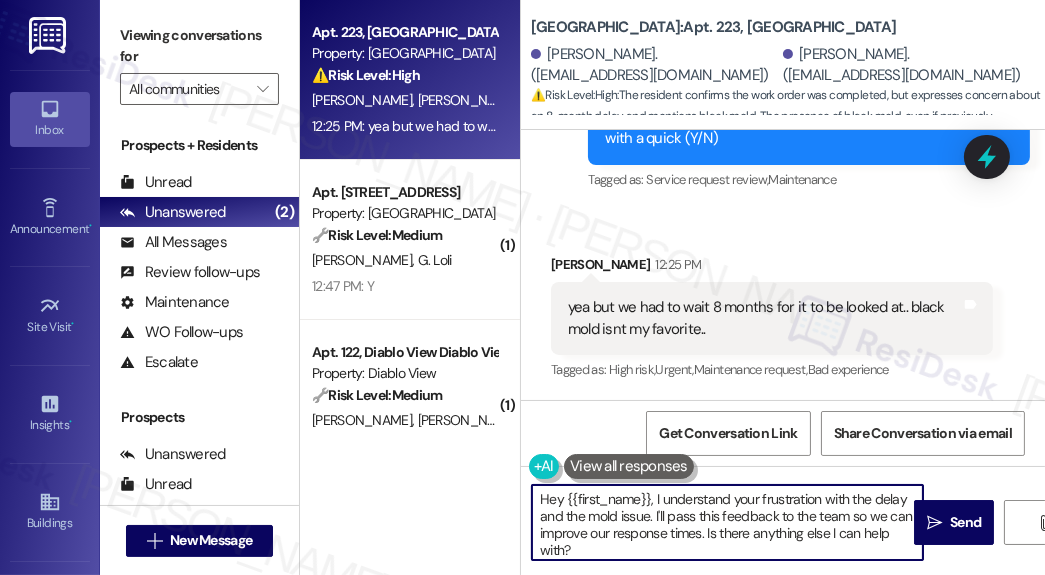 drag, startPoint x: 670, startPoint y: 540, endPoint x: 625, endPoint y: 505, distance: 57.00877 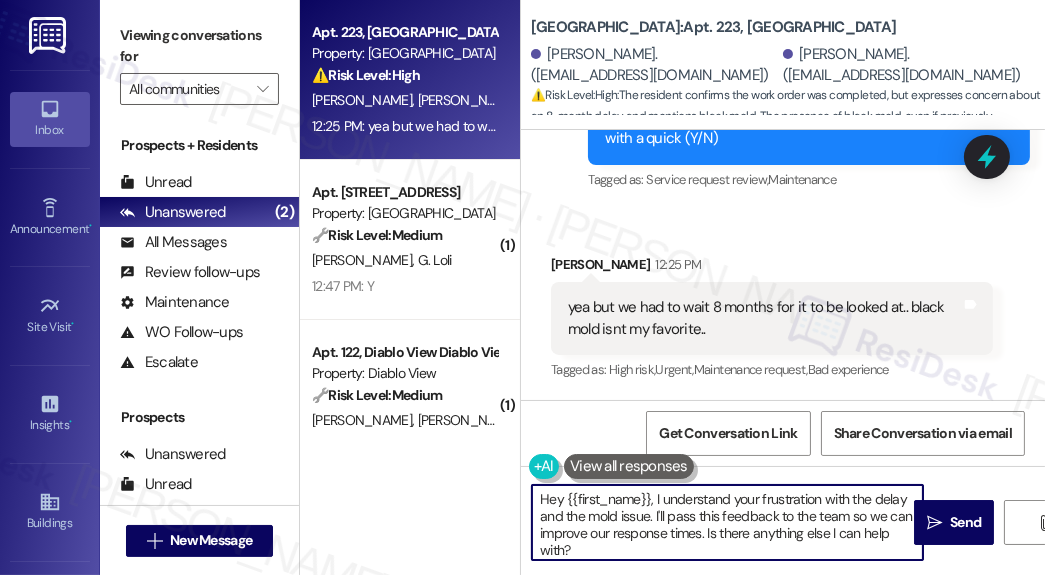 click on "Hey {{first_name}}, I understand your frustration with the delay and the mold issue. I'll pass this feedback to the team so we can improve our response times. Is there anything else I can help with?" at bounding box center (727, 522) 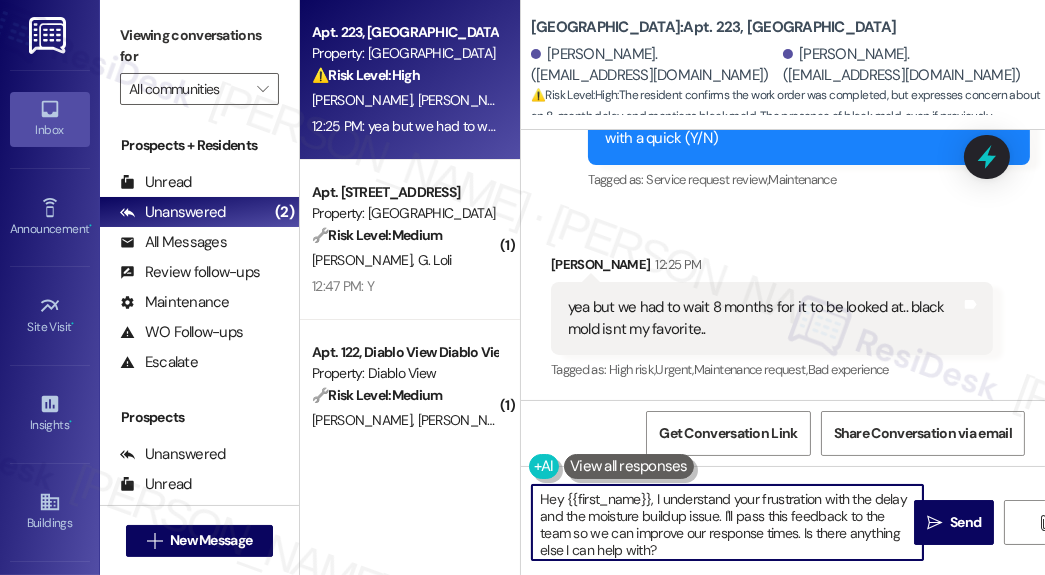 click on "Hey {{first_name}}, I understand your frustration with the delay and the moisture buildup issue. I'll pass this feedback to the team so we can improve our response times. Is there anything else I can help with?" at bounding box center (727, 522) 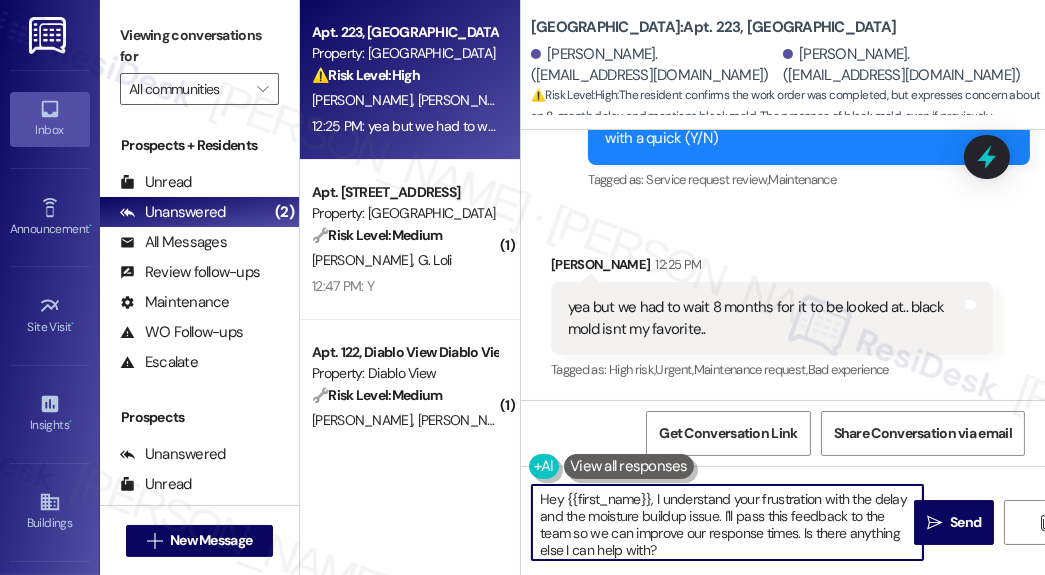 paste on "Just to make sure I pass along the full picture, was the issue fully resolved now, including the mold removal? And was anything done to prevent it from coming back?" 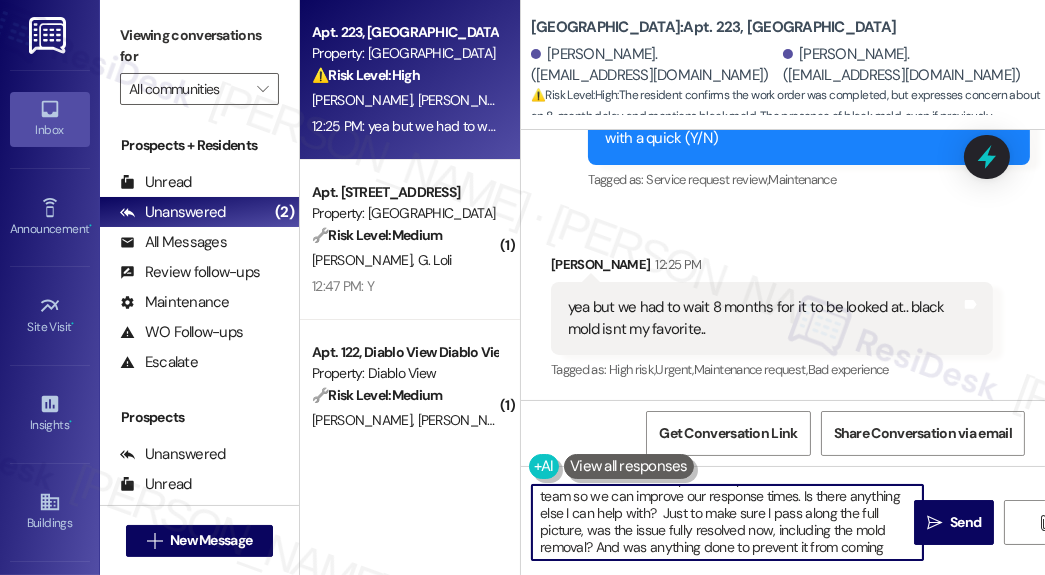 scroll, scrollTop: 0, scrollLeft: 0, axis: both 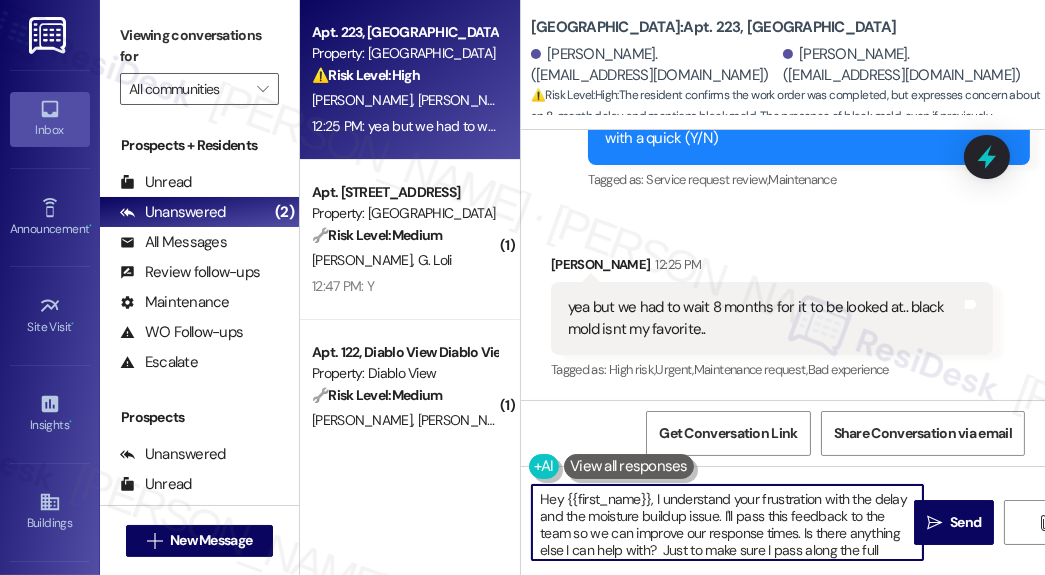 drag, startPoint x: 561, startPoint y: 492, endPoint x: 515, endPoint y: 485, distance: 46.52956 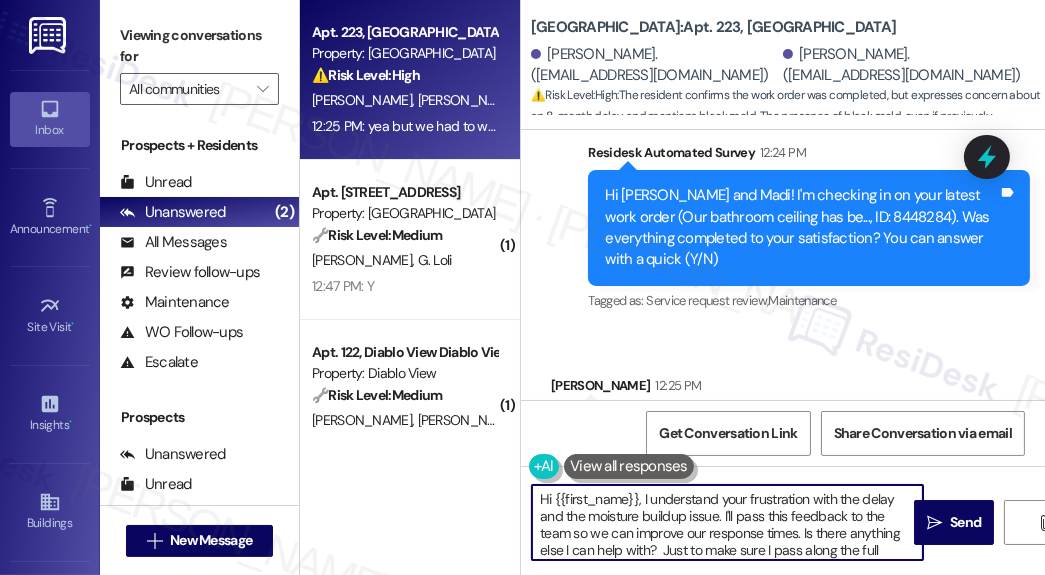 scroll, scrollTop: 6280, scrollLeft: 0, axis: vertical 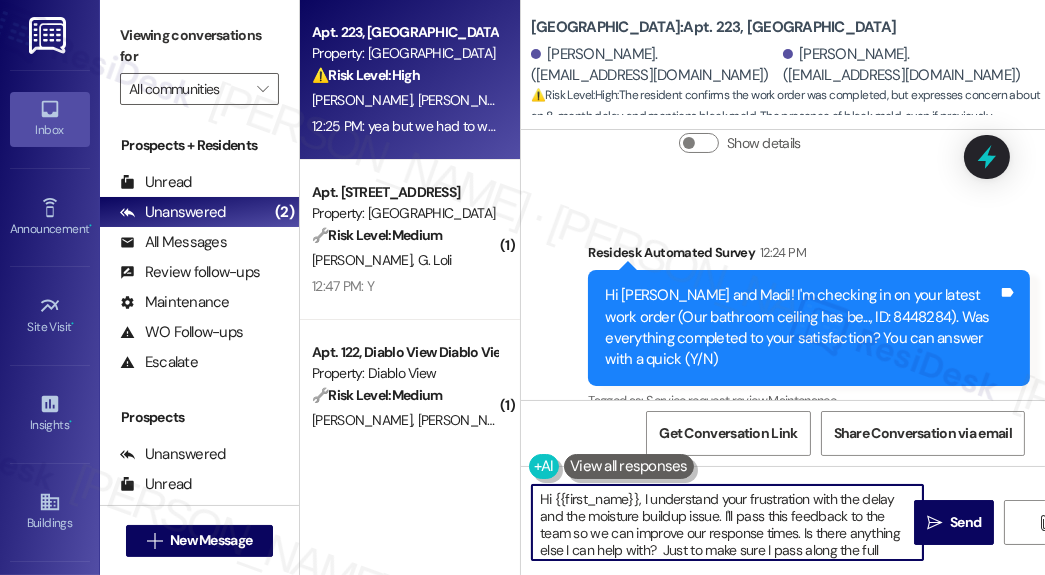type on "Hi {{first_name}}, I understand your frustration with the delay and the moisture buildup issue. I'll pass this feedback to the team so we can improve our response times. Is there anything else I can help with?  Just to make sure I pass along the full picture, was the issue fully resolved now, including the mold removal? And was anything done to prevent it from coming back?" 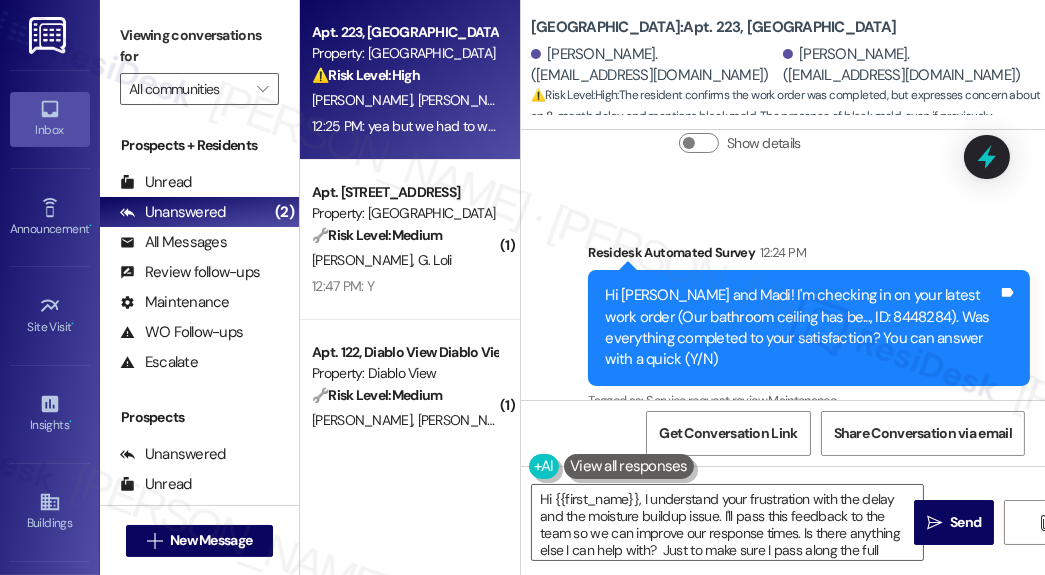 click on "WO Closed request: The handle ... [DATE] 12:47 PM Status :  Completed Show details" at bounding box center [734, 117] 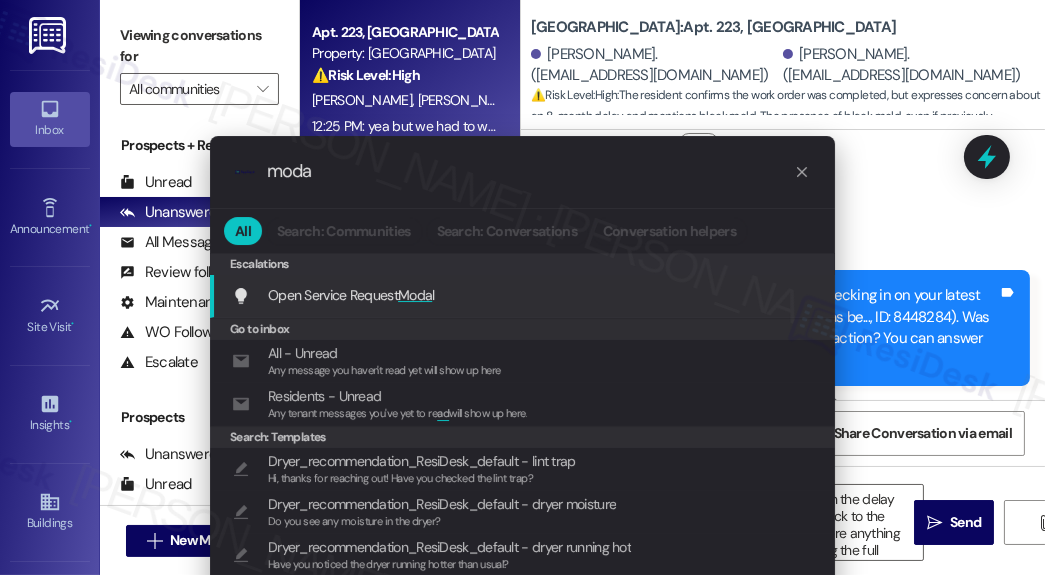 click on "Moda" at bounding box center [415, 295] 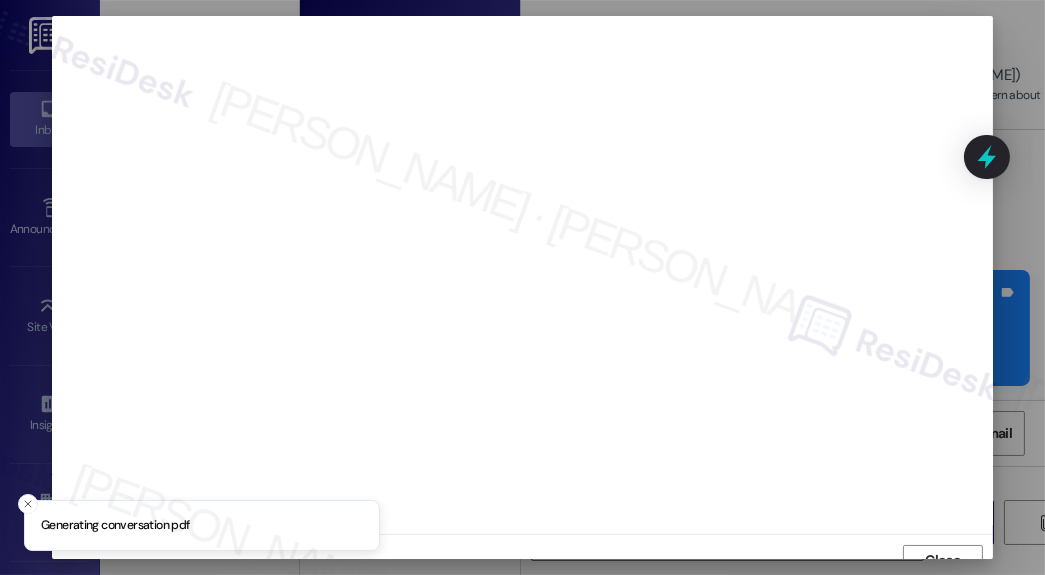 scroll, scrollTop: 17, scrollLeft: 0, axis: vertical 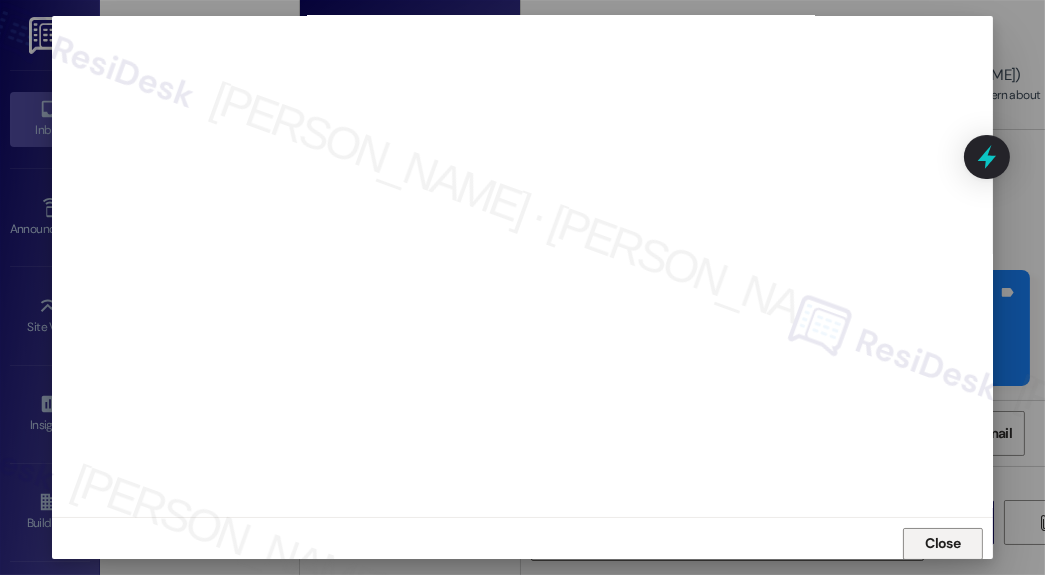 click on "Close" at bounding box center (942, 543) 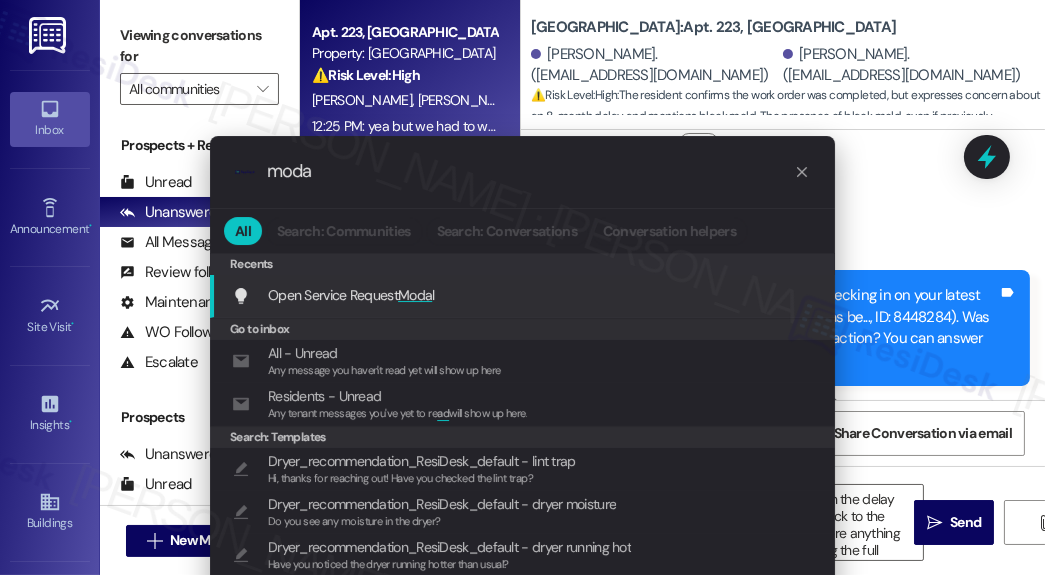 type on "moda" 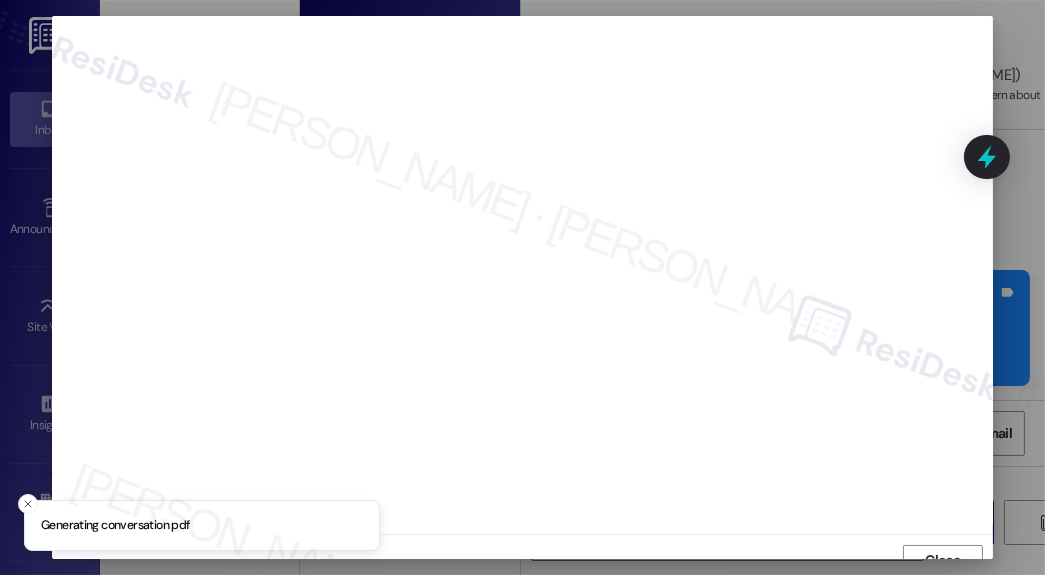 scroll, scrollTop: 17, scrollLeft: 0, axis: vertical 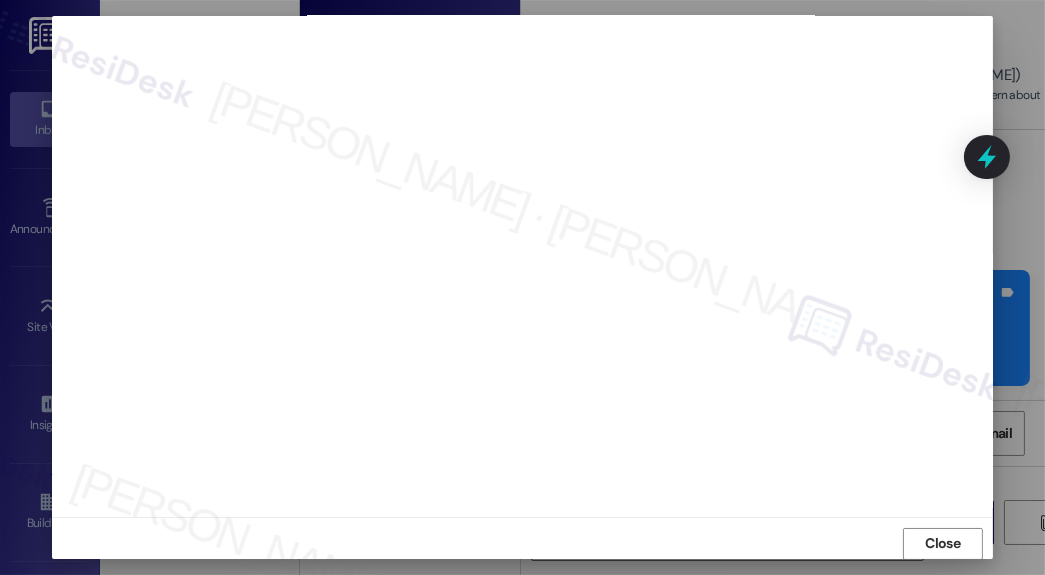 click at bounding box center (522, 258) 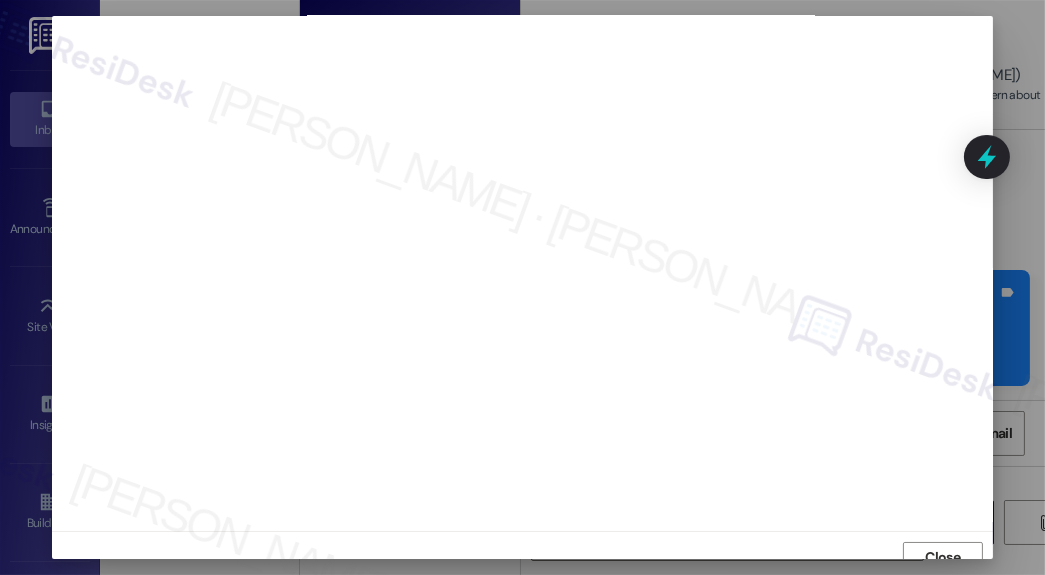scroll, scrollTop: 0, scrollLeft: 0, axis: both 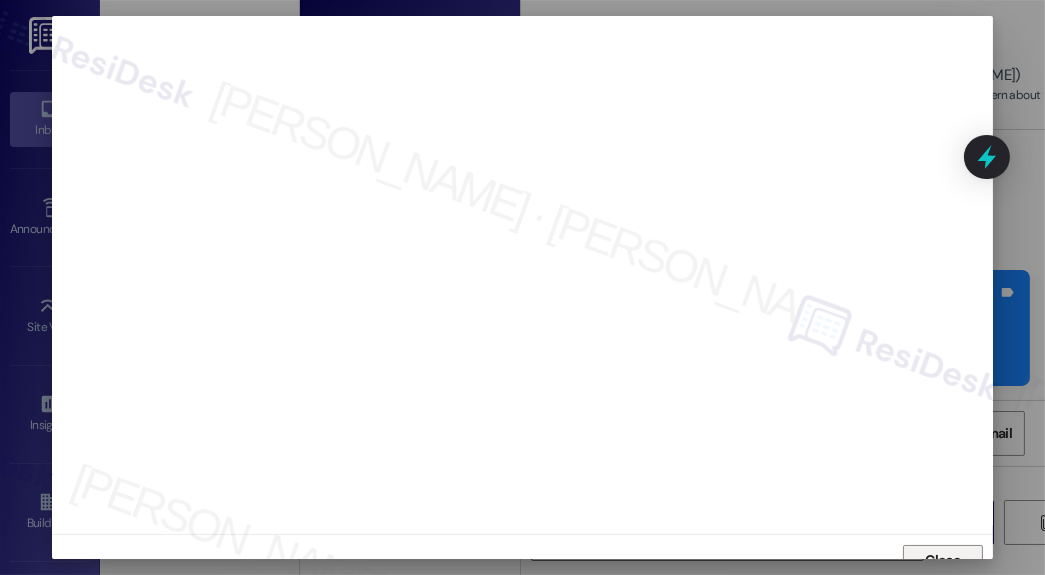 click on "Close" at bounding box center [942, 561] 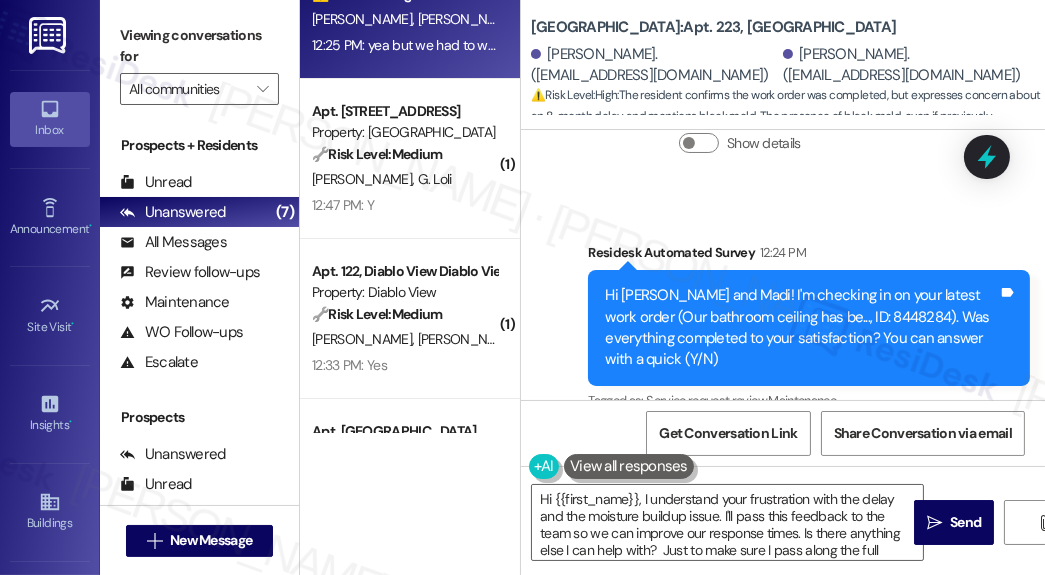 scroll, scrollTop: 0, scrollLeft: 0, axis: both 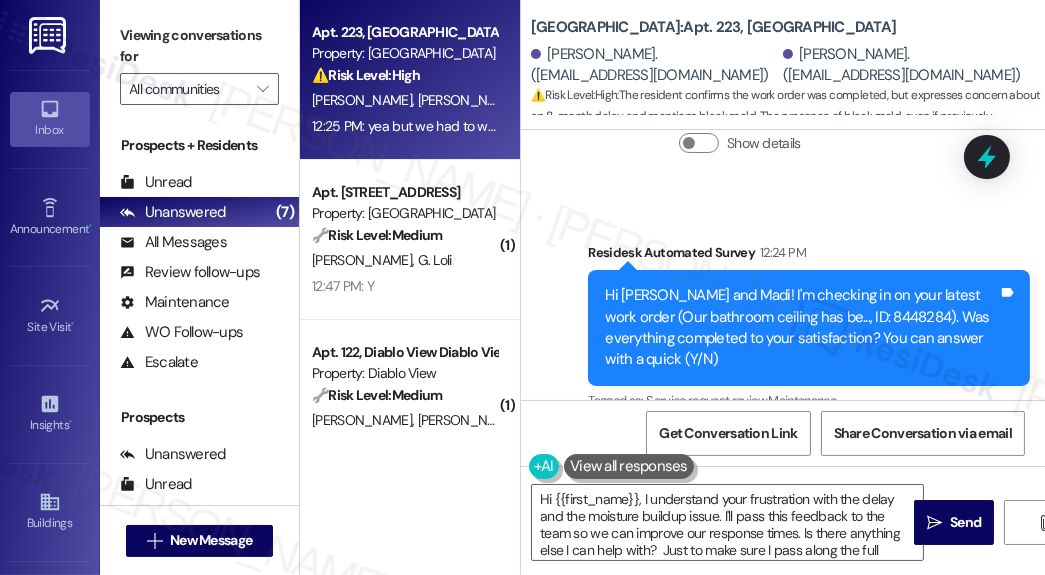 click on "[PERSON_NAME]. ([EMAIL_ADDRESS][DOMAIN_NAME])" at bounding box center [906, 65] 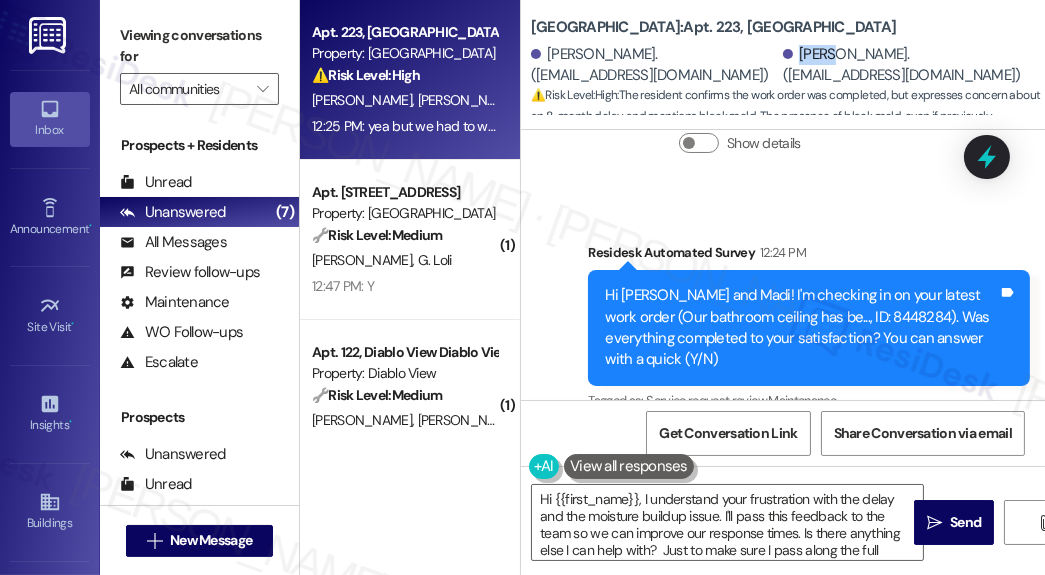 click on "[PERSON_NAME]. ([EMAIL_ADDRESS][DOMAIN_NAME])" at bounding box center [906, 65] 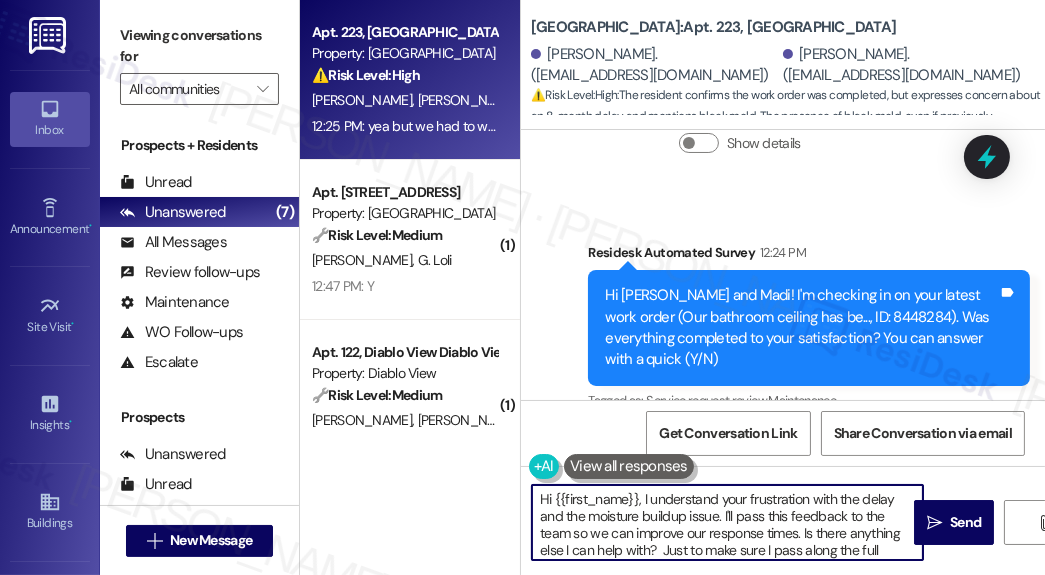 drag, startPoint x: 554, startPoint y: 494, endPoint x: 640, endPoint y: 486, distance: 86.37129 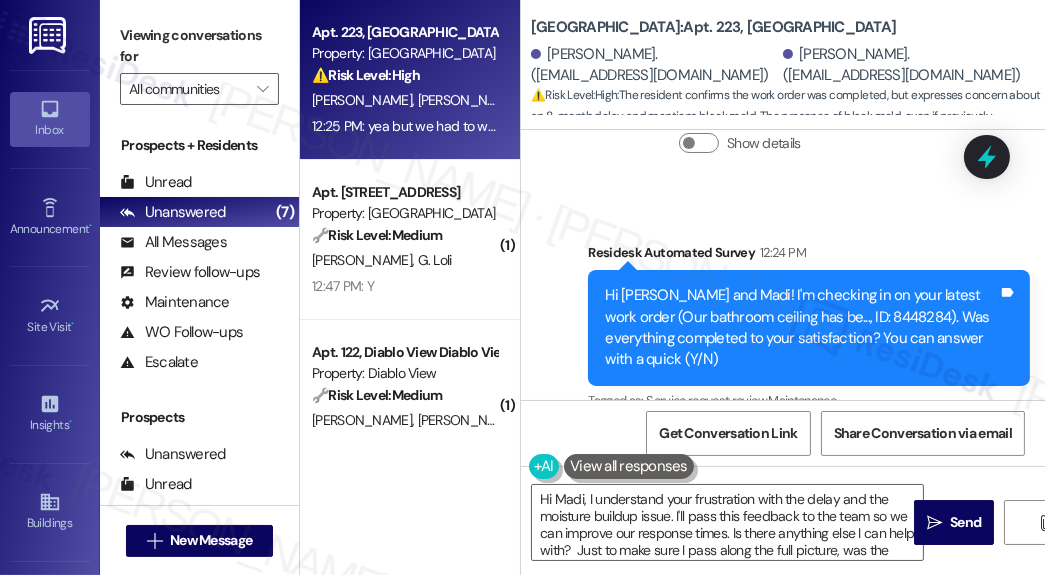 click on "Hi [PERSON_NAME] and Madi! I'm checking in on your latest work order (Our bathroom ceiling has be..., ID: 8448284). Was everything completed to your satisfaction? You can answer with a quick (Y/N)" at bounding box center (801, 328) 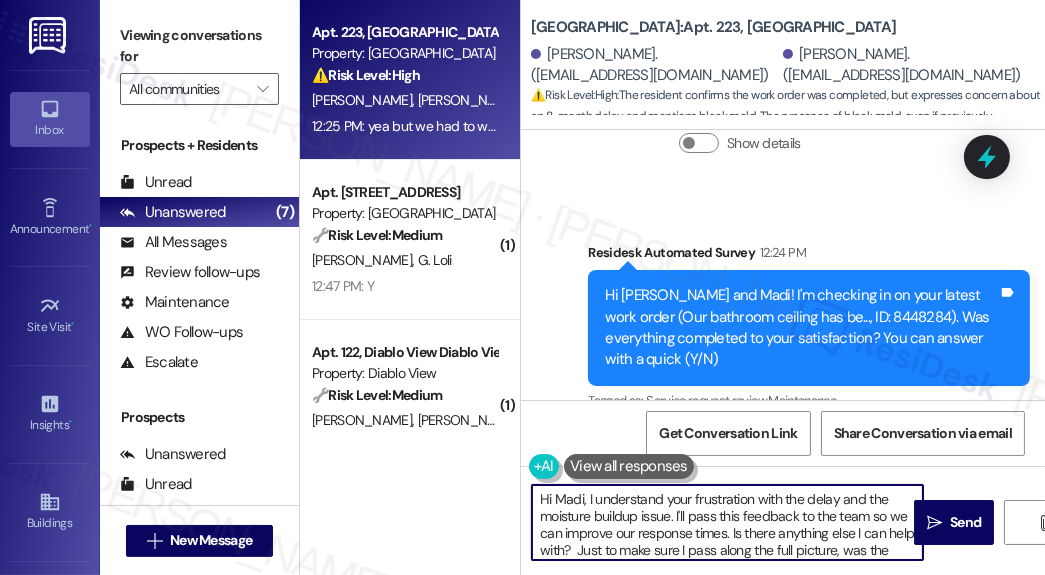 click on "Hi Madi, I understand your frustration with the delay and the moisture buildup issue. I'll pass this feedback to the team so we can improve our response times. Is there anything else I can help with?  Just to make sure I pass along the full picture, was the issue fully resolved now, including the mold removal? And was anything done to prevent it from coming back?" at bounding box center [727, 522] 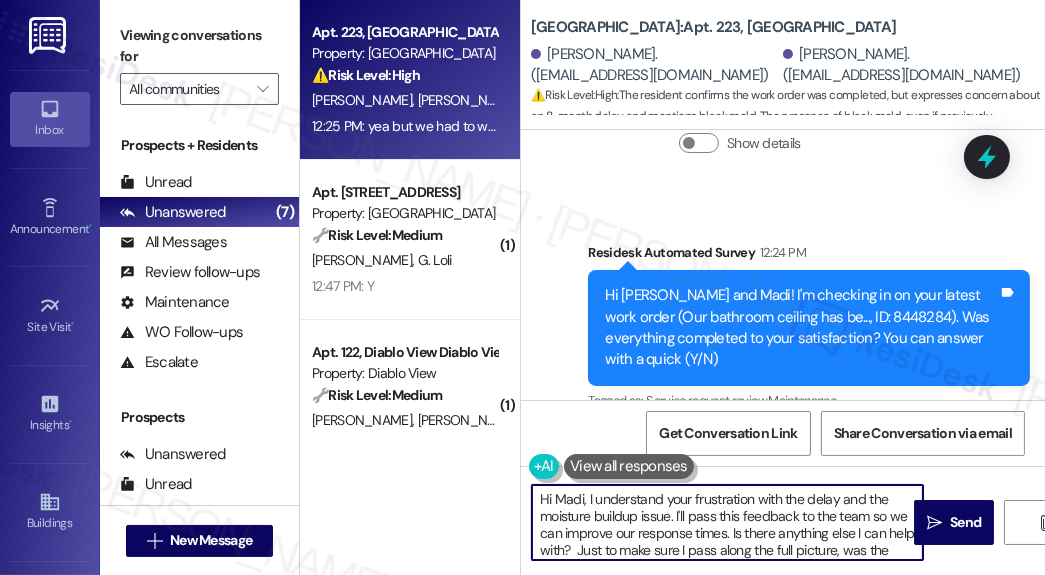 drag, startPoint x: 588, startPoint y: 499, endPoint x: 680, endPoint y: 478, distance: 94.36631 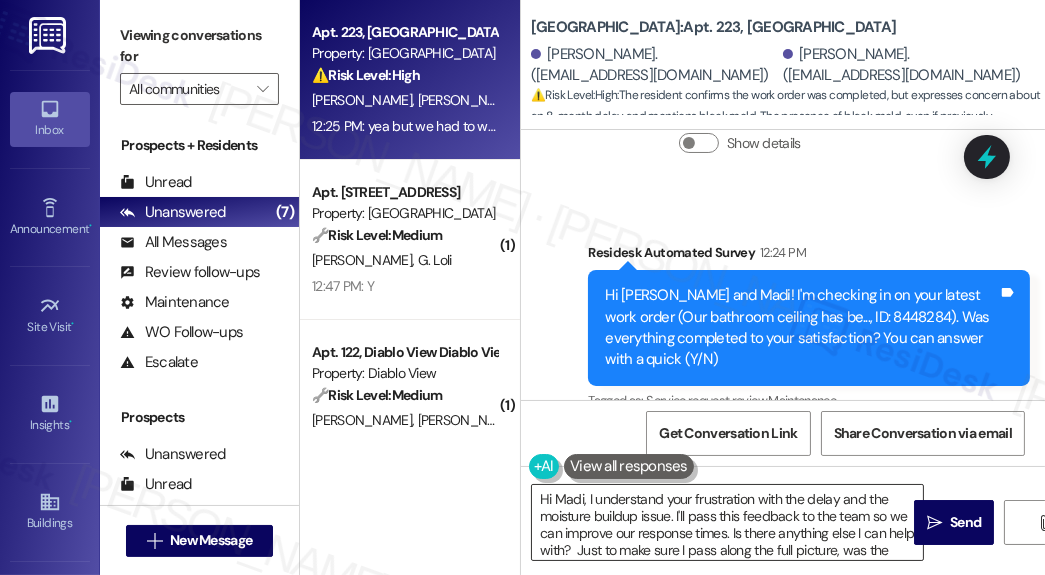 drag, startPoint x: 728, startPoint y: 494, endPoint x: 702, endPoint y: 484, distance: 27.856777 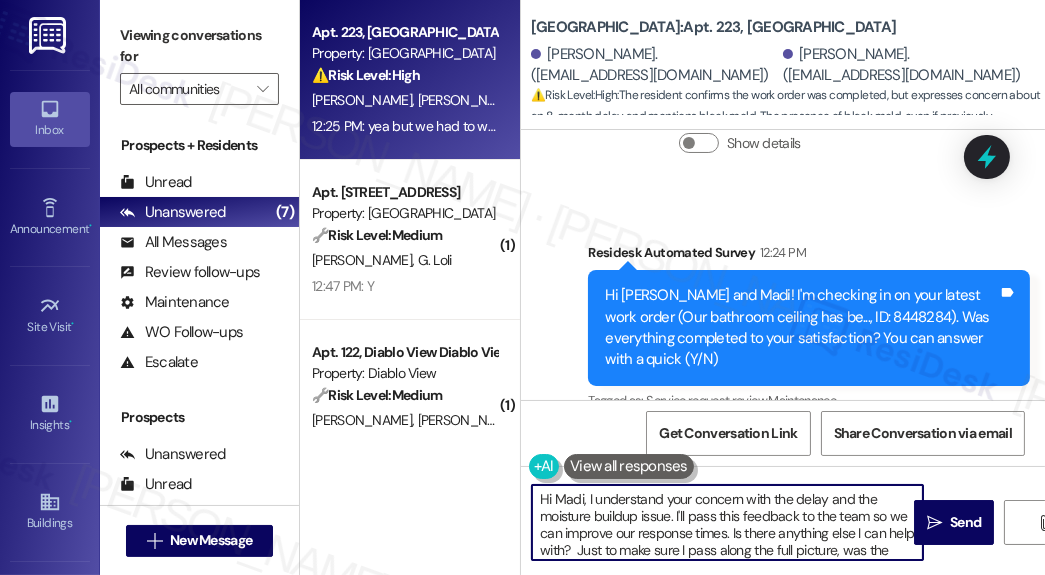 scroll, scrollTop: 6520, scrollLeft: 0, axis: vertical 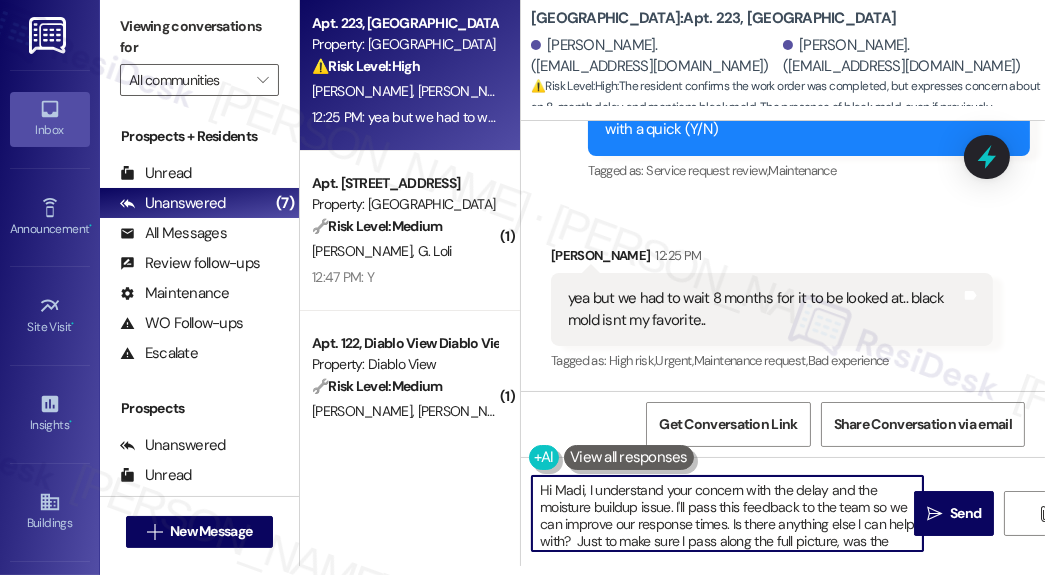 click on "Hi Madi, I understand your concern with the delay and the moisture buildup issue. I'll pass this feedback to the team so we can improve our response times. Is there anything else I can help with?  Just to make sure I pass along the full picture, was the issue fully resolved now, including the mold removal? And was anything done to prevent it from coming back?" at bounding box center (727, 513) 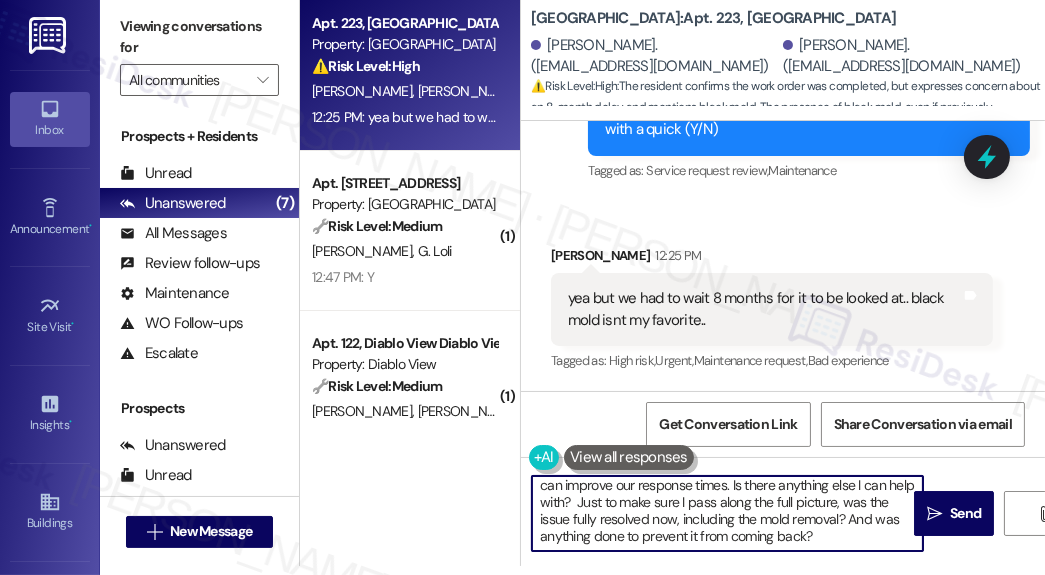 drag, startPoint x: 638, startPoint y: 547, endPoint x: 629, endPoint y: 542, distance: 10.29563 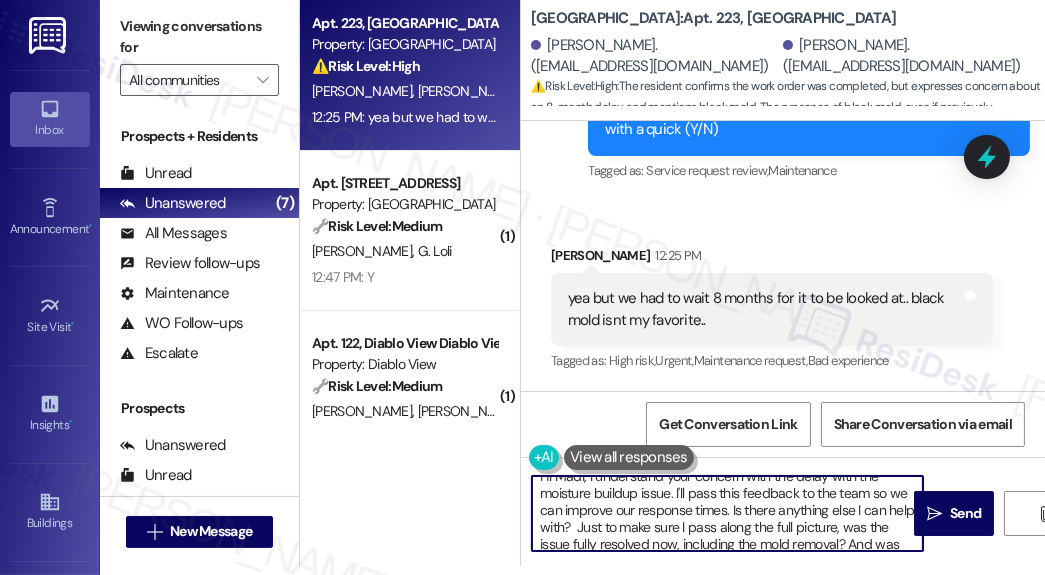 scroll, scrollTop: 0, scrollLeft: 0, axis: both 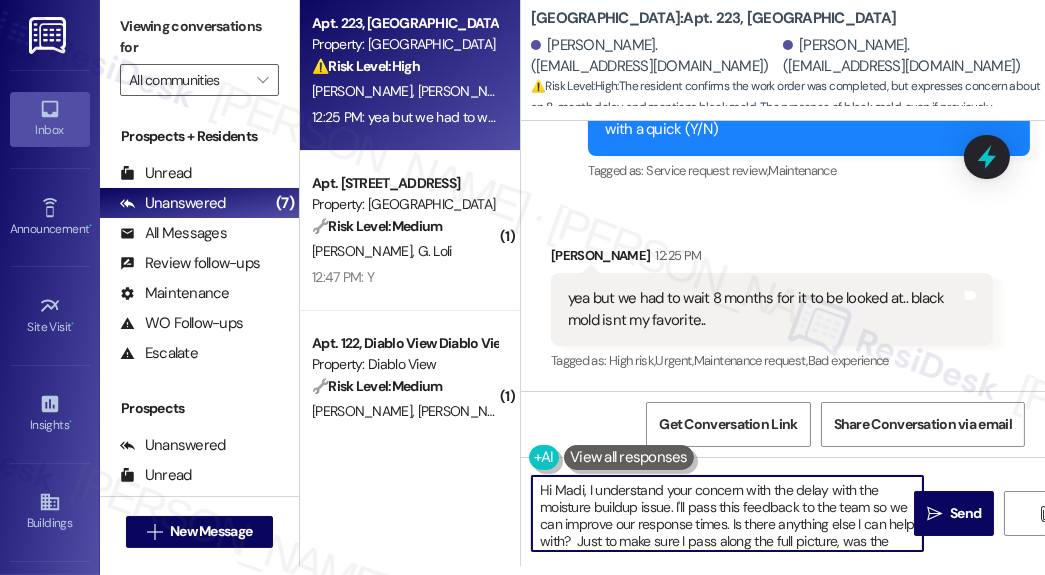 drag, startPoint x: 631, startPoint y: 539, endPoint x: 676, endPoint y: 501, distance: 58.898216 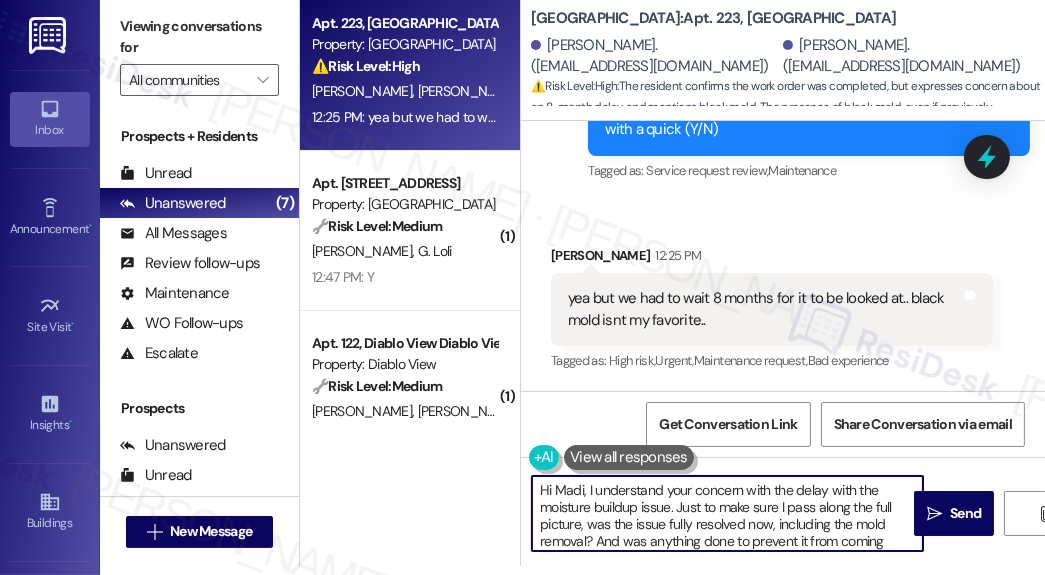 type on "Hi Madi, I understand your concern with the delay with the moisture buildup issue. Just to make sure I pass along the full picture, was the issue fully resolved now, including the mold removal? And was anything done to prevent it from coming back?" 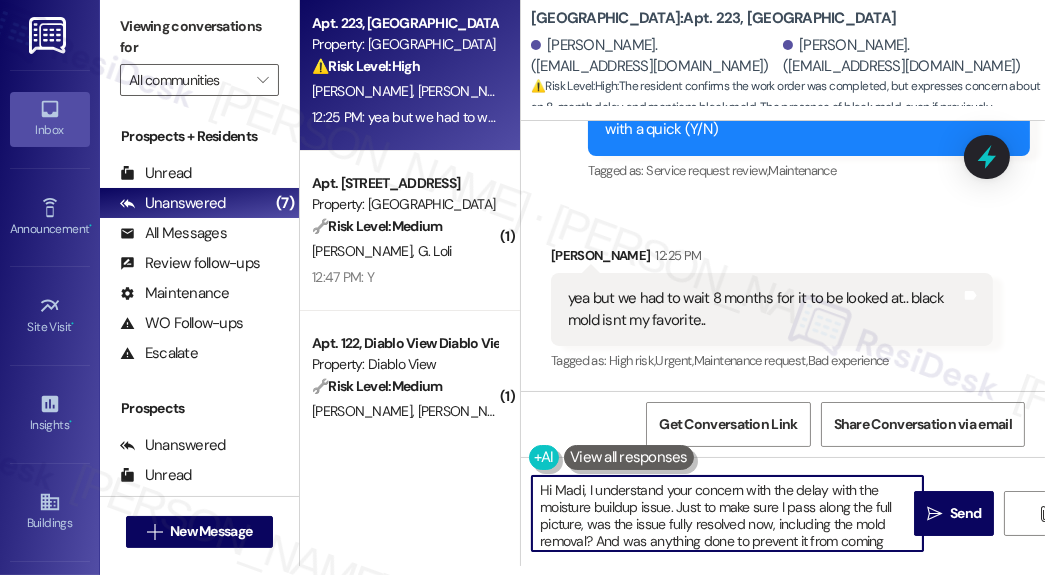 click on "Hi Madi, I understand your concern with the delay with the moisture buildup issue. Just to make sure I pass along the full picture, was the issue fully resolved now, including the mold removal? And was anything done to prevent it from coming back?" at bounding box center (727, 513) 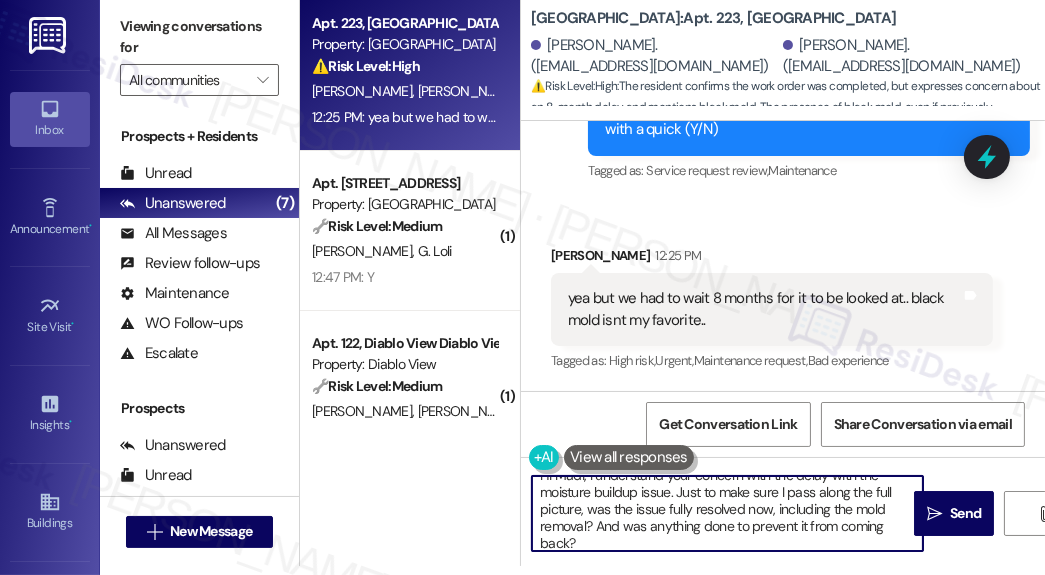 scroll, scrollTop: 21, scrollLeft: 0, axis: vertical 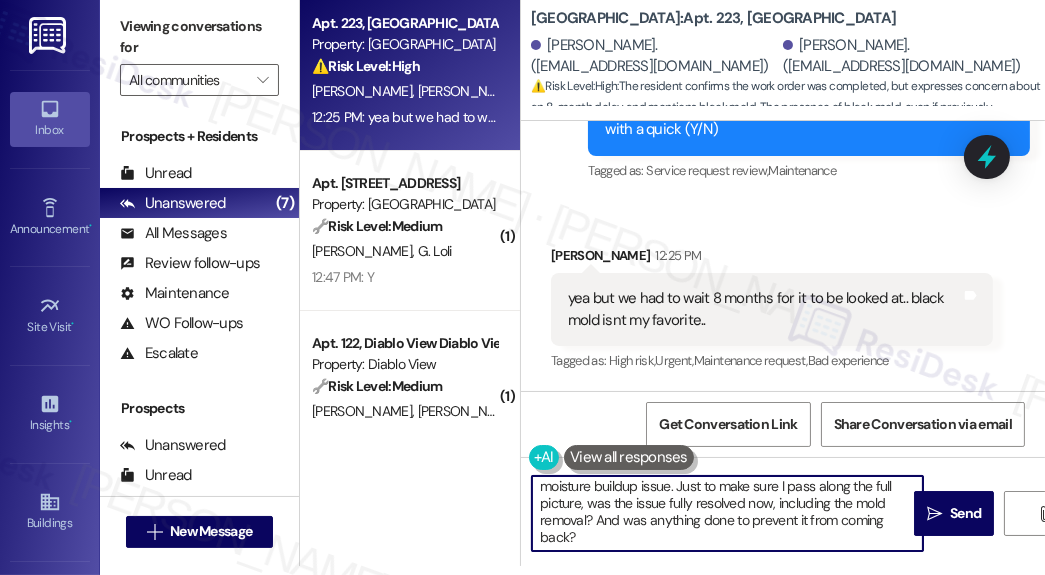 click on "Hi Madi, I understand your concern with the delay with the moisture buildup issue. Just to make sure I pass along the full picture, was the issue fully resolved now, including the mold removal? And was anything done to prevent it from coming back?" at bounding box center (727, 513) 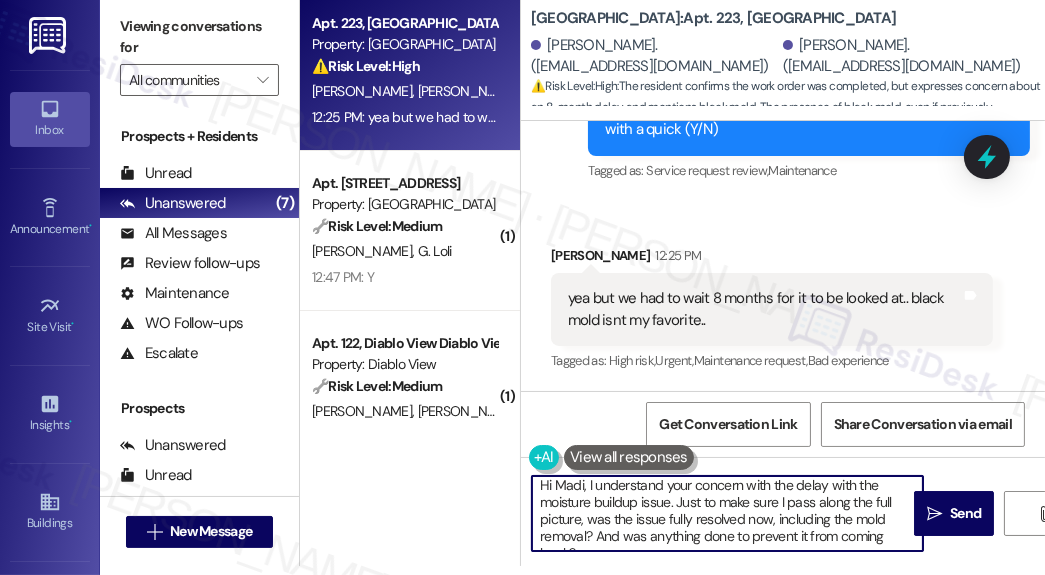 scroll, scrollTop: 0, scrollLeft: 0, axis: both 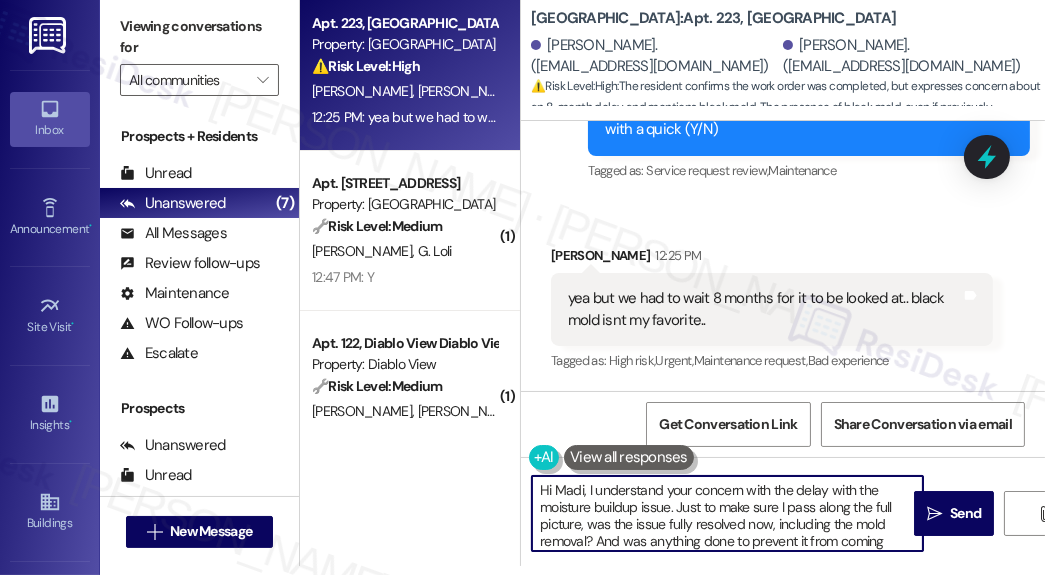 drag, startPoint x: 579, startPoint y: 520, endPoint x: 721, endPoint y: 509, distance: 142.42542 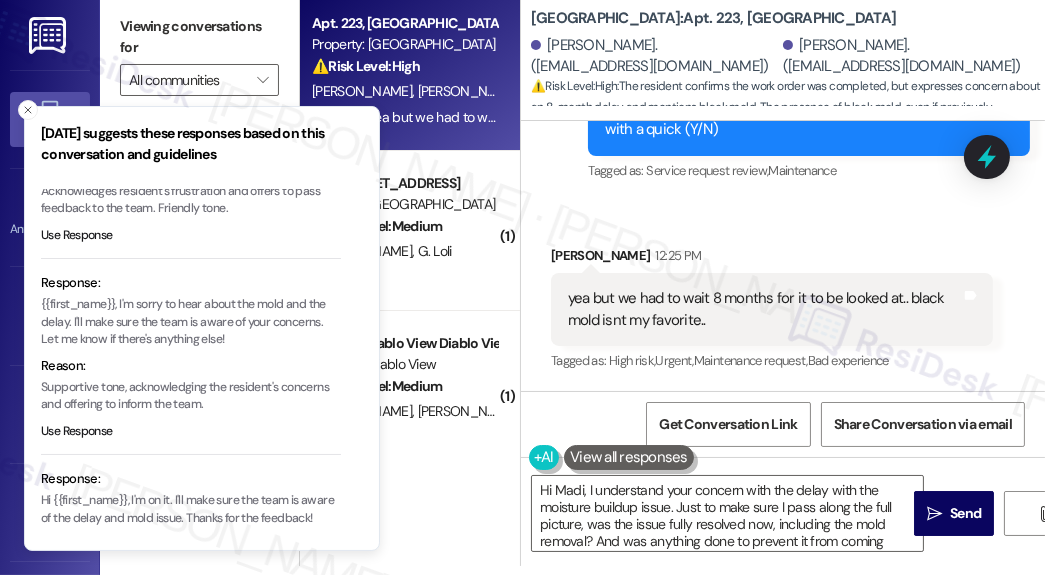 scroll, scrollTop: 160, scrollLeft: 0, axis: vertical 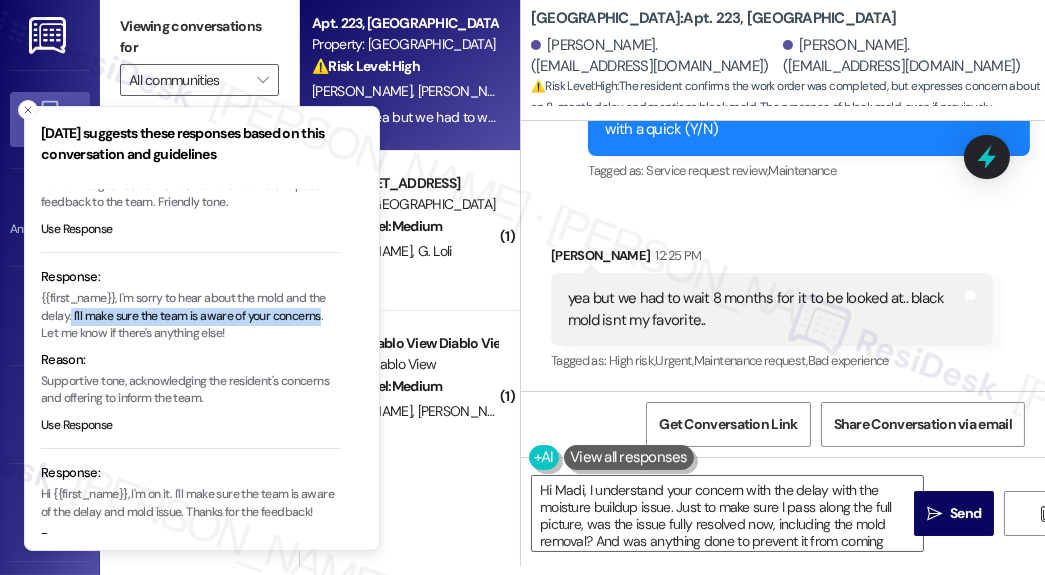 drag, startPoint x: 71, startPoint y: 318, endPoint x: 320, endPoint y: 312, distance: 249.07228 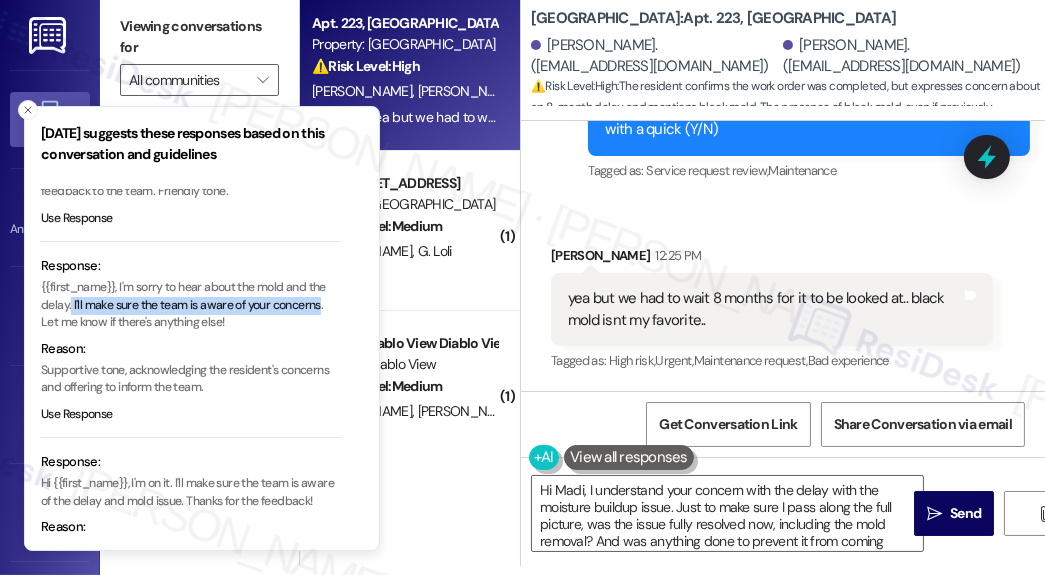 scroll, scrollTop: 29, scrollLeft: 0, axis: vertical 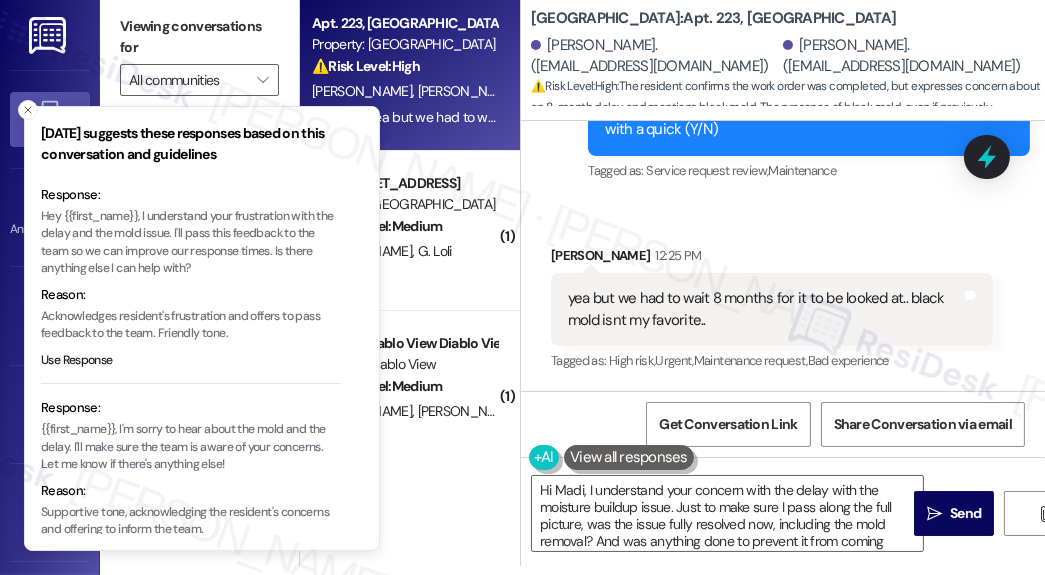 click on "Received via SMS [PERSON_NAME] 12:25 PM yea but we had to wait 8 months for it to be looked at.. black mold isnt my favorite.. Tags and notes Tagged as:   High risk ,  Click to highlight conversations about High risk Urgent ,  Click to highlight conversations about Urgent Maintenance request ,  Click to highlight conversations about Maintenance request Bad experience Click to highlight conversations about Bad experience" at bounding box center [783, 295] 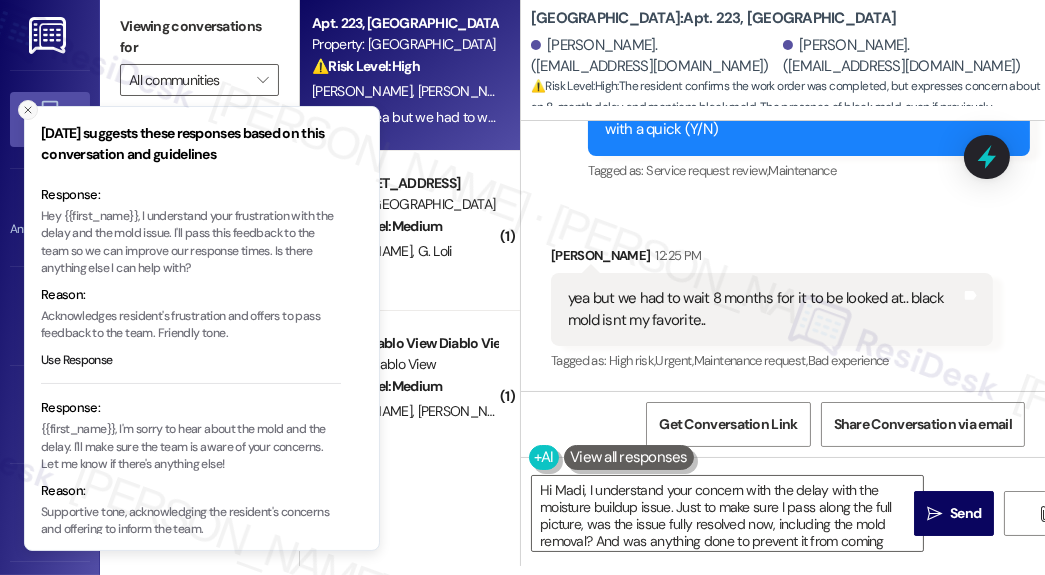 click at bounding box center [28, 110] 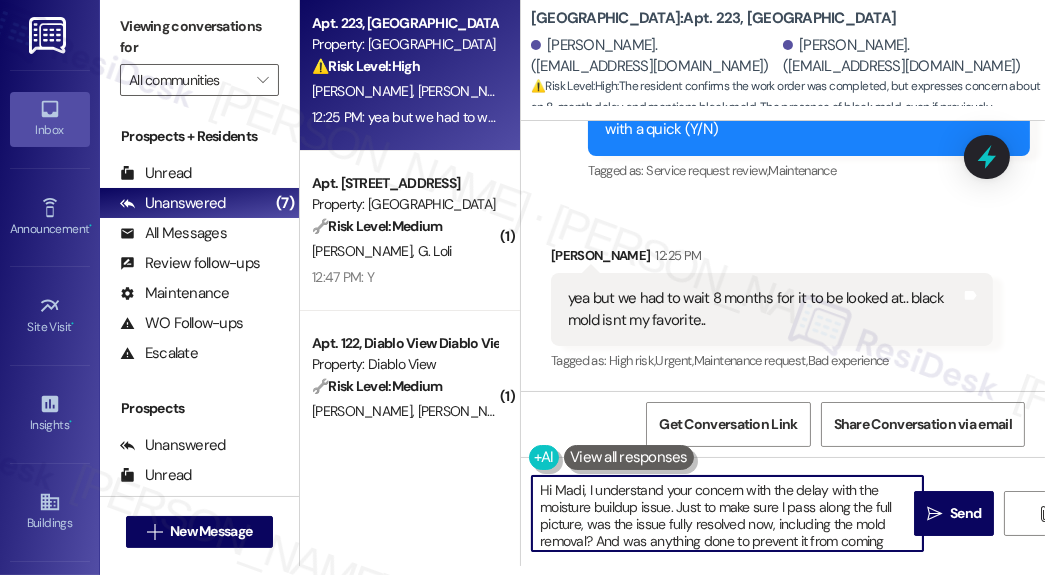click on "Hi Madi, I understand your concern with the delay with the moisture buildup issue. Just to make sure I pass along the full picture, was the issue fully resolved now, including the mold removal? And was anything done to prevent it from coming back?" at bounding box center [727, 513] 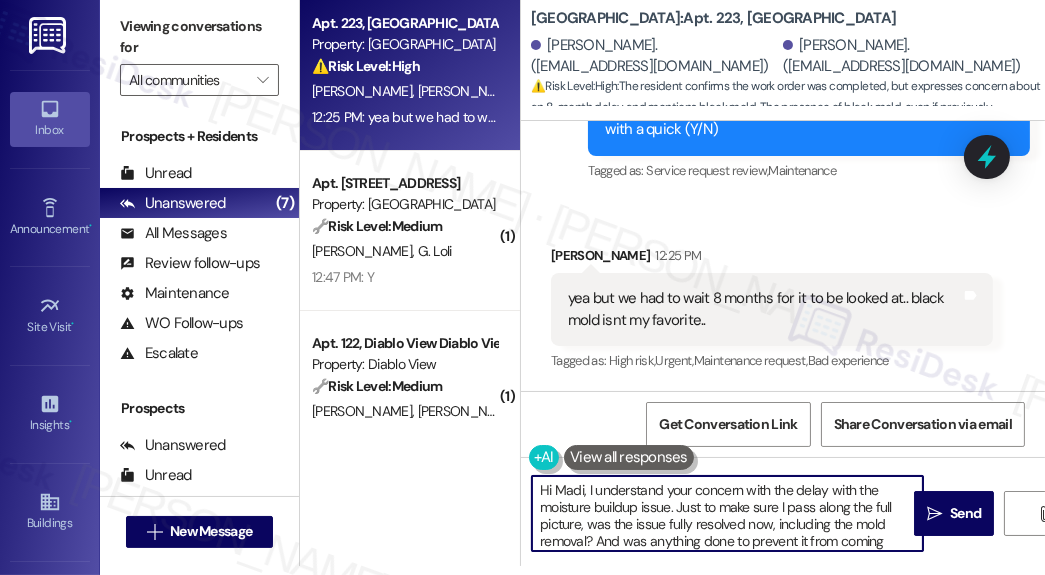 click on "Hi Madi, I understand your concern with the delay with the moisture buildup issue. Just to make sure I pass along the full picture, was the issue fully resolved now, including the mold removal? And was anything done to prevent it from coming back?" at bounding box center [727, 513] 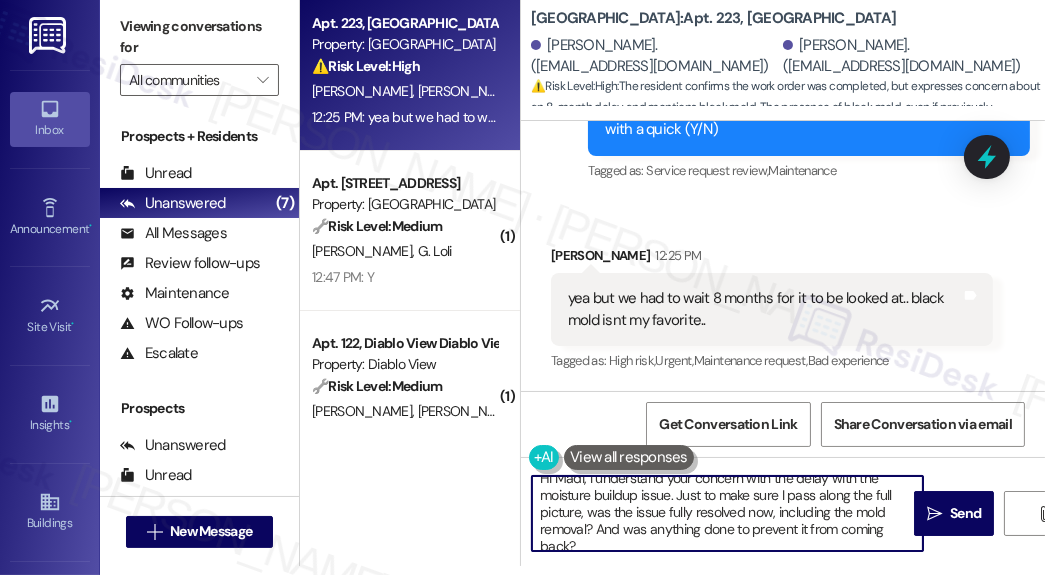 scroll, scrollTop: 22, scrollLeft: 0, axis: vertical 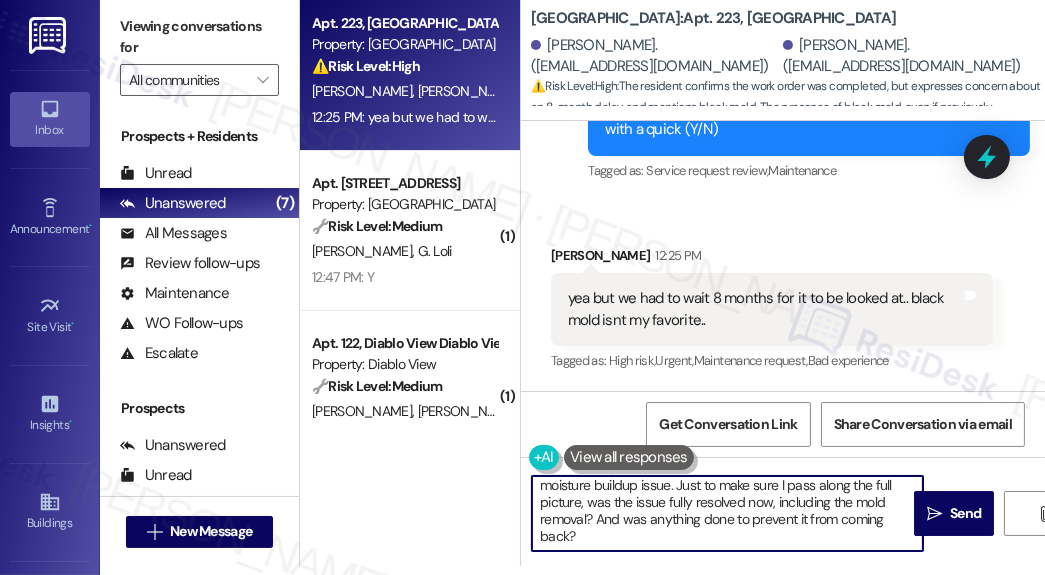 drag, startPoint x: 675, startPoint y: 505, endPoint x: 610, endPoint y: 567, distance: 89.827614 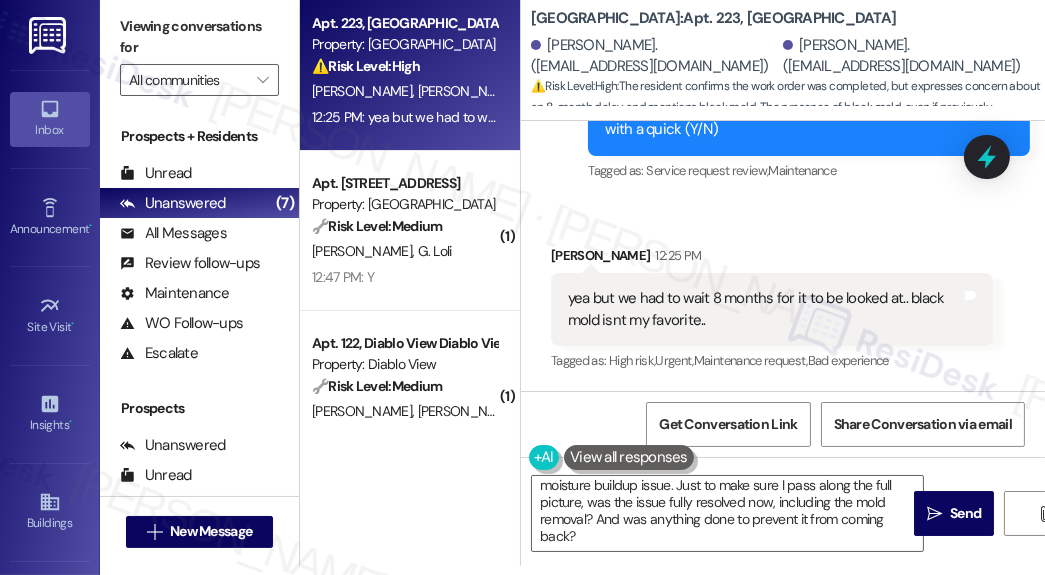 click on "Received via SMS [PERSON_NAME] 12:25 PM yea but we had to wait 8 months for it to be looked at.. black mold isnt my favorite.. Tags and notes Tagged as:   High risk ,  Click to highlight conversations about High risk Urgent ,  Click to highlight conversations about Urgent Maintenance request ,  Click to highlight conversations about Maintenance request Bad experience Click to highlight conversations about Bad experience" at bounding box center [783, 295] 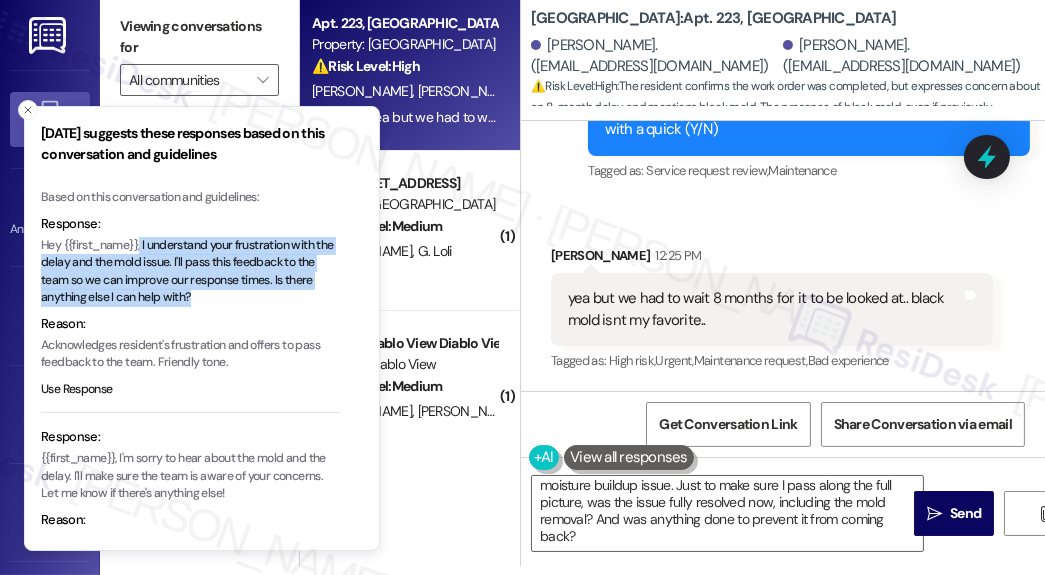 drag, startPoint x: 142, startPoint y: 248, endPoint x: 216, endPoint y: 299, distance: 89.87213 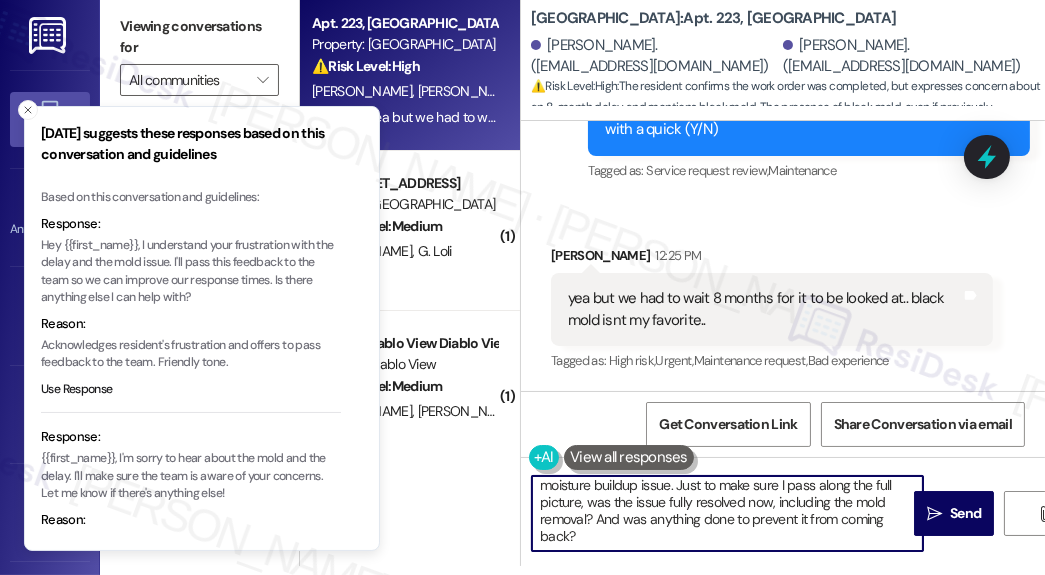click on "Hi Madi, I understand your concern with the delay with the moisture buildup issue. Just to make sure I pass along the full picture, was the issue fully resolved now, including the mold removal? And was anything done to prevent it from coming back?" at bounding box center [727, 513] 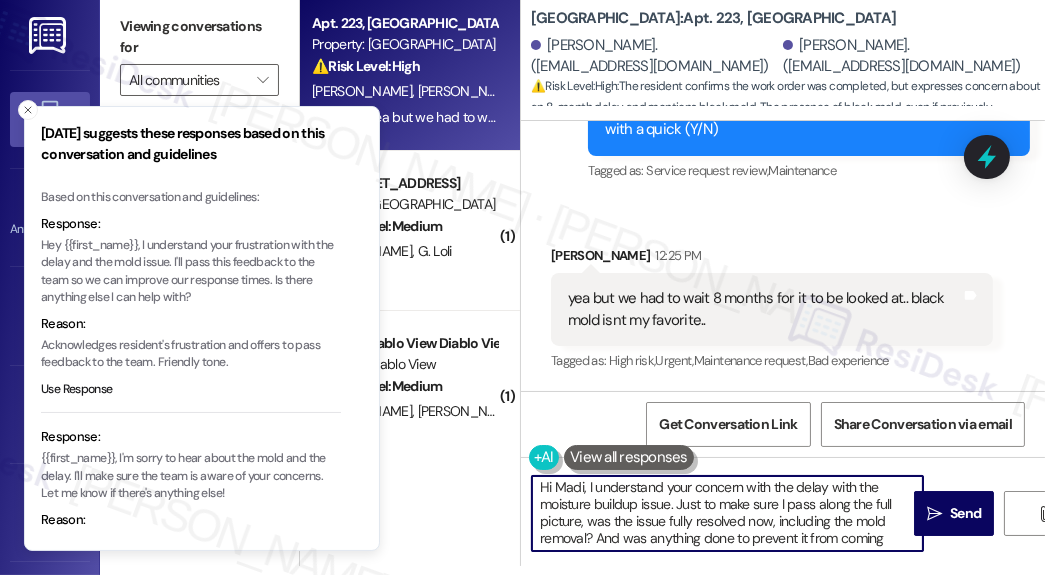 scroll, scrollTop: 0, scrollLeft: 0, axis: both 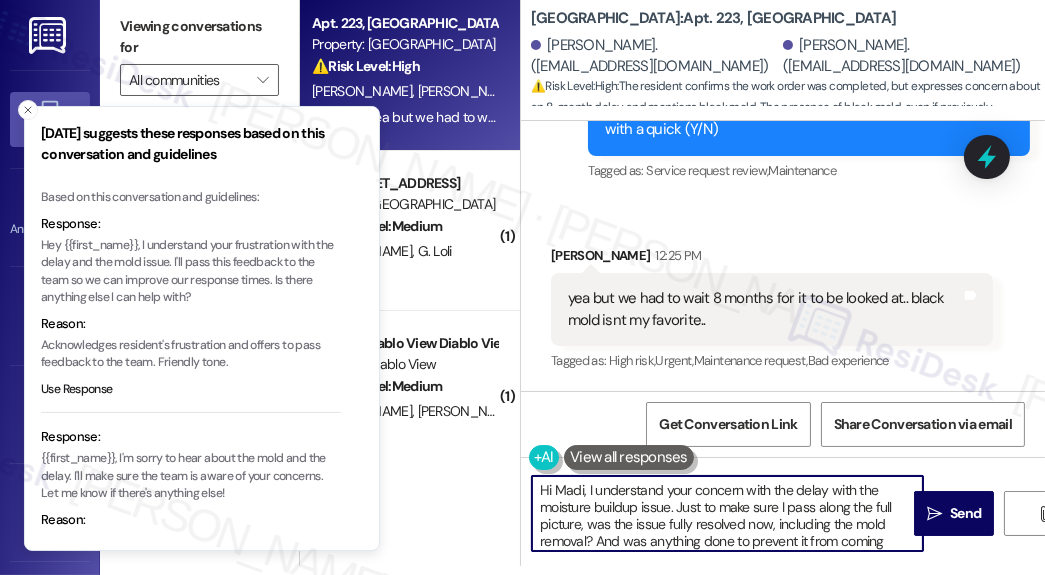 drag, startPoint x: 698, startPoint y: 538, endPoint x: 677, endPoint y: 504, distance: 39.962482 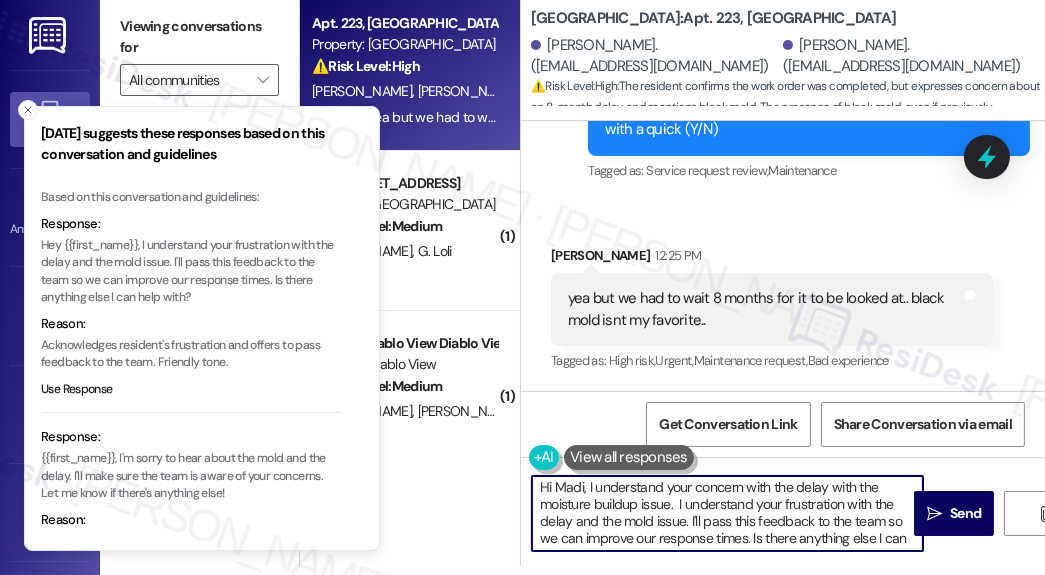 scroll, scrollTop: 0, scrollLeft: 0, axis: both 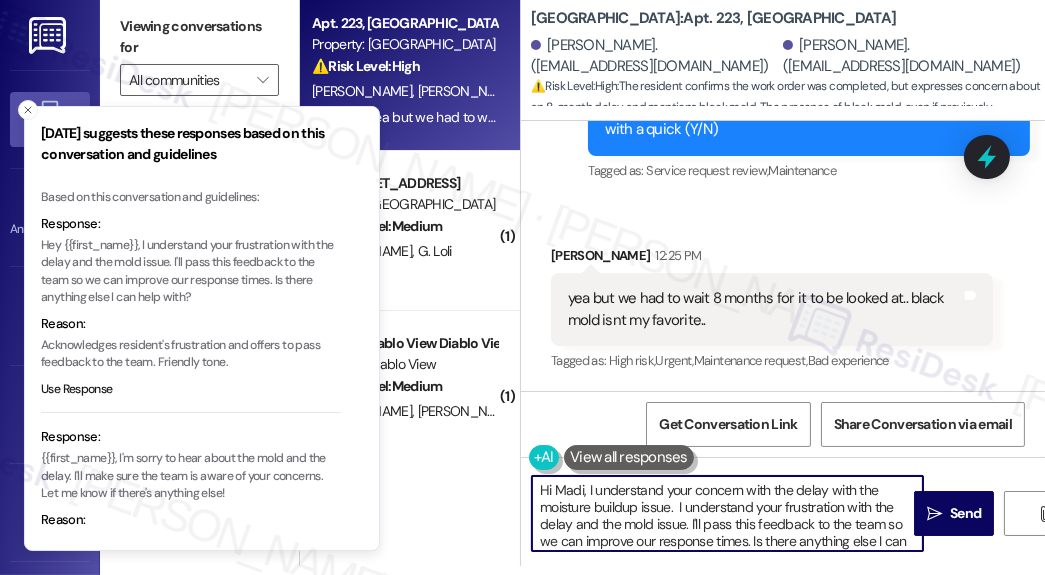 drag, startPoint x: 677, startPoint y: 503, endPoint x: 689, endPoint y: 524, distance: 24.186773 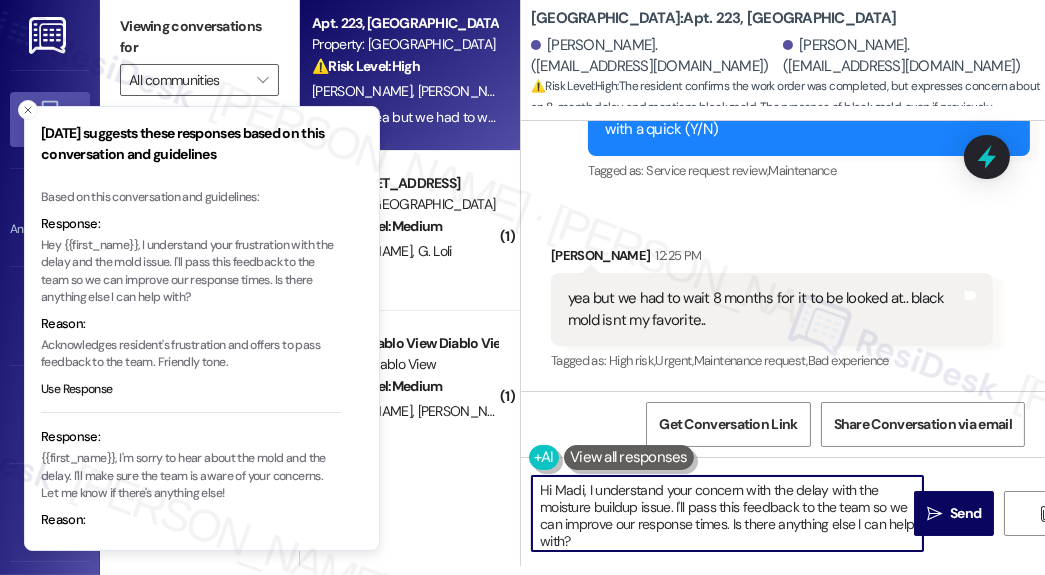 click on "Hi Madi, I understand your concern with the delay with the moisture buildup issue. I'll pass this feedback to the team so we can improve our response times. Is there anything else I can help with?" at bounding box center [727, 513] 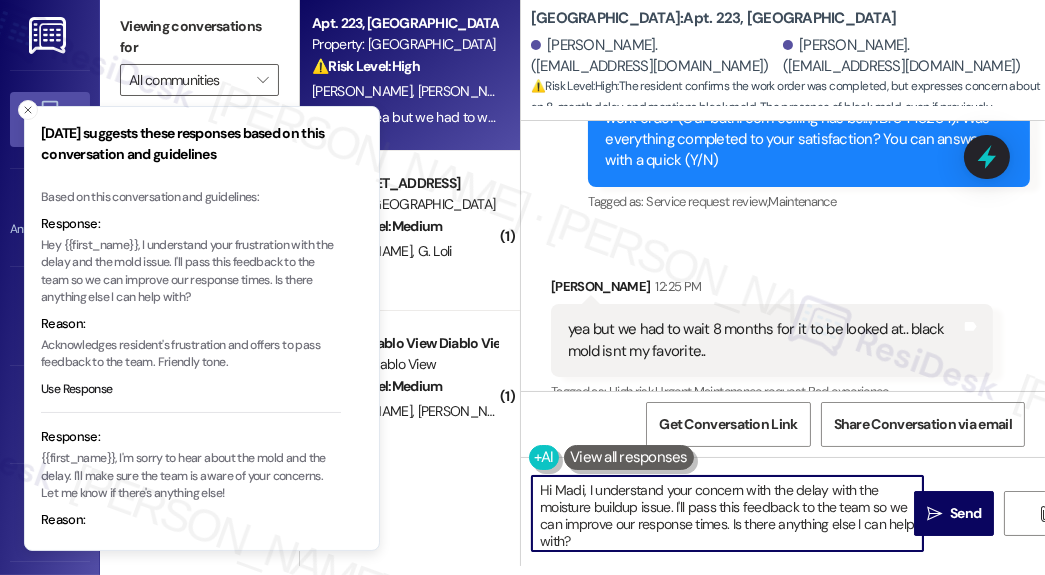 scroll, scrollTop: 6520, scrollLeft: 0, axis: vertical 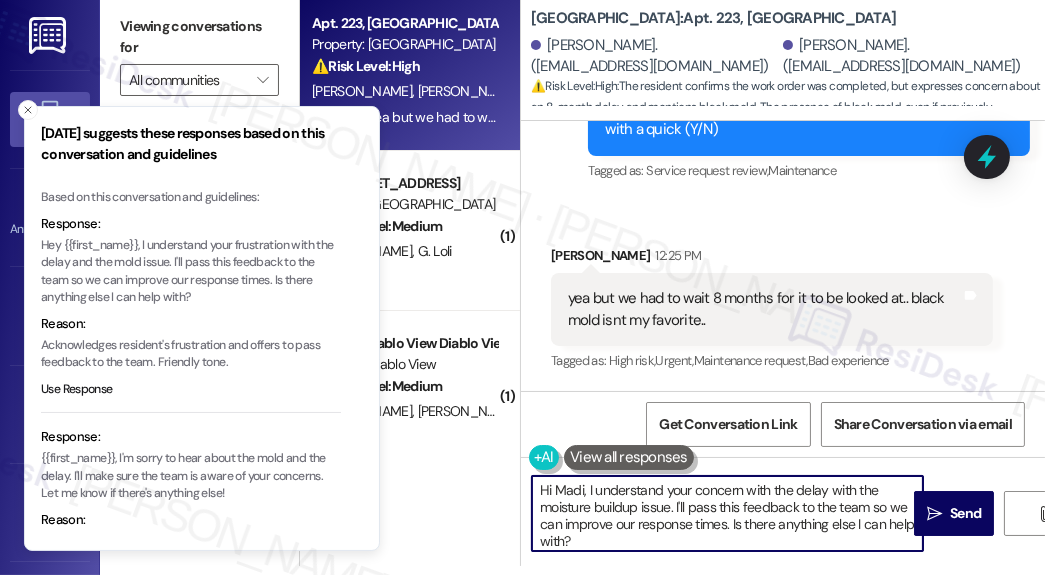 click on "Hi Madi, I understand your concern with the delay with the moisture buildup issue. I'll pass this feedback to the team so we can improve our response times. Is there anything else I can help with?" at bounding box center [727, 513] 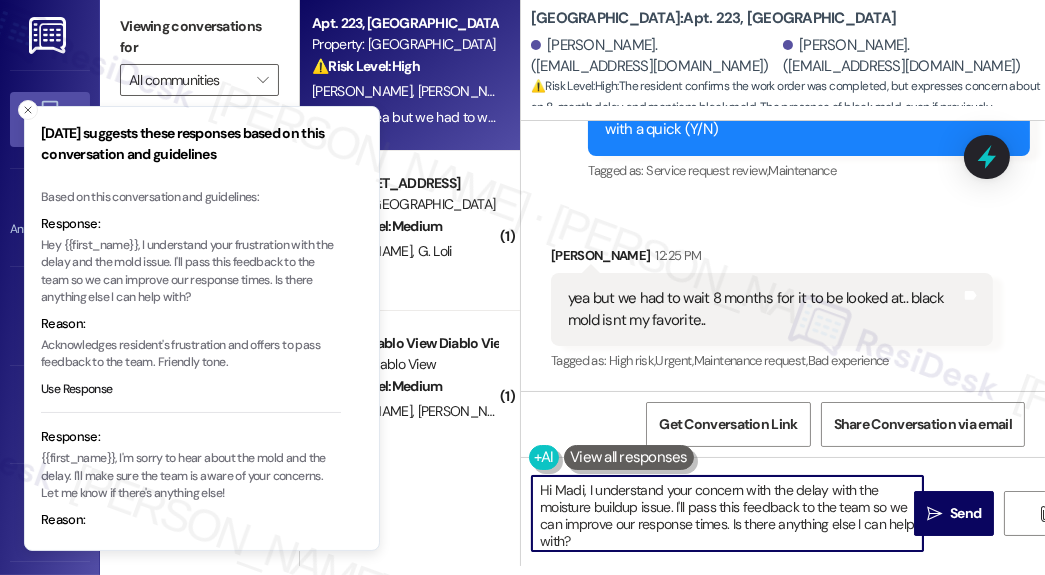 click on "Hi Madi, I understand your concern with the delay with the moisture buildup issue. I'll pass this feedback to the team so we can improve our response times. Is there anything else I can help with?" at bounding box center (727, 513) 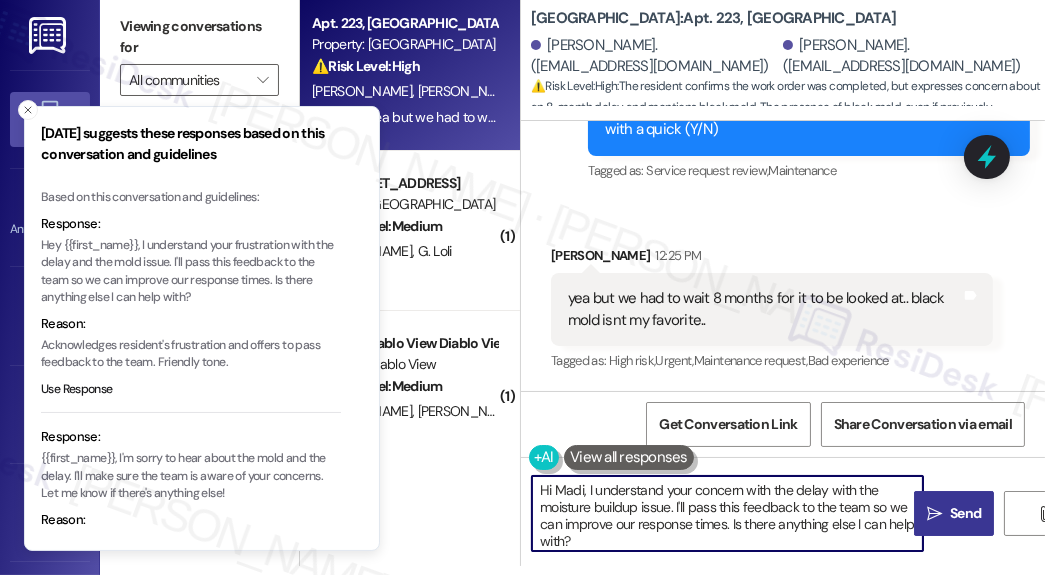type on "Hi Madi, I understand your concern with the delay with the moisture buildup issue. I'll pass this feedback to the team so we can improve our response times. Is there anything else I can help with?" 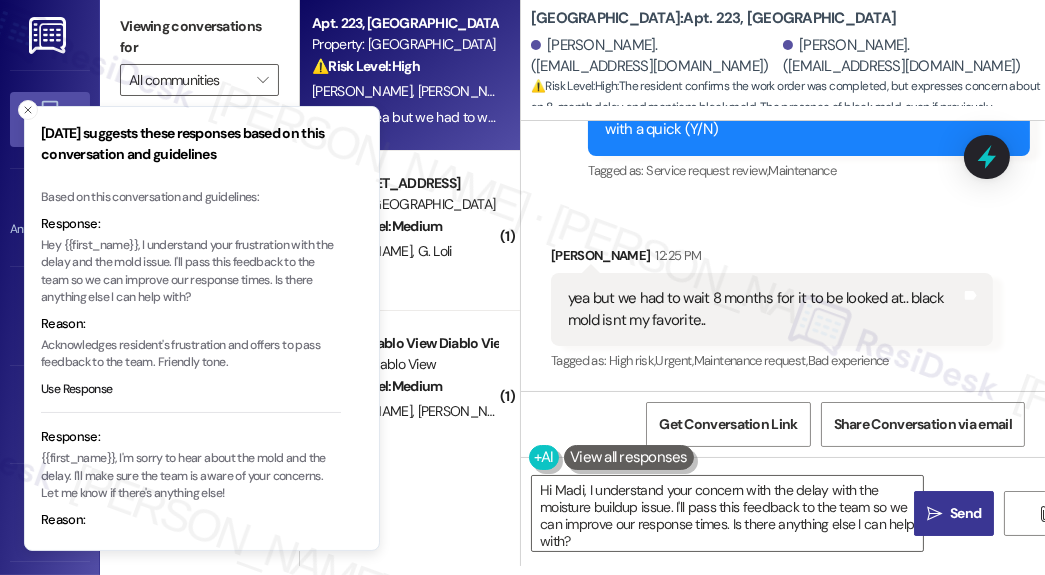 click on "Send" at bounding box center [965, 513] 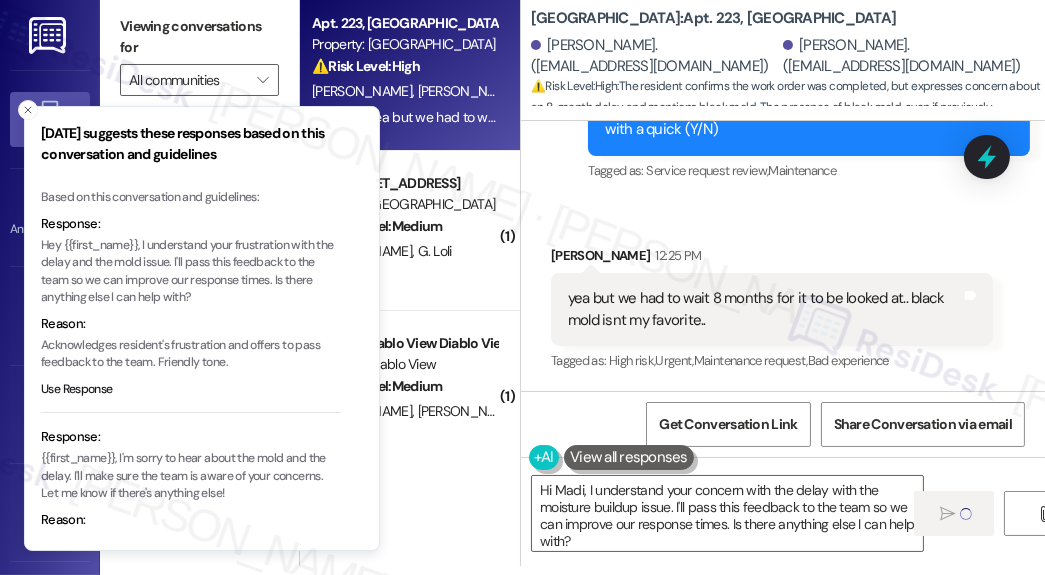click on "Inbox" at bounding box center (50, 119) 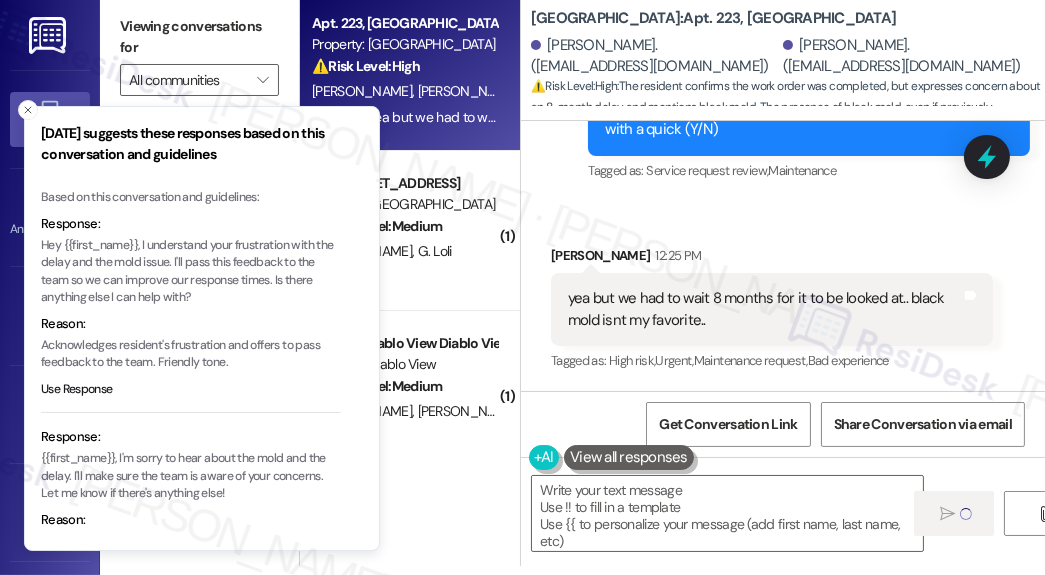 scroll, scrollTop: 6519, scrollLeft: 0, axis: vertical 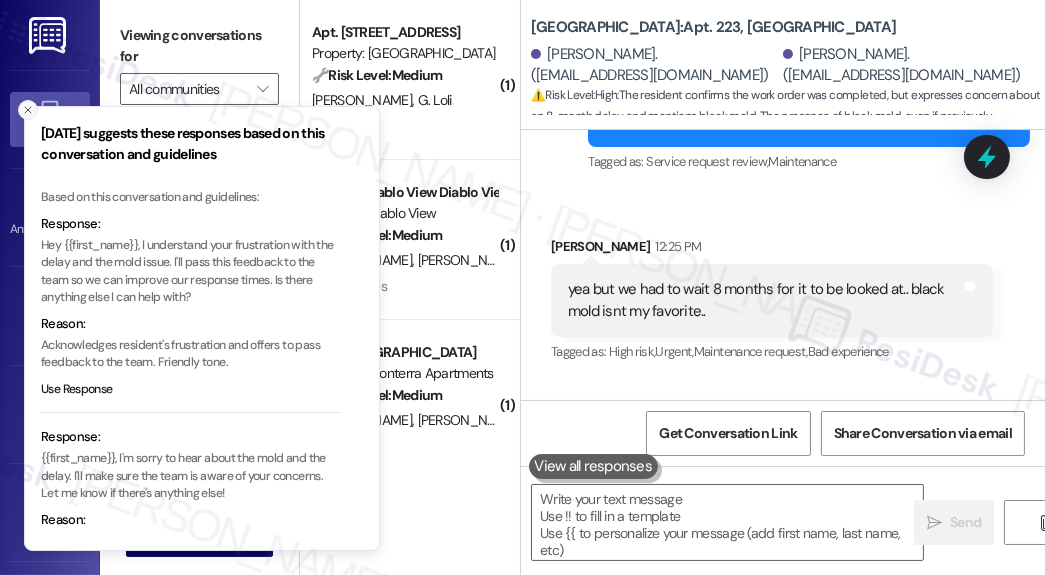 click 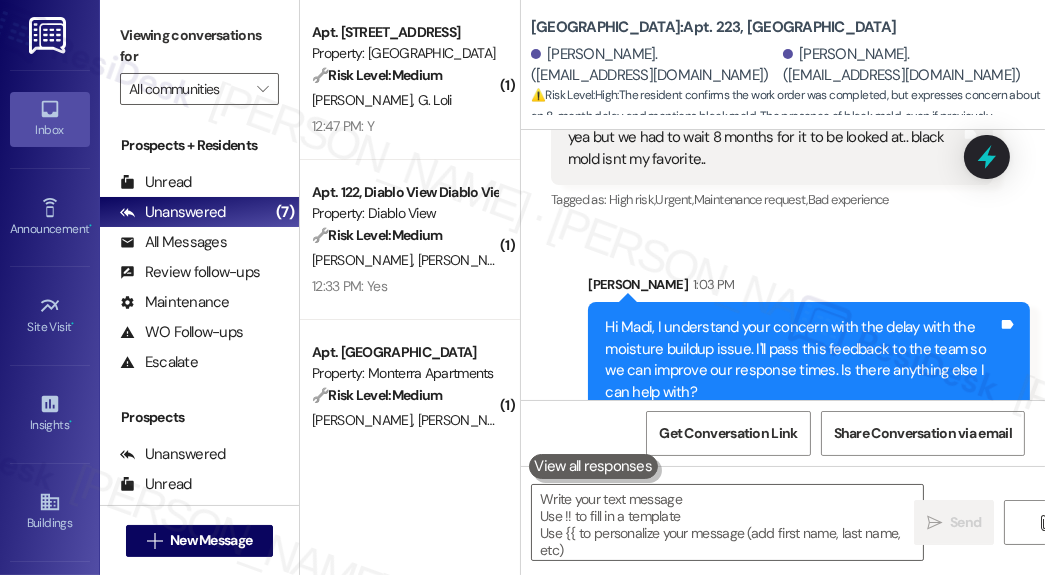 scroll, scrollTop: 6724, scrollLeft: 0, axis: vertical 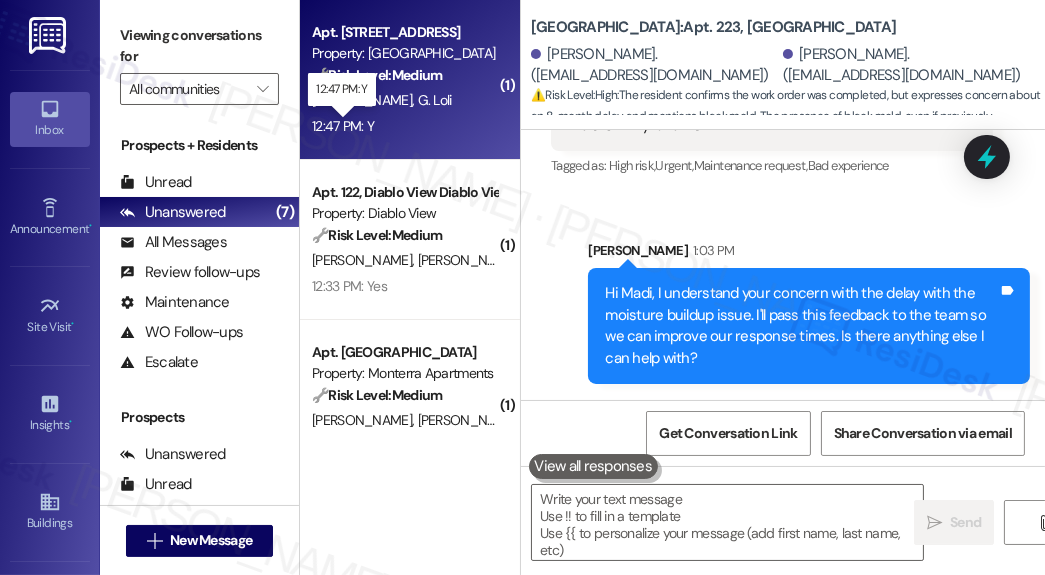 click on "12:47 PM: Y 12:47 PM: Y" at bounding box center [343, 126] 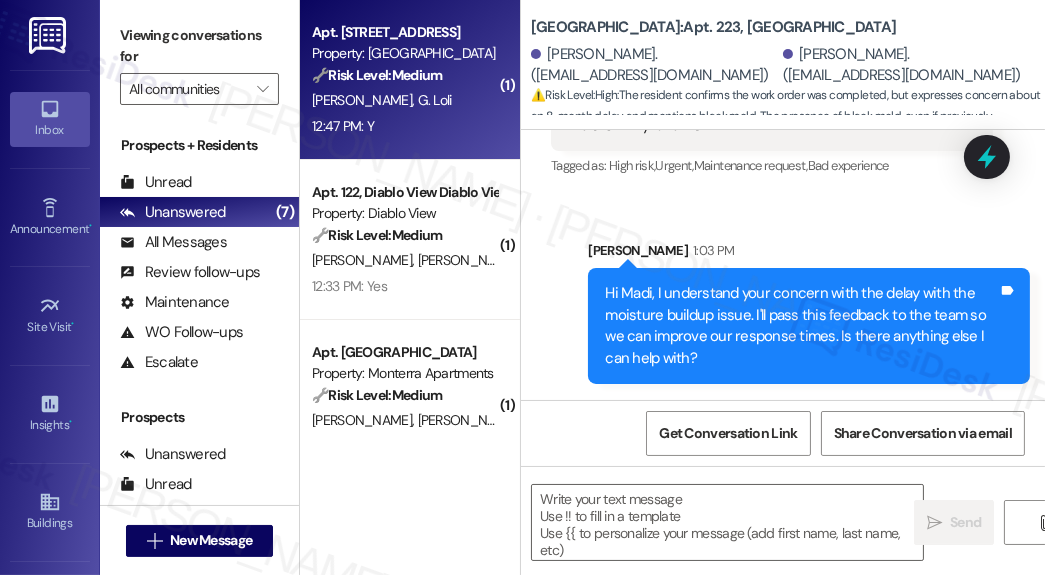 type on "Fetching suggested responses. Please feel free to read through the conversation in the meantime." 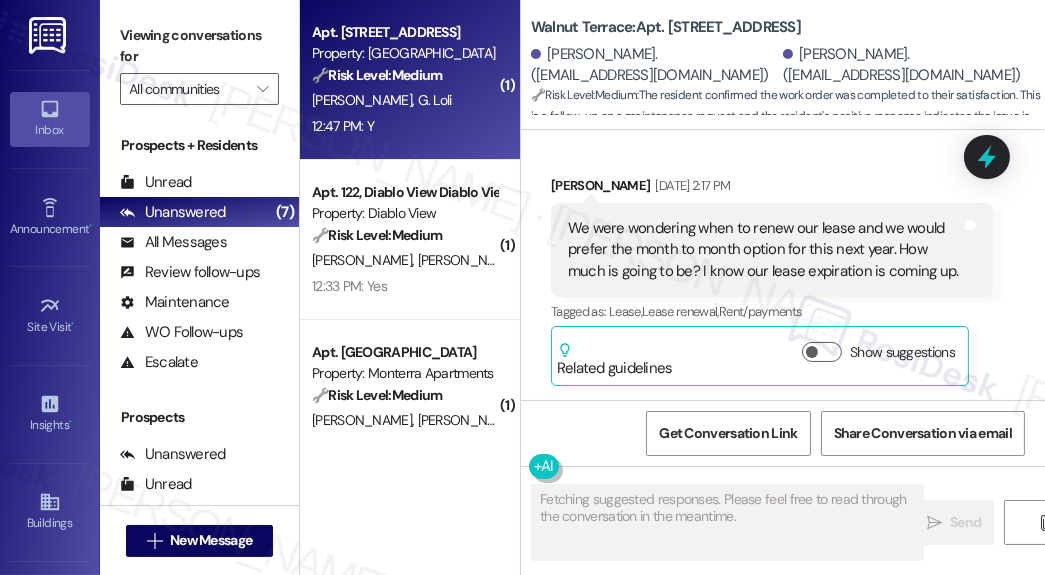 scroll, scrollTop: 11888, scrollLeft: 0, axis: vertical 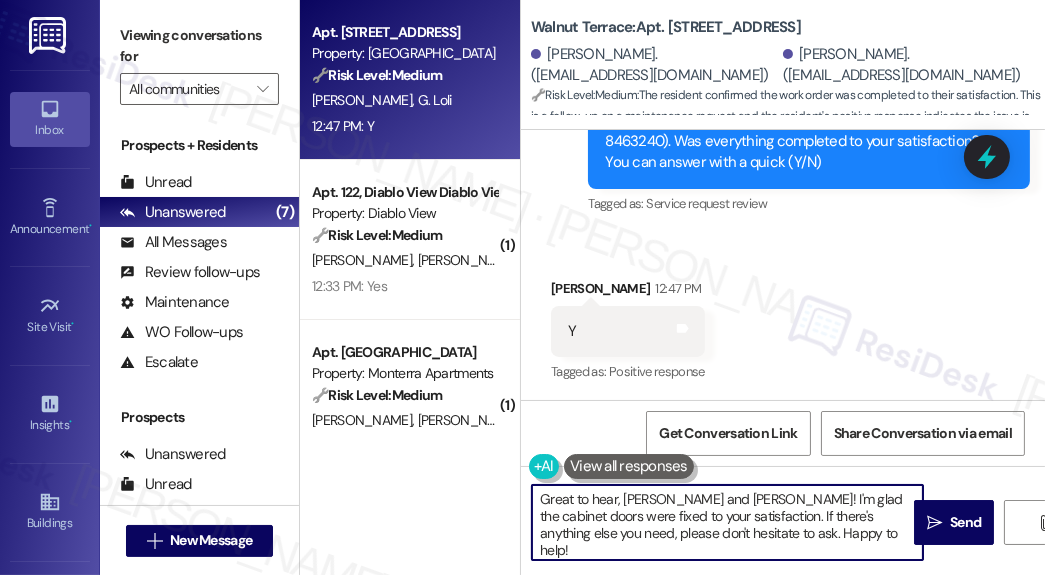 drag, startPoint x: 659, startPoint y: 497, endPoint x: 741, endPoint y: 496, distance: 82.006096 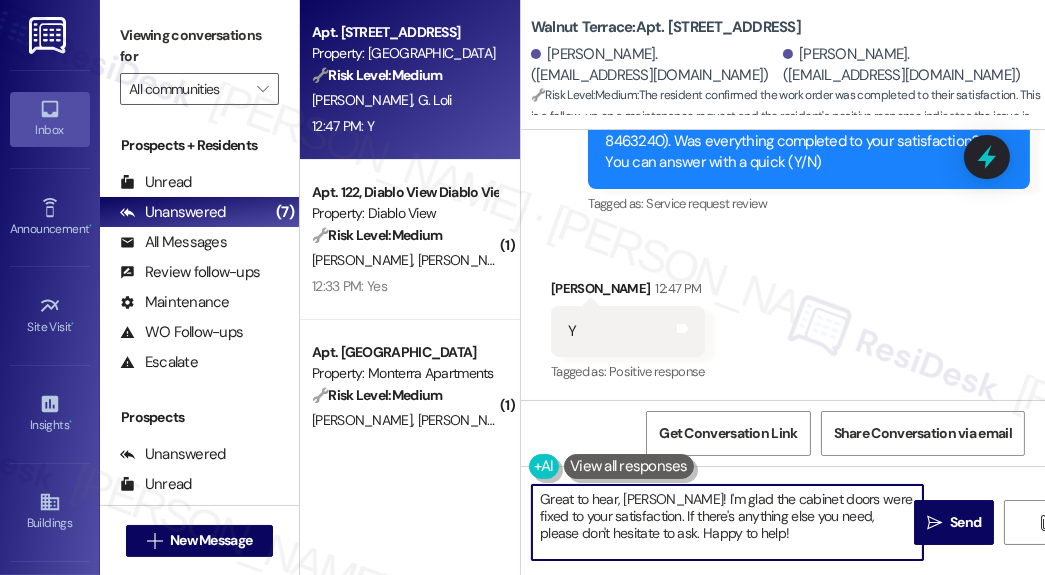 click on "Received via SMS [PERSON_NAME] 12:47 PM Y Tags and notes Tagged as:   Positive response Click to highlight conversations about Positive response" at bounding box center [783, 317] 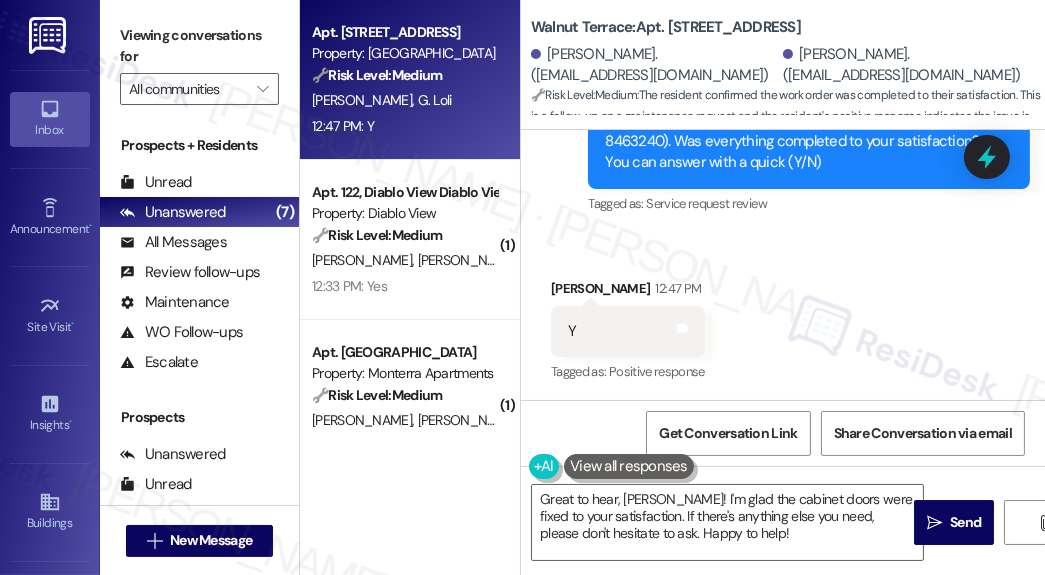 drag, startPoint x: 955, startPoint y: 294, endPoint x: 919, endPoint y: 330, distance: 50.91169 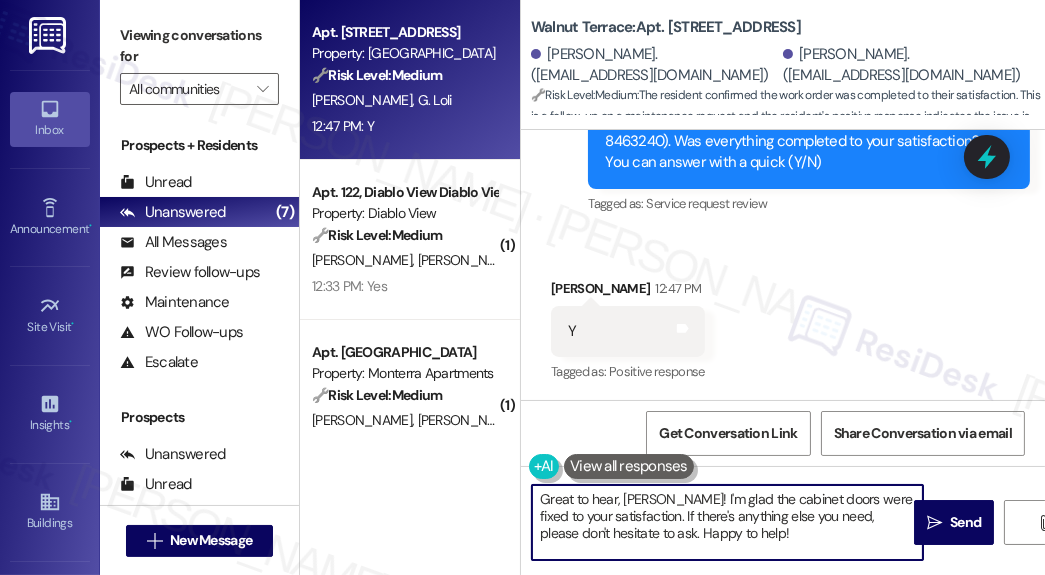 drag, startPoint x: 753, startPoint y: 539, endPoint x: 641, endPoint y: 510, distance: 115.69356 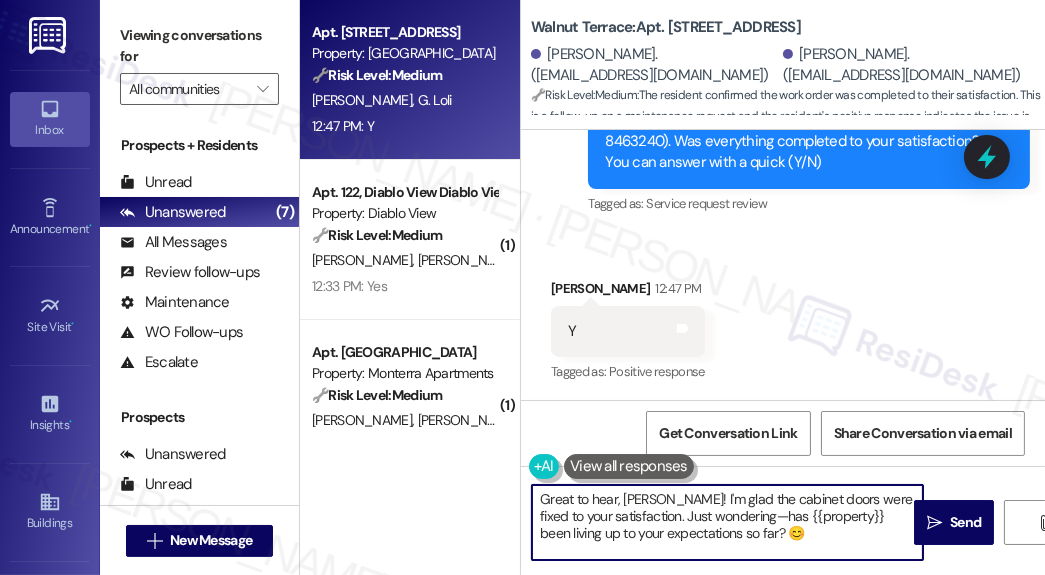 drag, startPoint x: 741, startPoint y: 517, endPoint x: 731, endPoint y: 516, distance: 10.049875 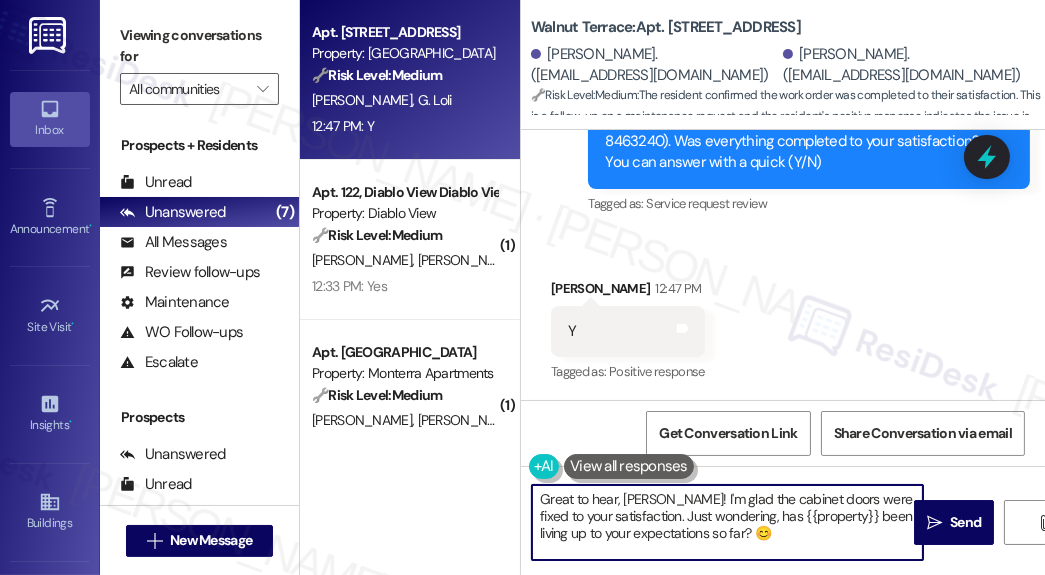 click on "Great to hear, [PERSON_NAME]! I'm glad the cabinet doors were fixed to your satisfaction. Just wondering, has {{property}} been living up to your expectations so far? 😊" at bounding box center [727, 522] 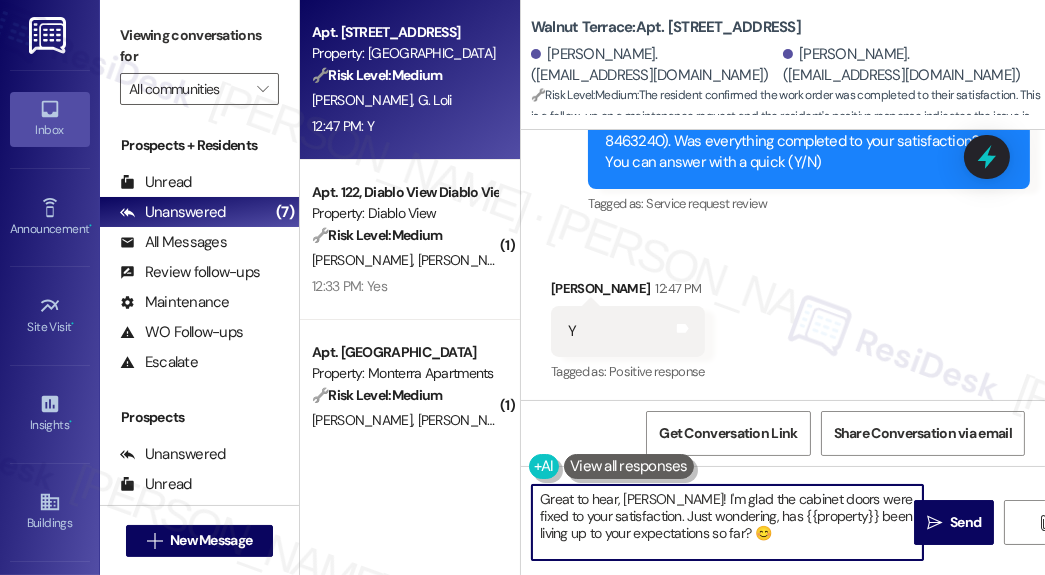 click on "Great to hear, [PERSON_NAME]! I'm glad the cabinet doors were fixed to your satisfaction. Just wondering, has {{property}} been living up to your expectations so far? 😊" at bounding box center (727, 522) 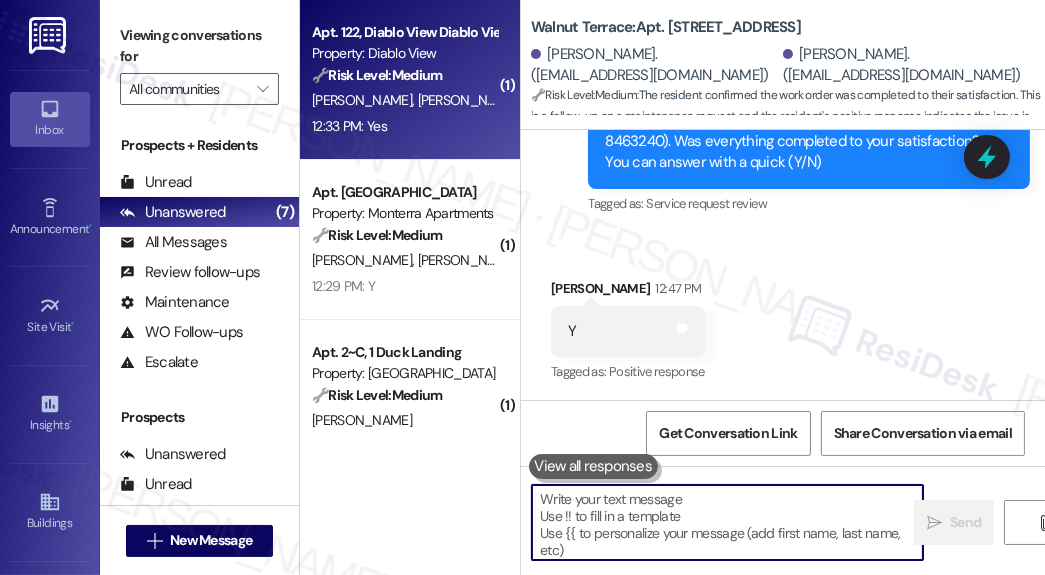 type 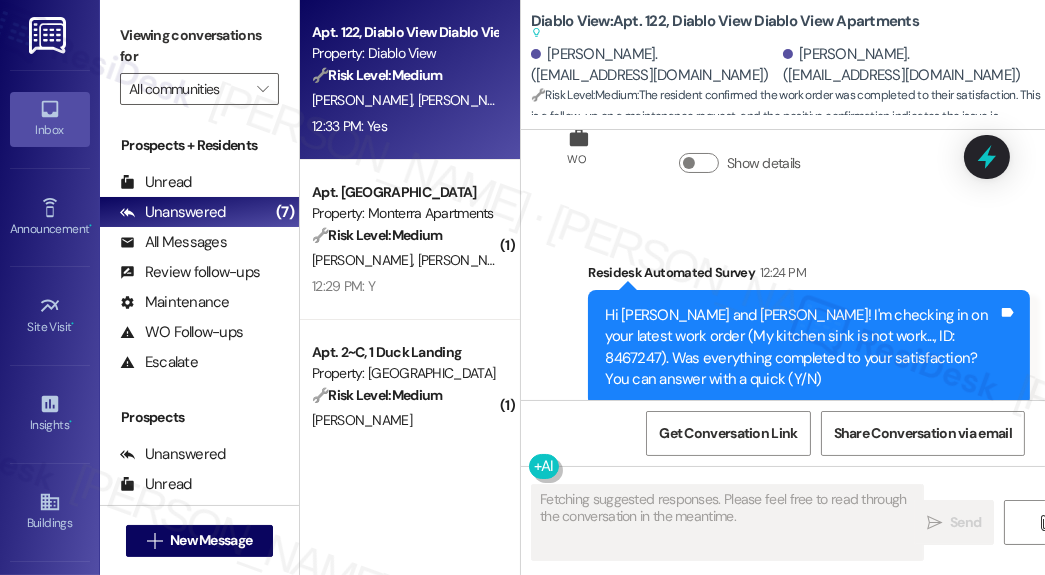 scroll, scrollTop: 3157, scrollLeft: 0, axis: vertical 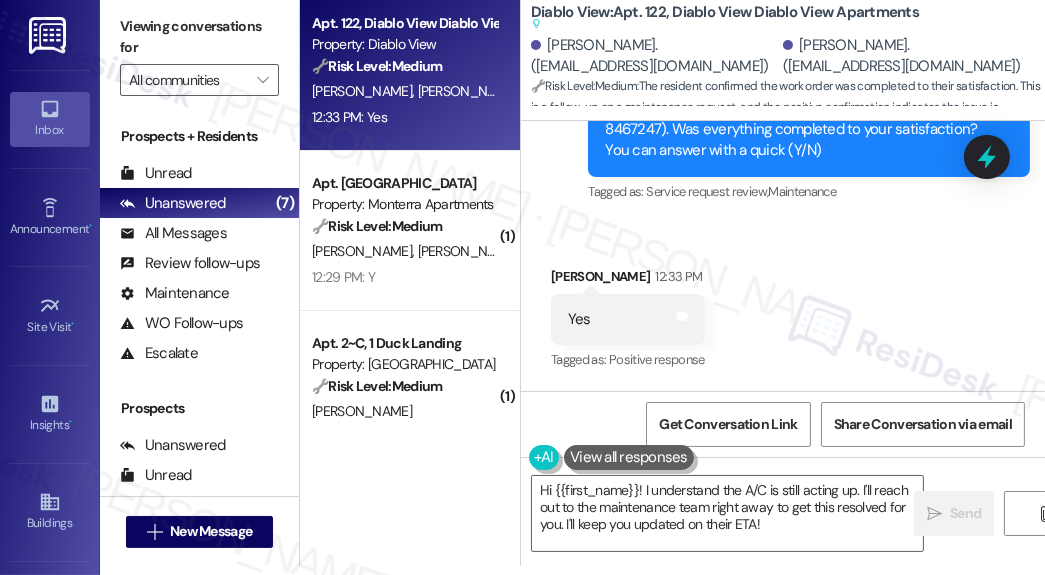 click on "Received via SMS [PERSON_NAME] 12:33 PM Yes Tags and notes Tagged as:   Positive response Click to highlight conversations about Positive response" at bounding box center [783, 305] 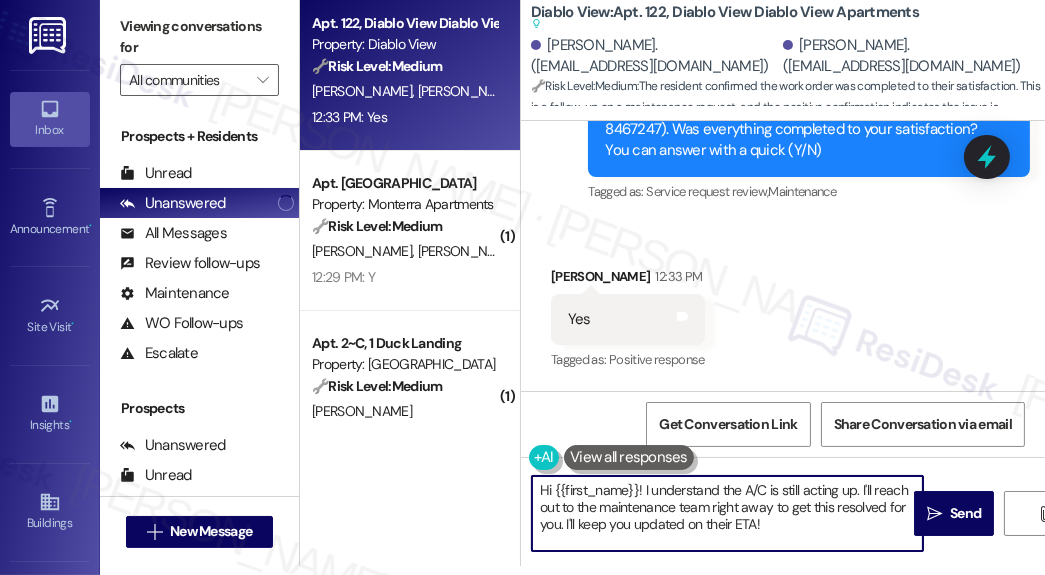 click on "Hi {{first_name}}! I understand the A/C is still acting up. I'll reach out to the maintenance team right away to get this resolved for you. I'll keep you updated on their ETA!" at bounding box center (727, 513) 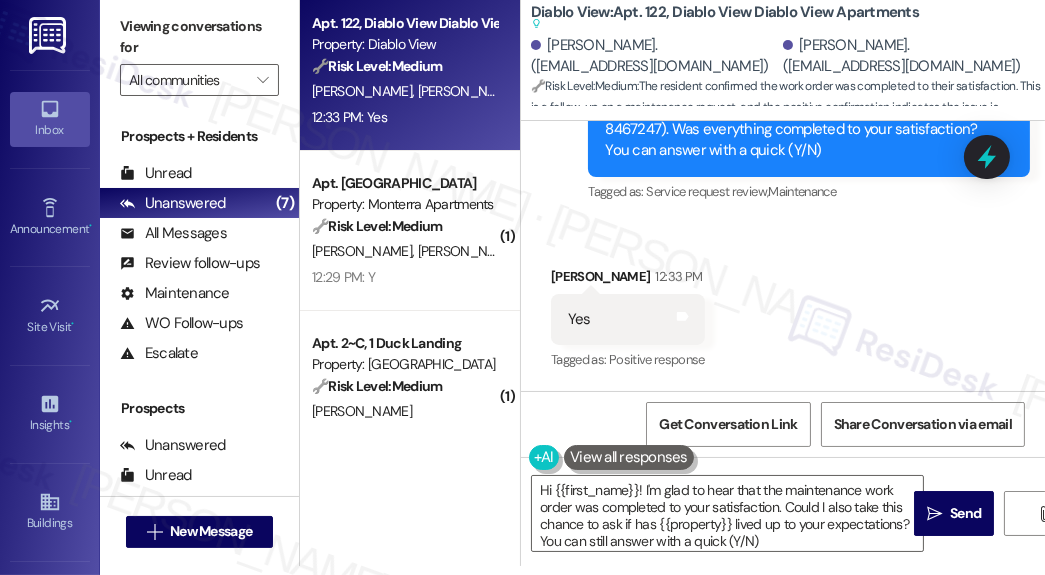 click on "Received via SMS [PERSON_NAME] 12:33 PM Yes Tags and notes Tagged as:   Positive response Click to highlight conversations about Positive response" at bounding box center [628, 320] 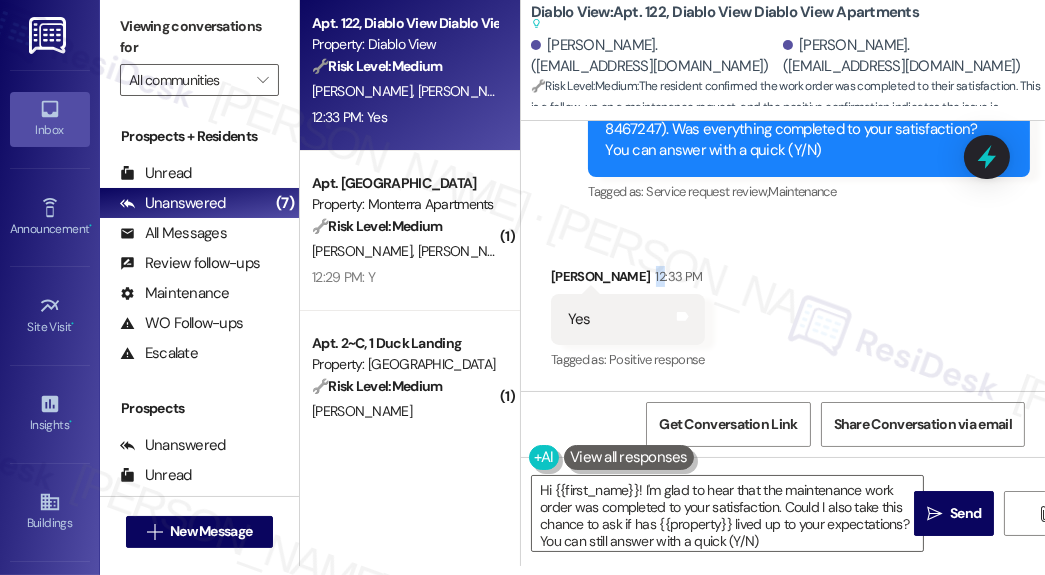 click on "Received via SMS [PERSON_NAME] 12:33 PM Yes Tags and notes Tagged as:   Positive response Click to highlight conversations about Positive response" at bounding box center [628, 320] 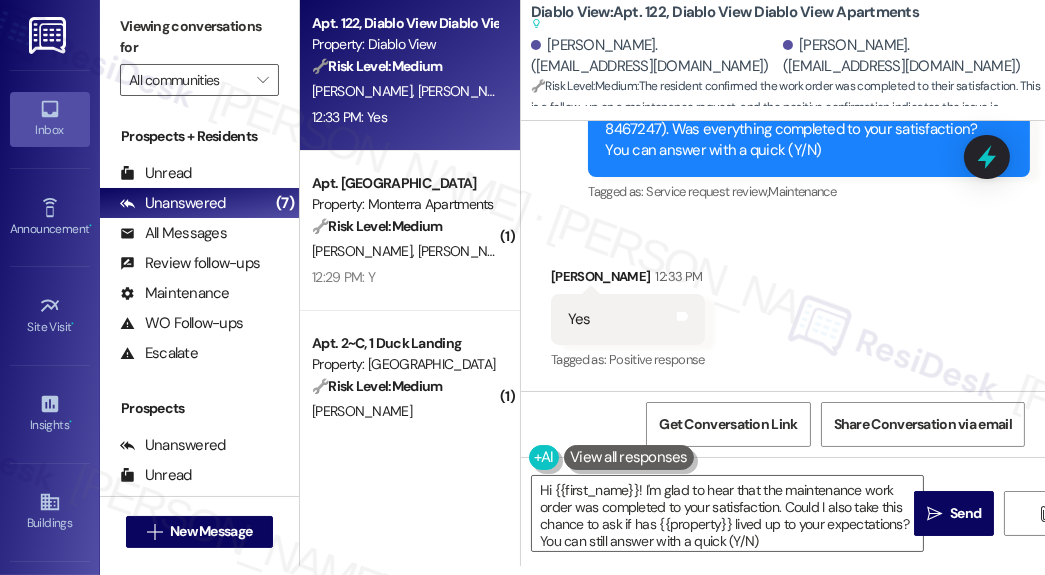 click on "[PERSON_NAME] 12:33 PM" at bounding box center [628, 280] 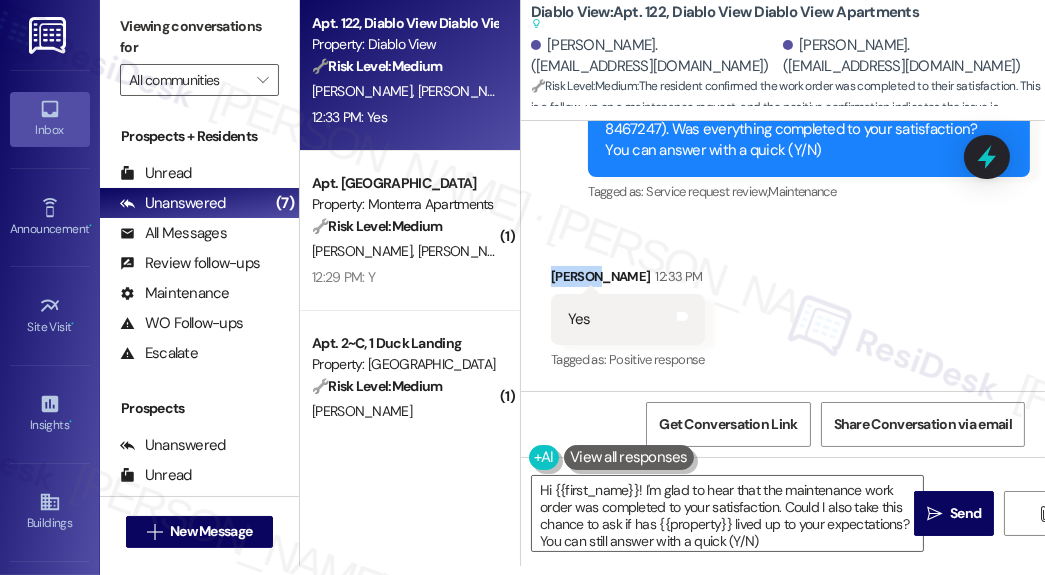click on "[PERSON_NAME] 12:33 PM" at bounding box center (628, 280) 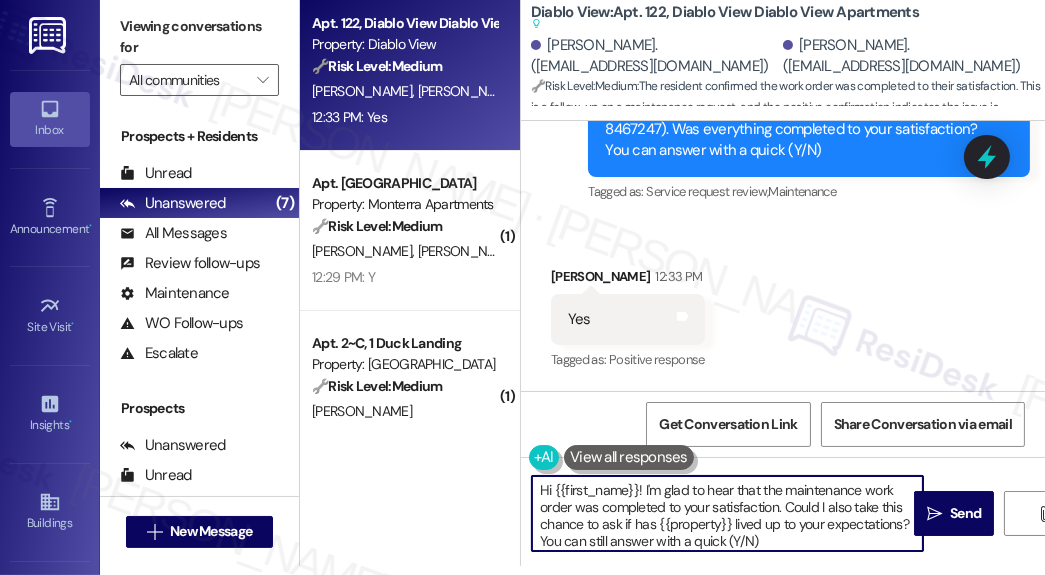 drag, startPoint x: 635, startPoint y: 485, endPoint x: 556, endPoint y: 494, distance: 79.51101 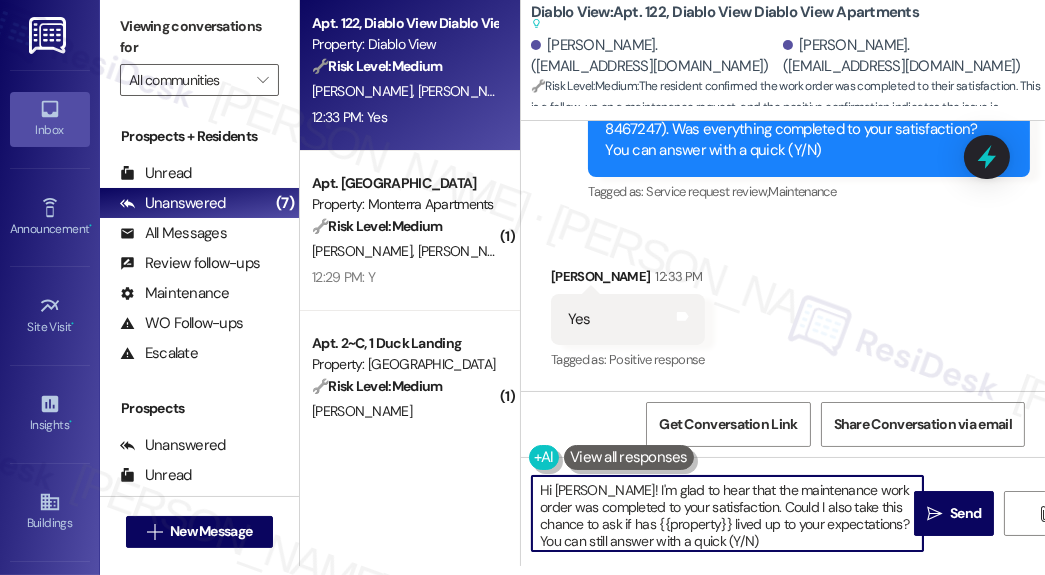 scroll, scrollTop: 3239, scrollLeft: 0, axis: vertical 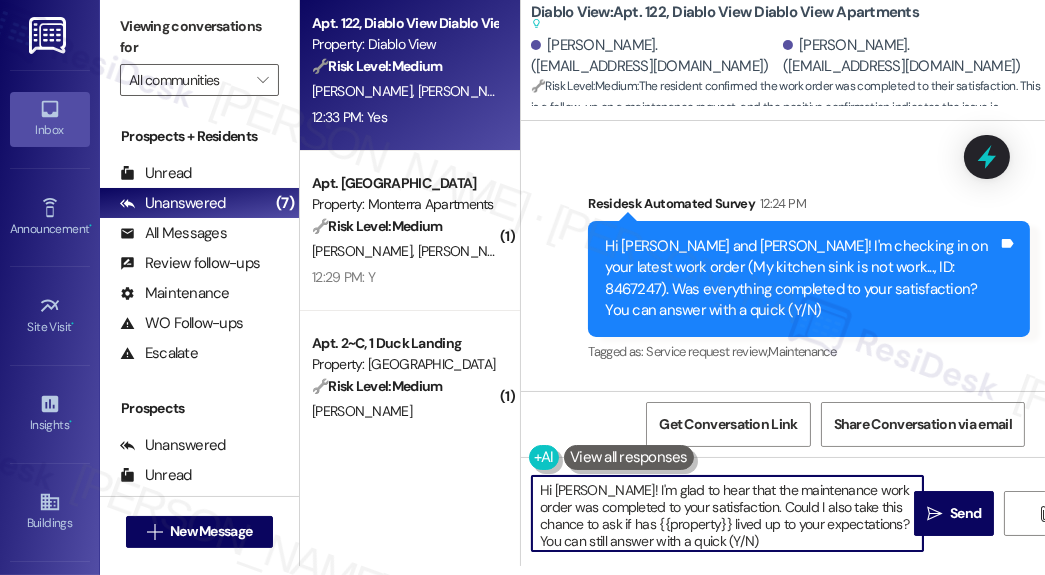 click on "Hi [PERSON_NAME]! I'm glad to hear that the maintenance work order was completed to your satisfaction. Could I also take this chance to ask if has {{property}} lived up to your expectations? You can still answer with a quick (Y/N)" at bounding box center [727, 513] 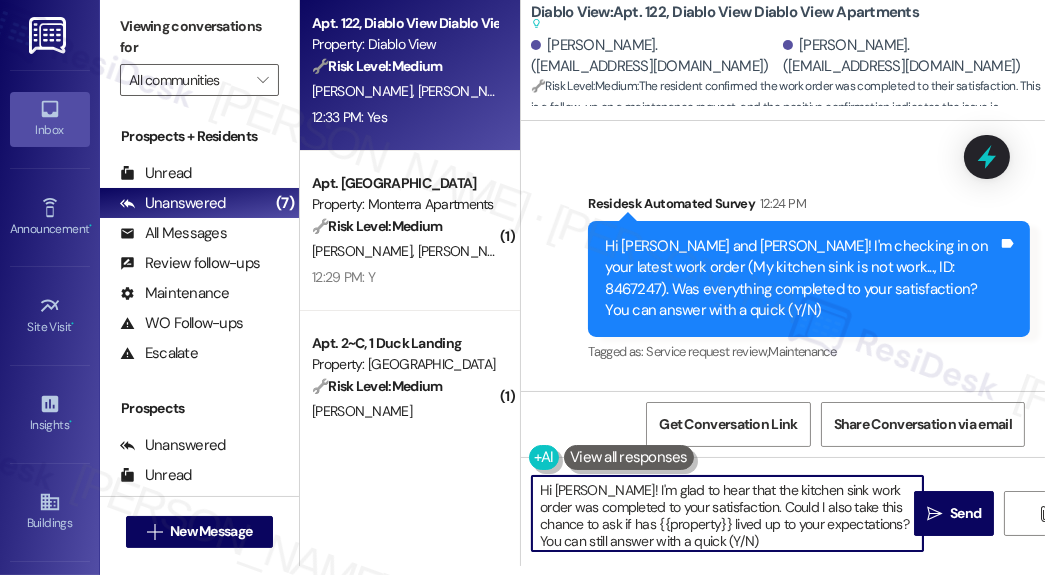 scroll, scrollTop: 5, scrollLeft: 0, axis: vertical 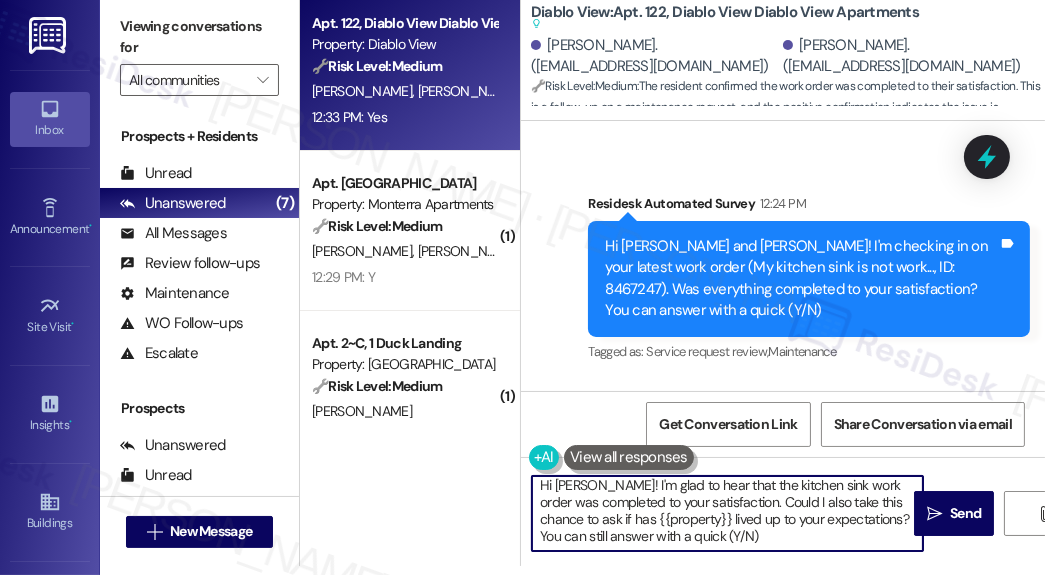 drag, startPoint x: 747, startPoint y: 535, endPoint x: 851, endPoint y: 512, distance: 106.51291 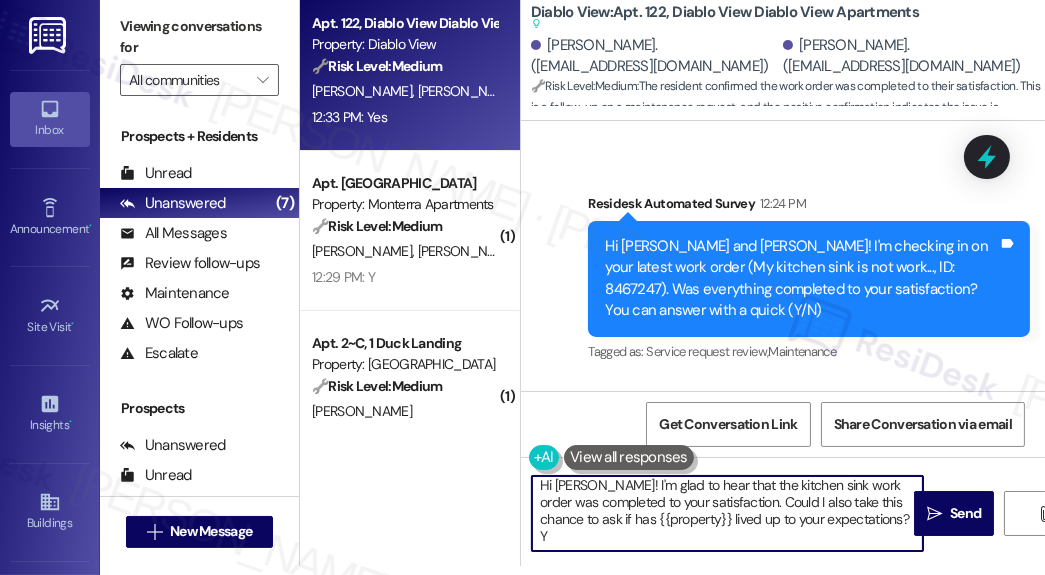 scroll, scrollTop: 0, scrollLeft: 0, axis: both 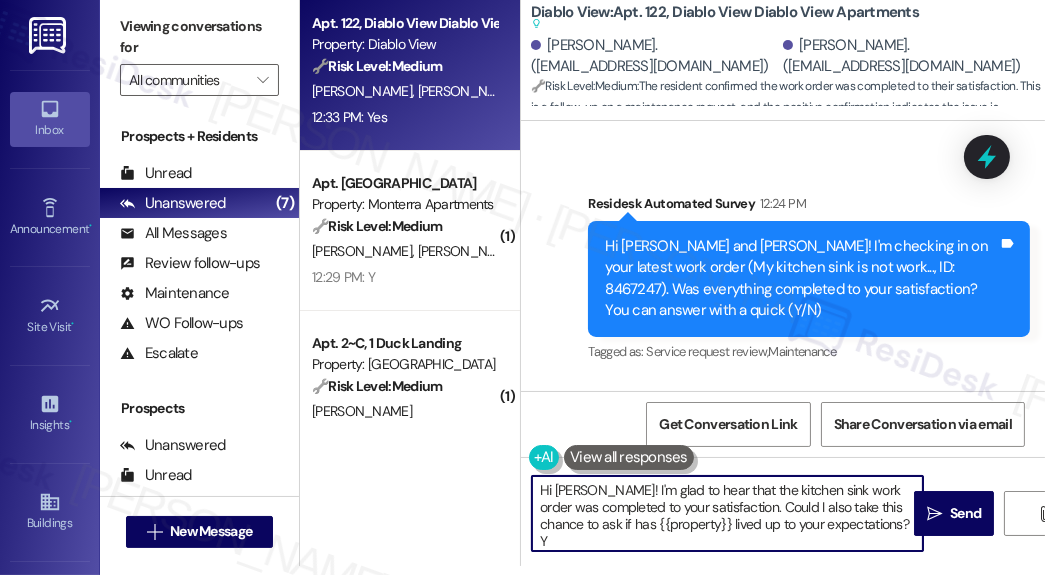type on "Hi [PERSON_NAME]! I'm glad to hear that the kitchen sink work order was completed to your satisfaction. Could I also take this chance to ask if has {{property}} lived up to your expectations?" 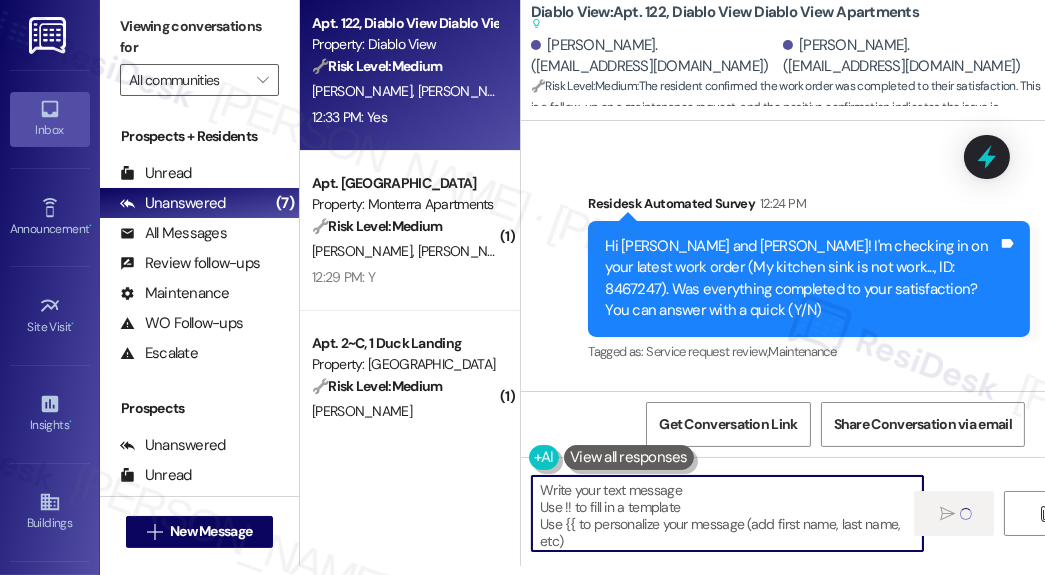 scroll, scrollTop: 3201, scrollLeft: 0, axis: vertical 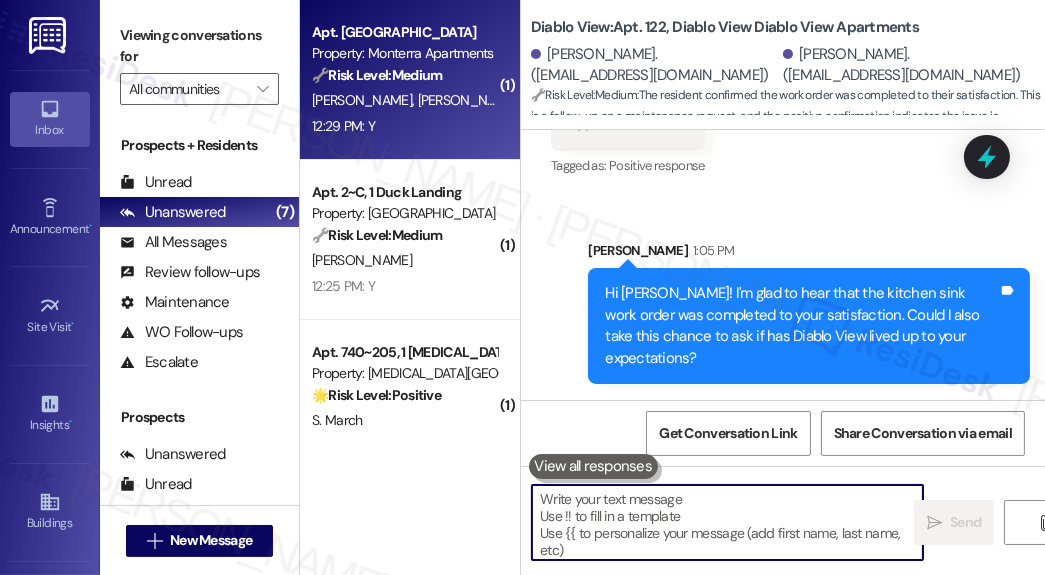 type 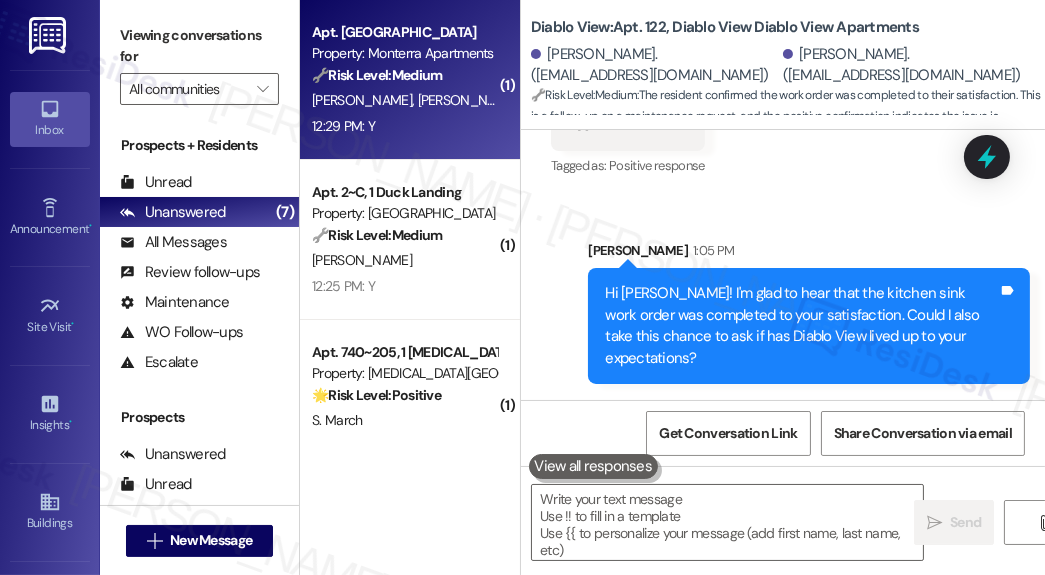 click on "12:29 PM: Y 12:29 PM: Y" at bounding box center (404, 126) 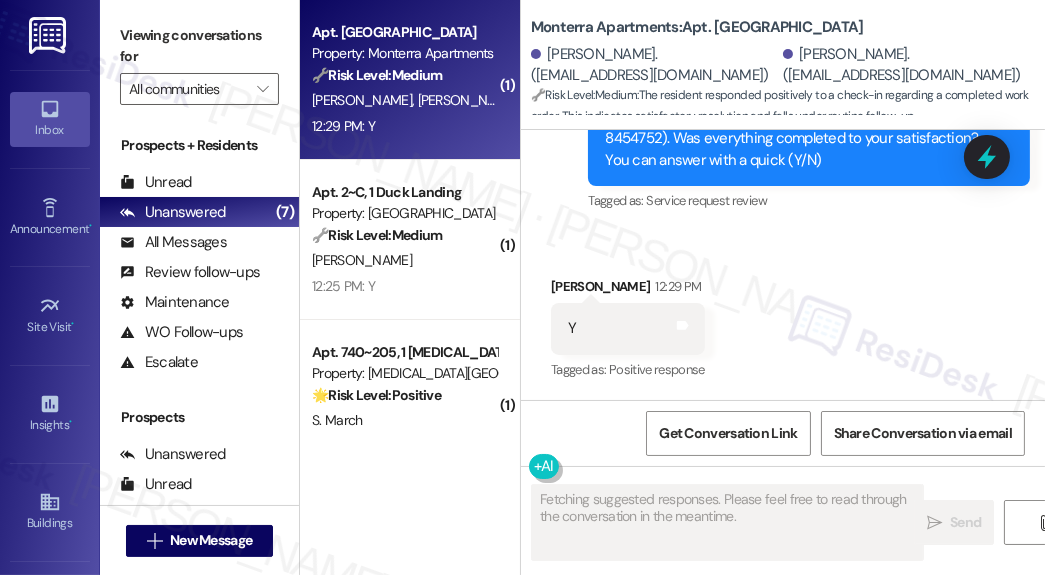 scroll, scrollTop: 2720, scrollLeft: 0, axis: vertical 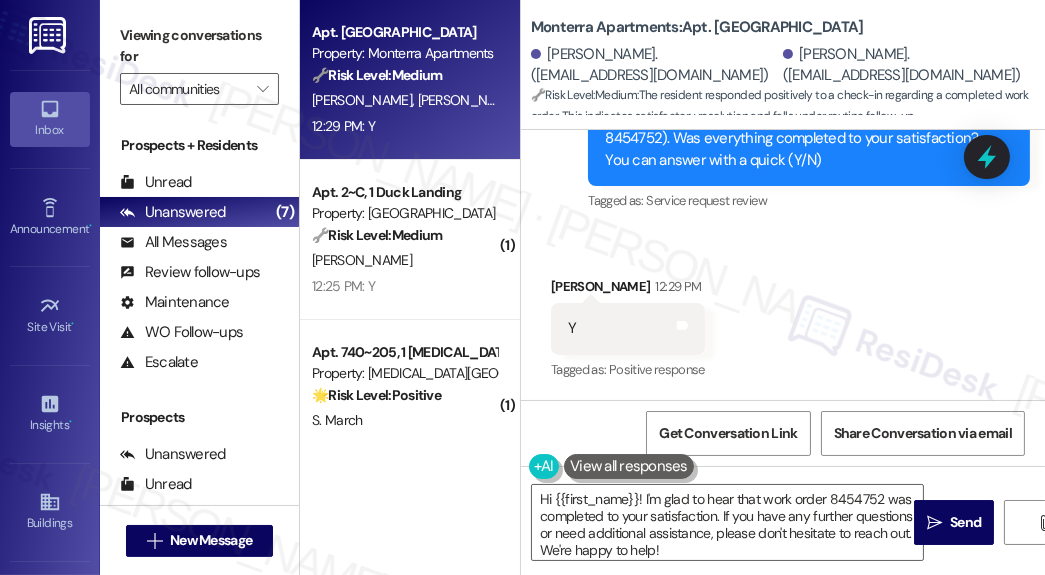 drag, startPoint x: 976, startPoint y: 210, endPoint x: 956, endPoint y: 219, distance: 21.931713 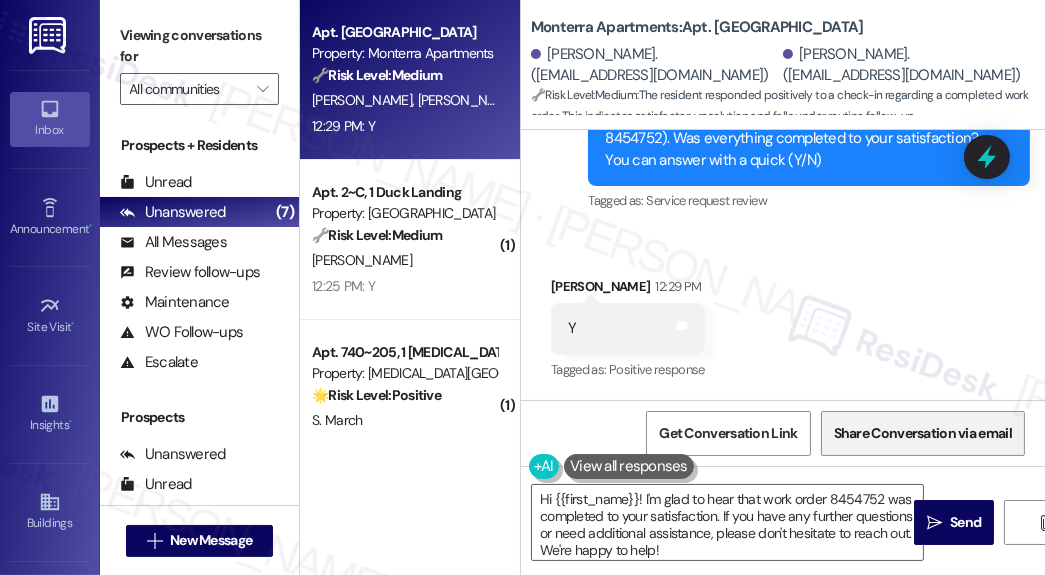 scroll, scrollTop: 9, scrollLeft: 0, axis: vertical 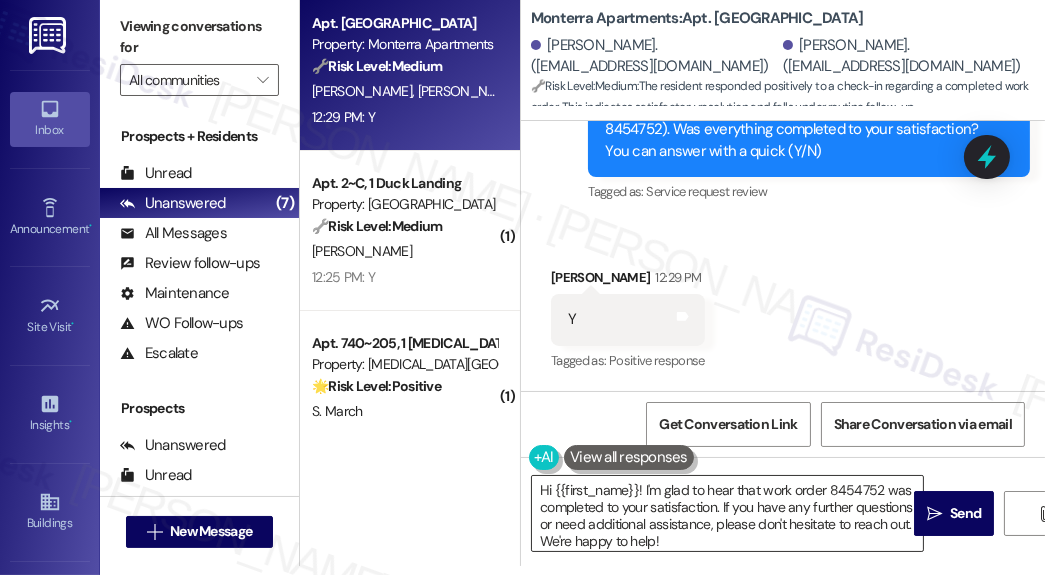click on "Hi {{first_name}}! I'm glad to hear that work order 8454752 was completed to your satisfaction. If you have any further questions or need additional assistance, please don't hesitate to reach out. We're happy to help!" at bounding box center (727, 513) 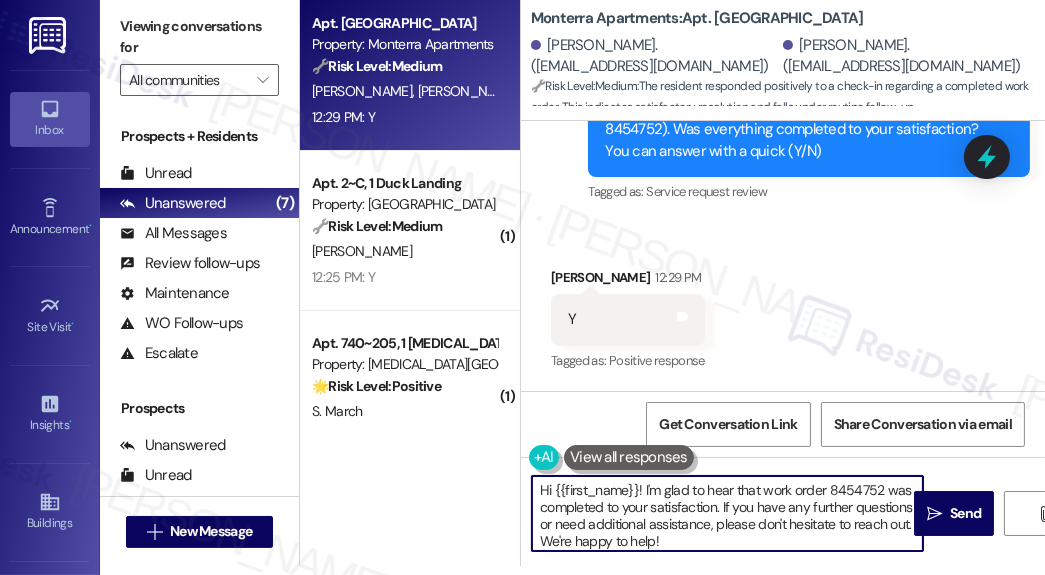 drag, startPoint x: 744, startPoint y: 539, endPoint x: 747, endPoint y: 505, distance: 34.132095 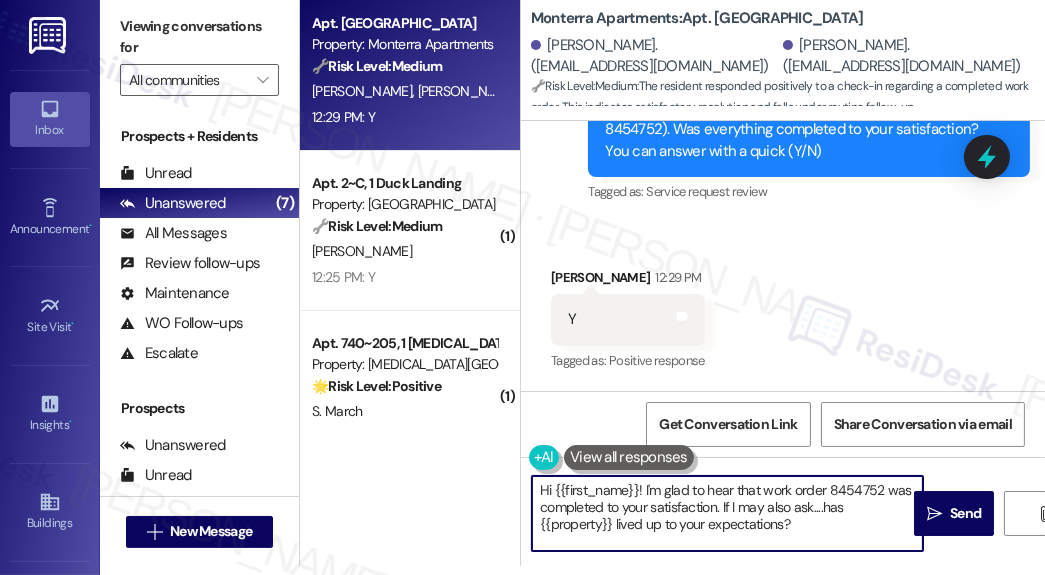 click on "[PERSON_NAME] 12:29 PM" at bounding box center [628, 281] 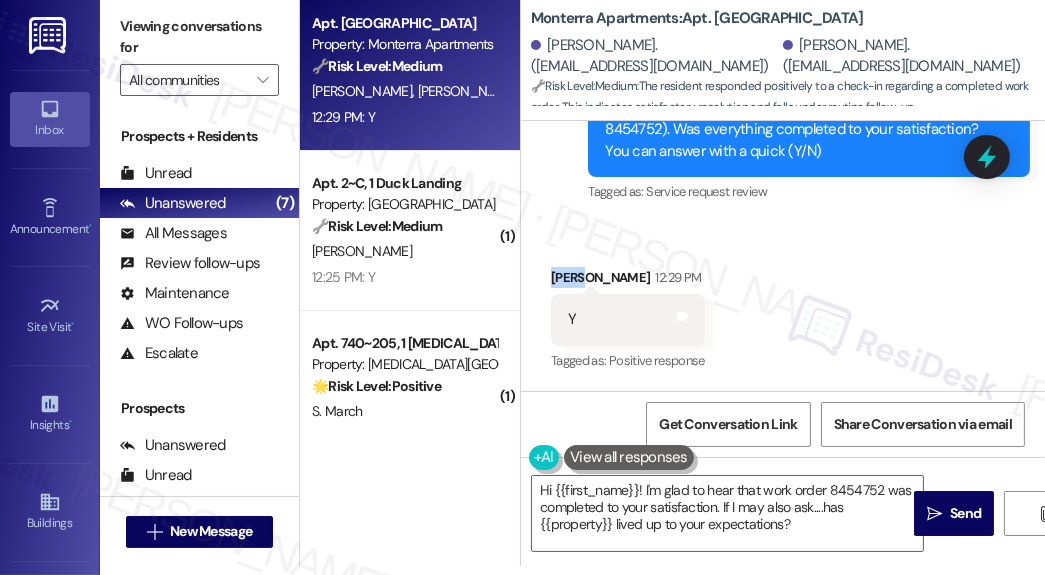 click on "[PERSON_NAME] 12:29 PM" at bounding box center (628, 281) 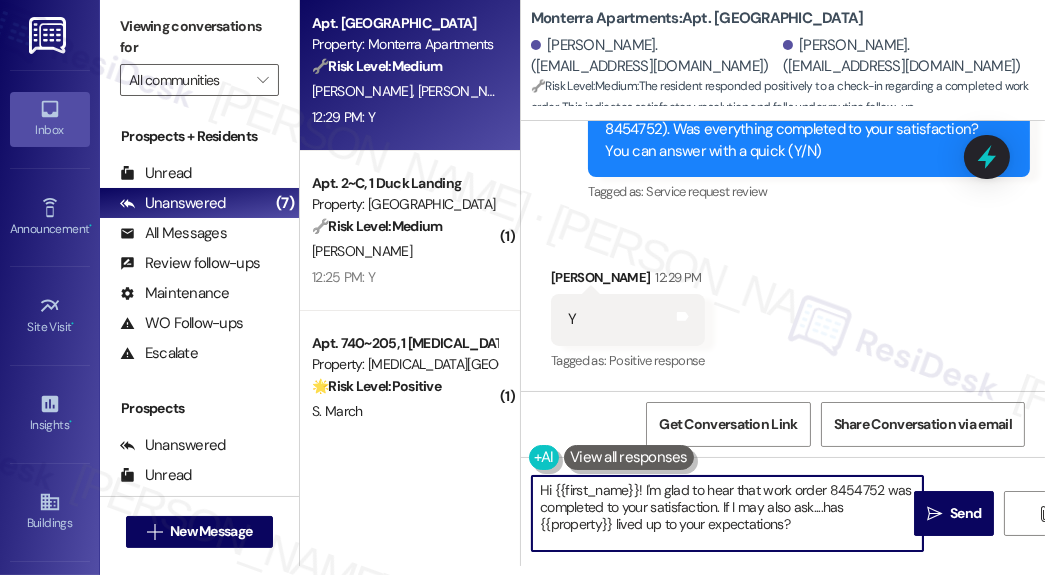 drag, startPoint x: 555, startPoint y: 489, endPoint x: 636, endPoint y: 486, distance: 81.055534 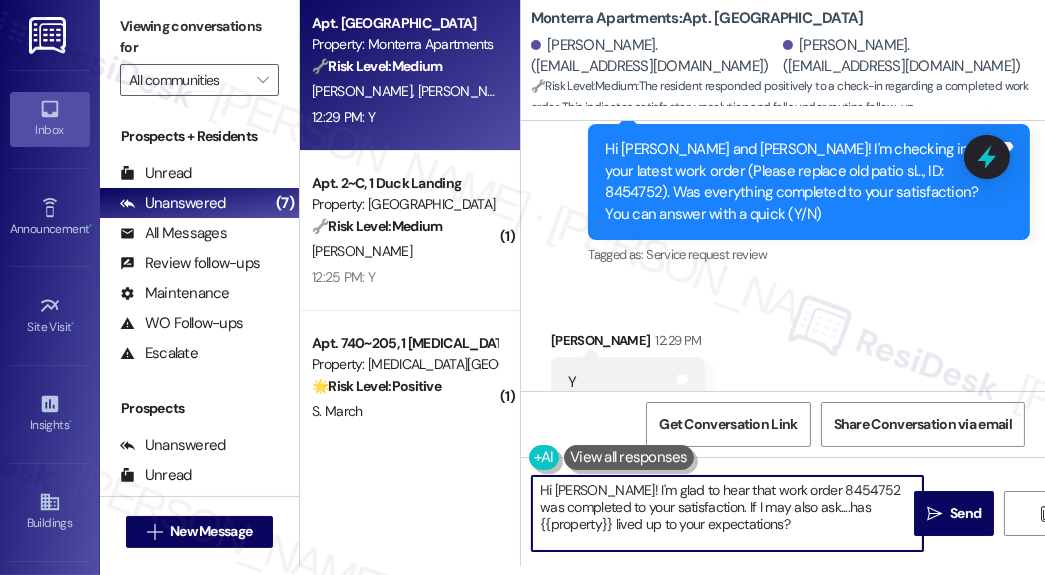 scroll, scrollTop: 2560, scrollLeft: 0, axis: vertical 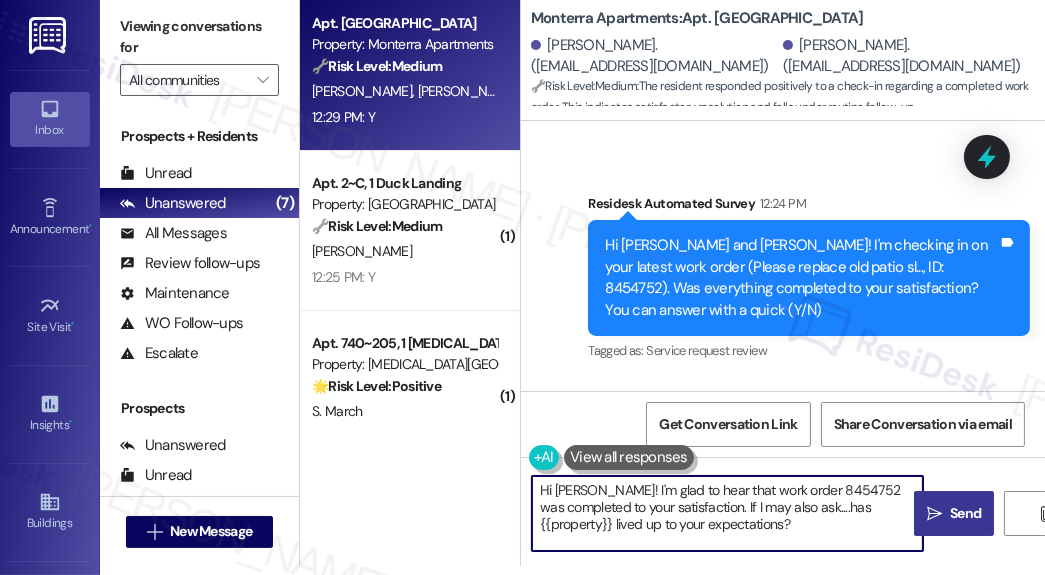 type on "Hi [PERSON_NAME]! I'm glad to hear that work order 8454752 was completed to your satisfaction. If I may also ask....has {{property}} lived up to your expectations?" 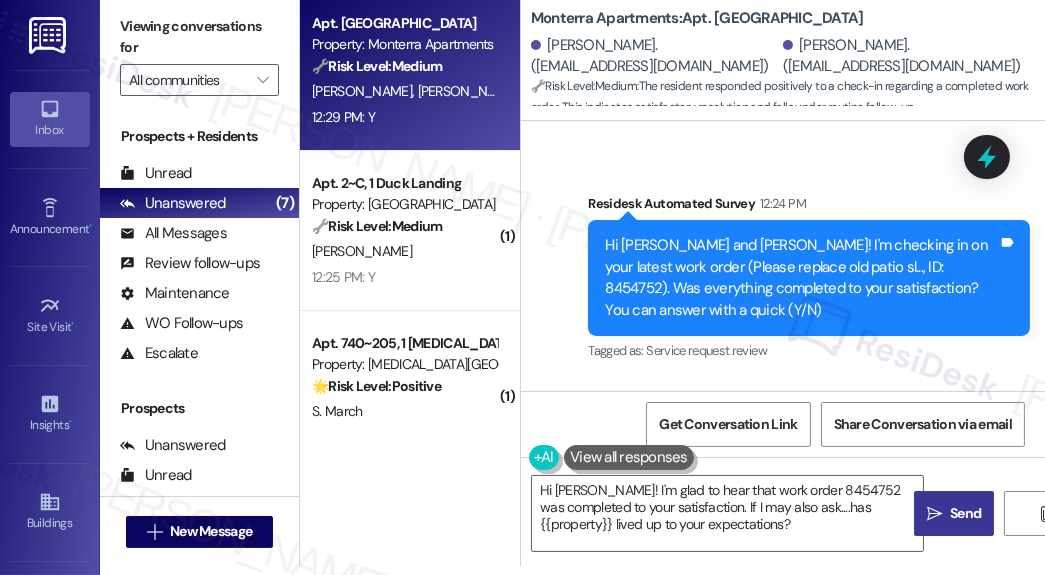 click on "" at bounding box center [934, 514] 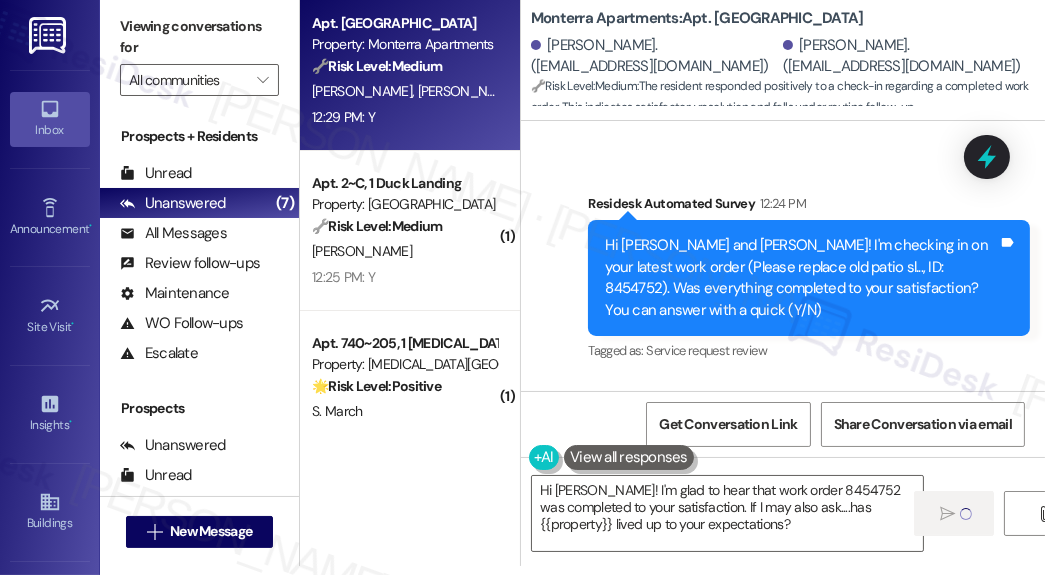 type 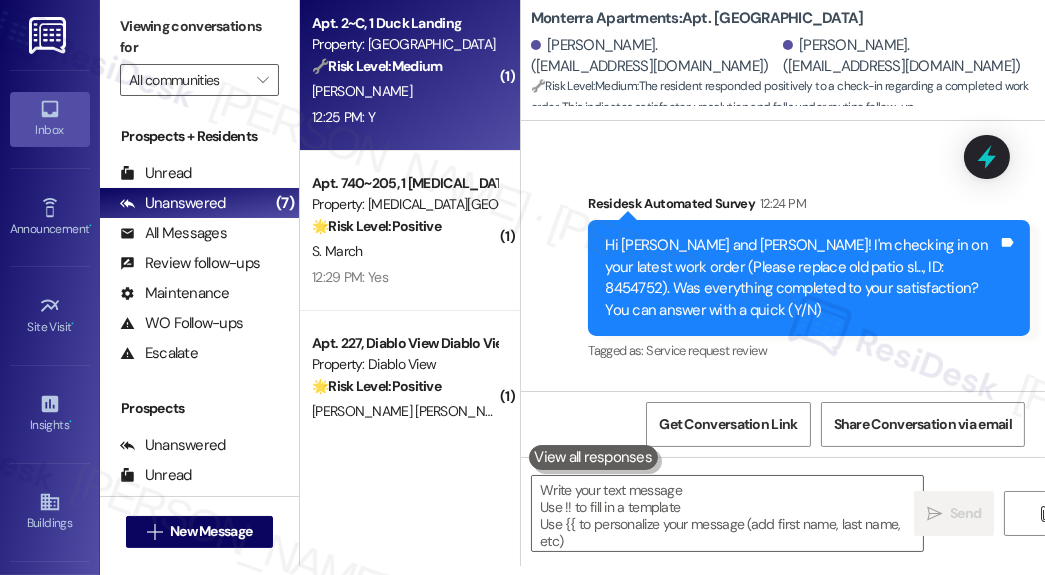 click on "12:25 PM: Y 12:25 PM: Y" at bounding box center (404, 117) 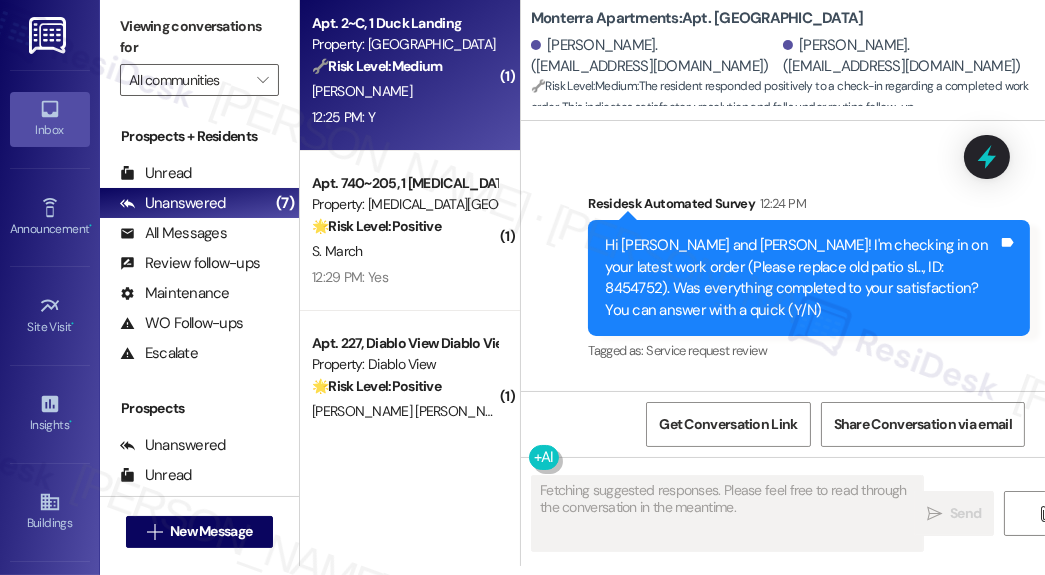 scroll, scrollTop: 1615, scrollLeft: 0, axis: vertical 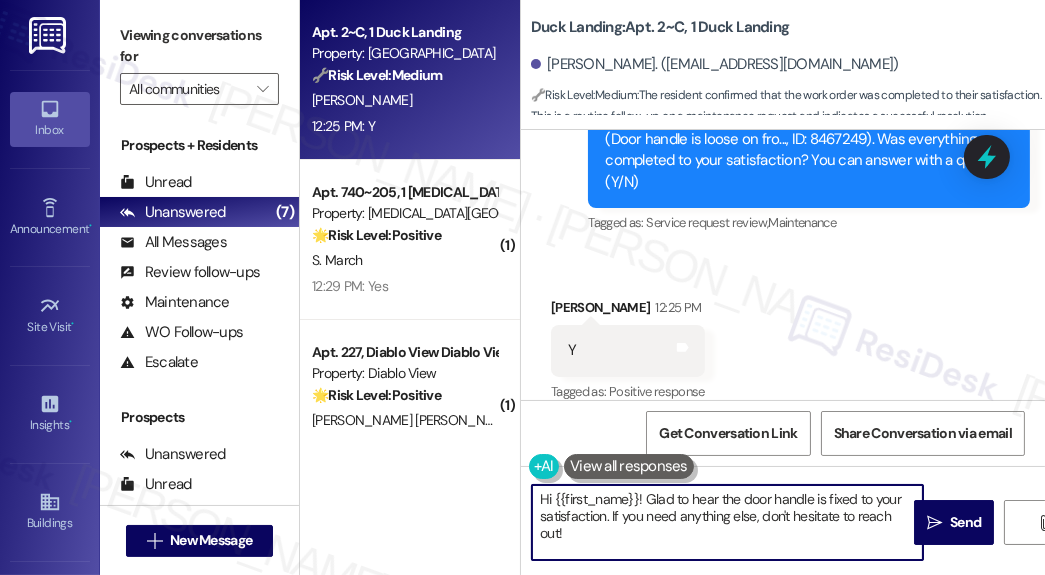 drag, startPoint x: 705, startPoint y: 528, endPoint x: 611, endPoint y: 512, distance: 95.35198 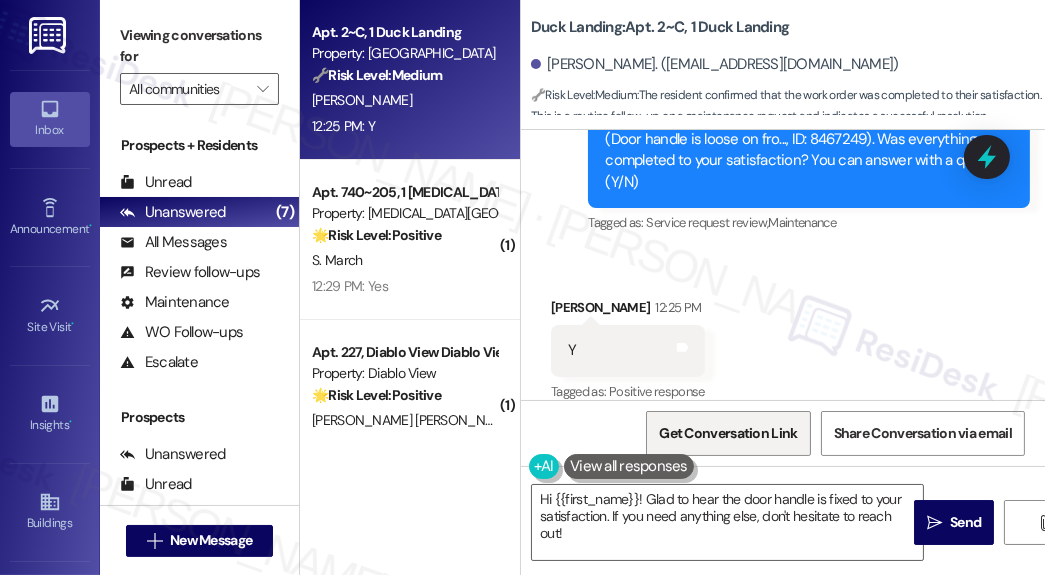 drag, startPoint x: 946, startPoint y: 338, endPoint x: 778, endPoint y: 417, distance: 185.64752 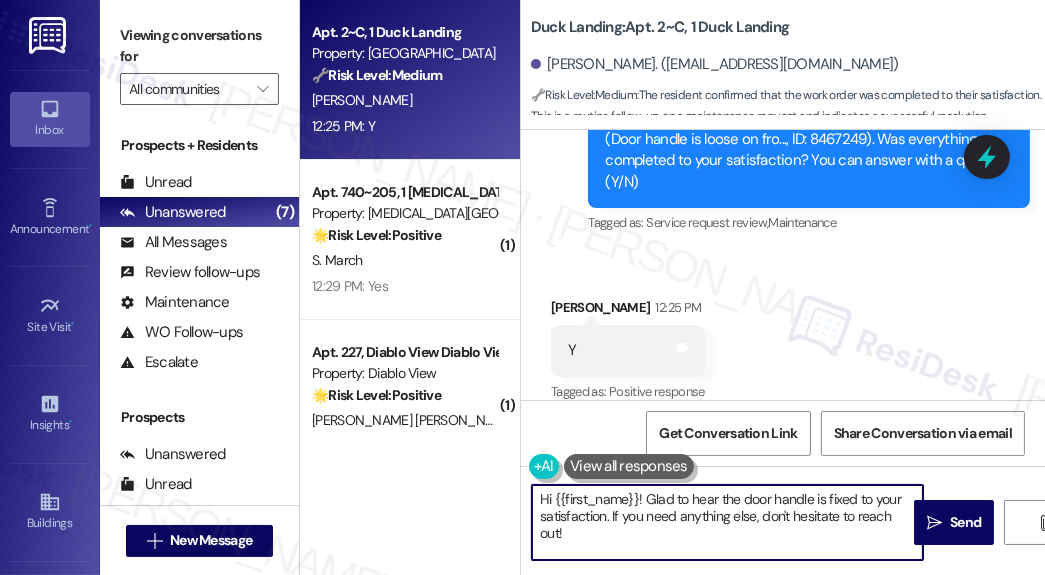 drag, startPoint x: 640, startPoint y: 531, endPoint x: 611, endPoint y: 510, distance: 35.805027 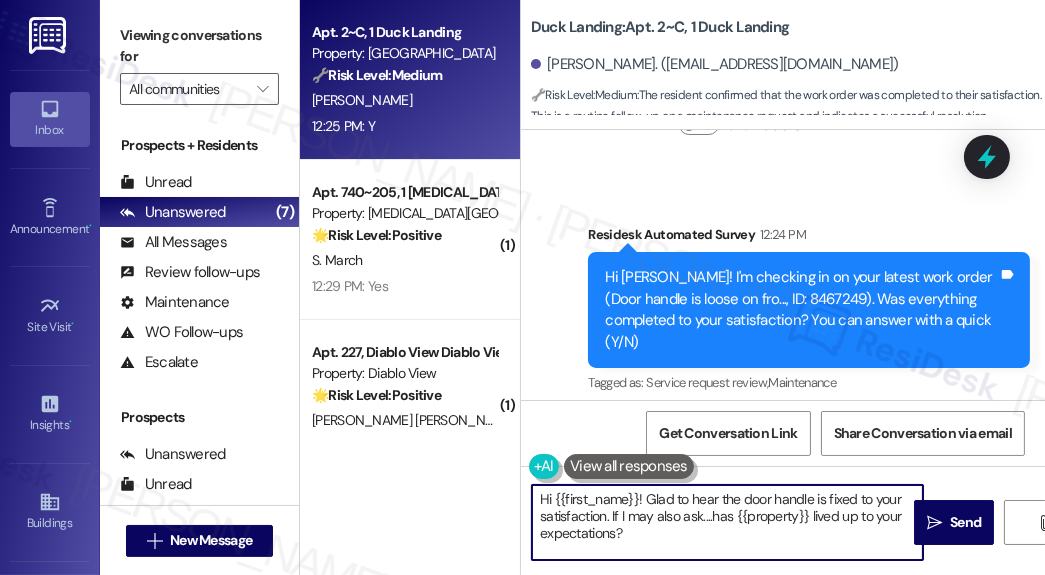 scroll, scrollTop: 1615, scrollLeft: 0, axis: vertical 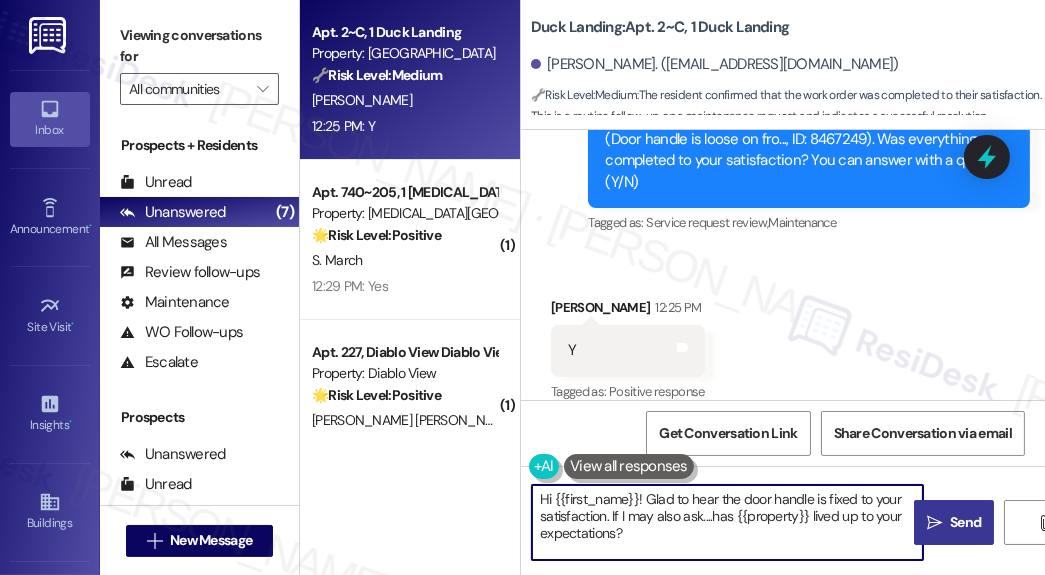 type on "Hi {{first_name}}! Glad to hear the door handle is fixed to your satisfaction. If I may also ask....has {{property}} lived up to your expectations?" 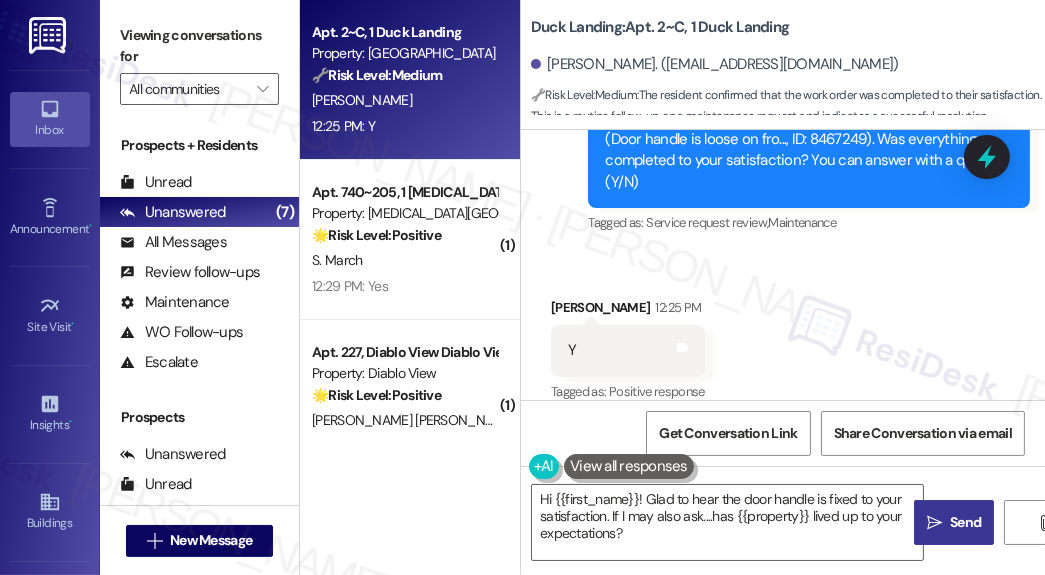 click on "Send" at bounding box center [965, 522] 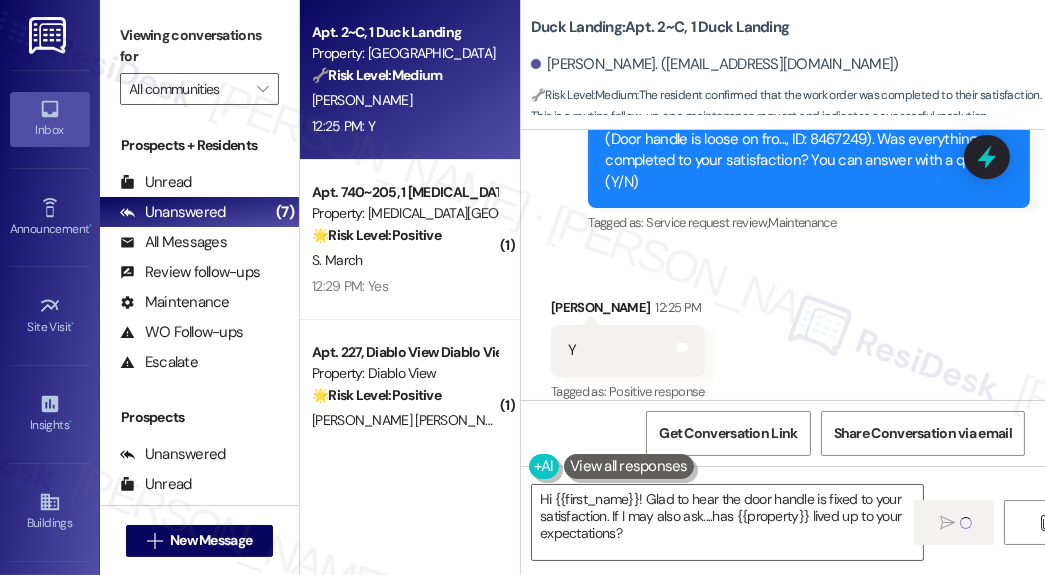 type 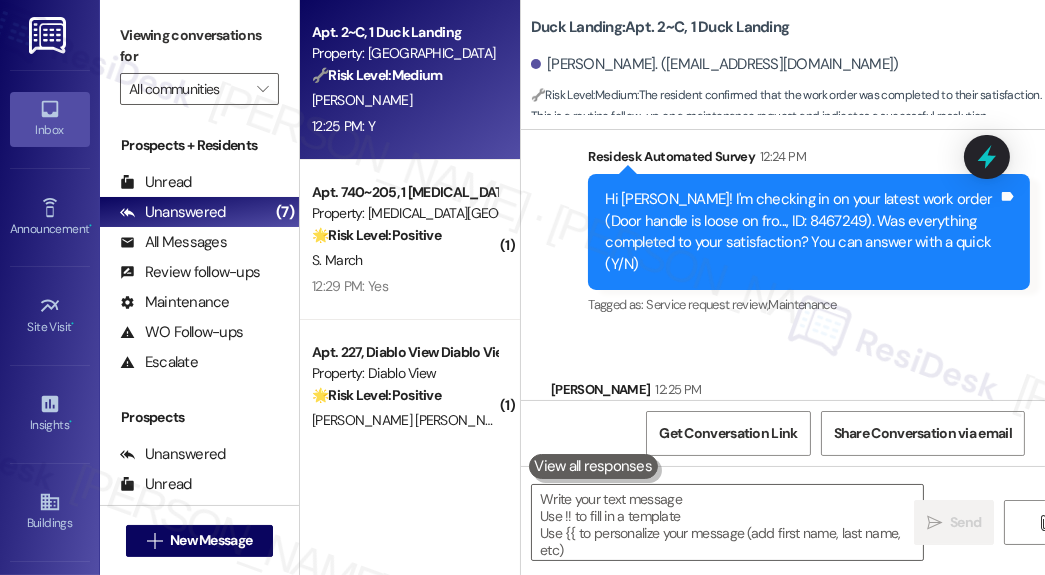 scroll, scrollTop: 1445, scrollLeft: 0, axis: vertical 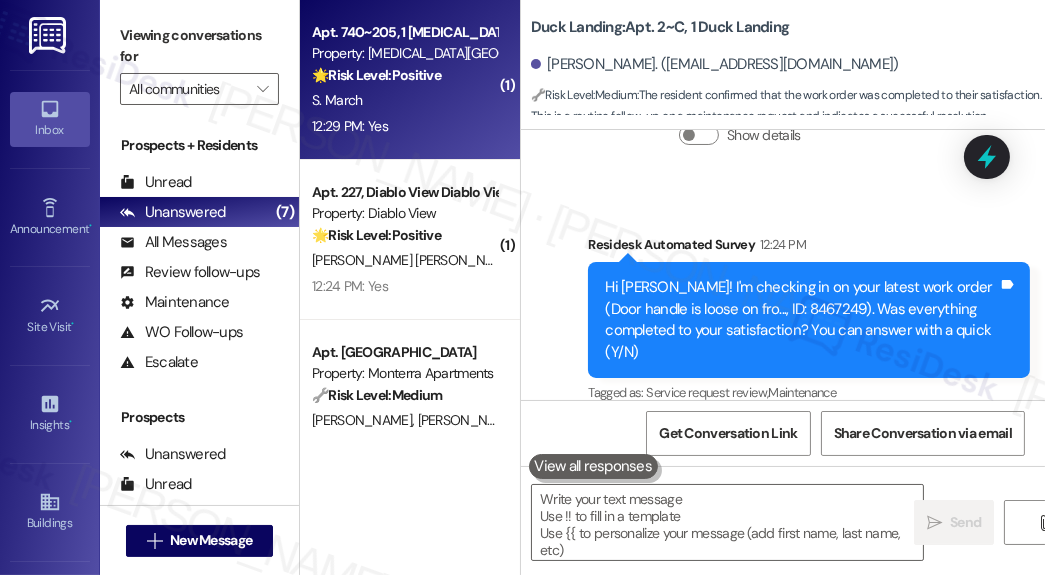 click on "12:29 PM: Yes 12:29 PM: Yes" at bounding box center [404, 126] 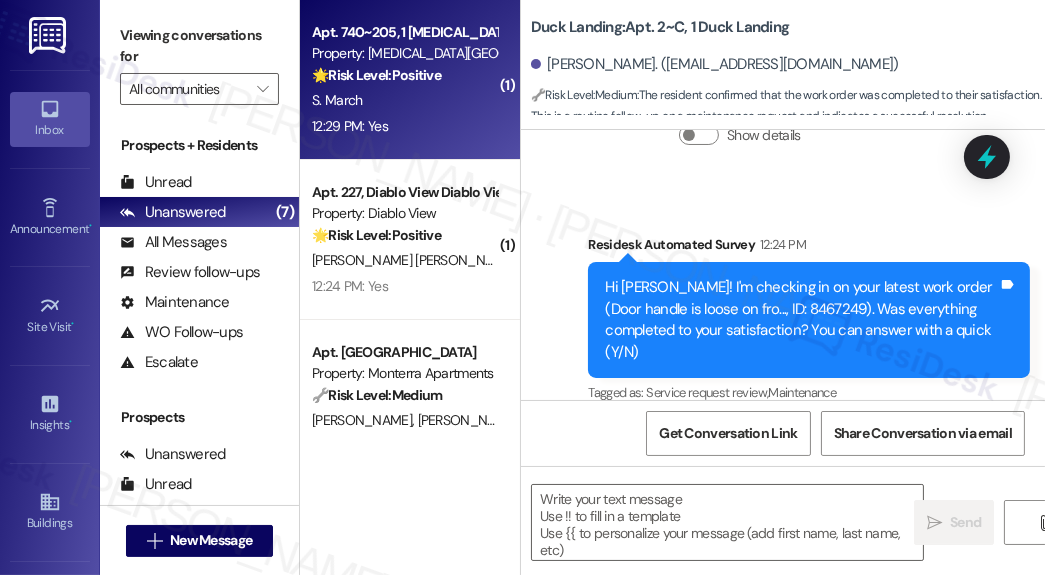 type on "Fetching suggested responses. Please feel free to read through the conversation in the meantime." 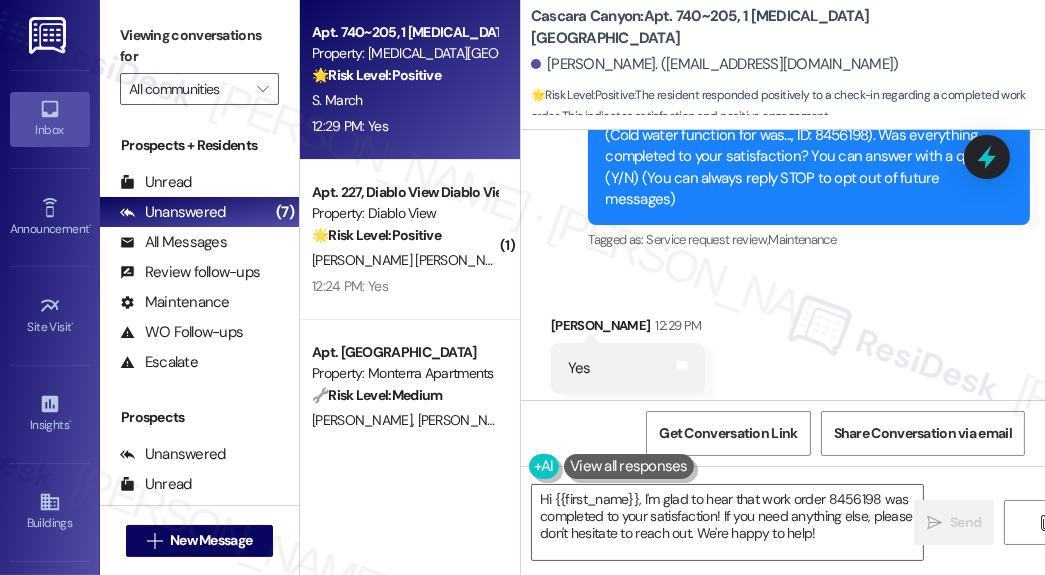 scroll, scrollTop: 327, scrollLeft: 0, axis: vertical 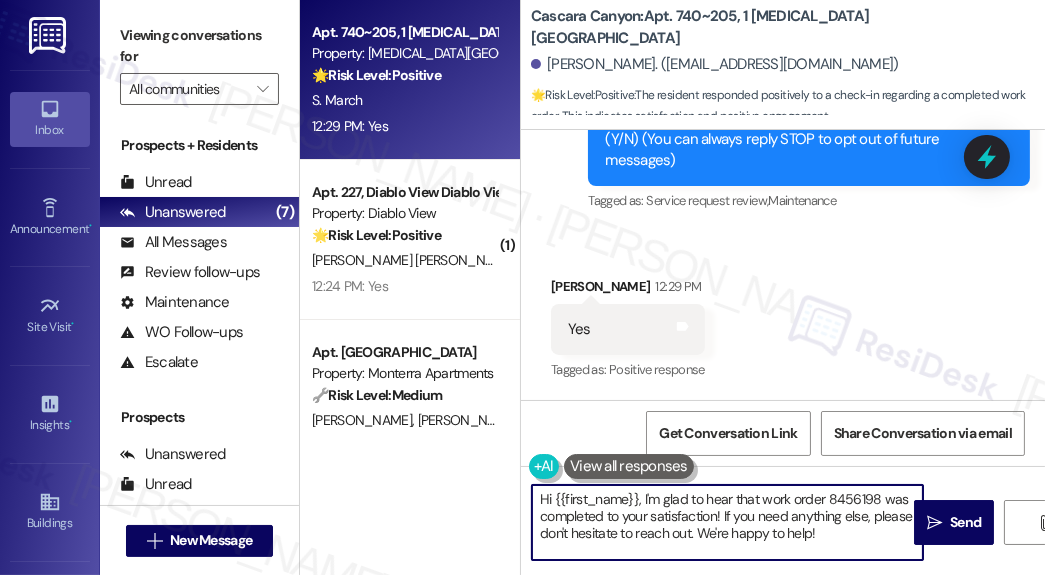 drag, startPoint x: 736, startPoint y: 510, endPoint x: 746, endPoint y: 505, distance: 11.18034 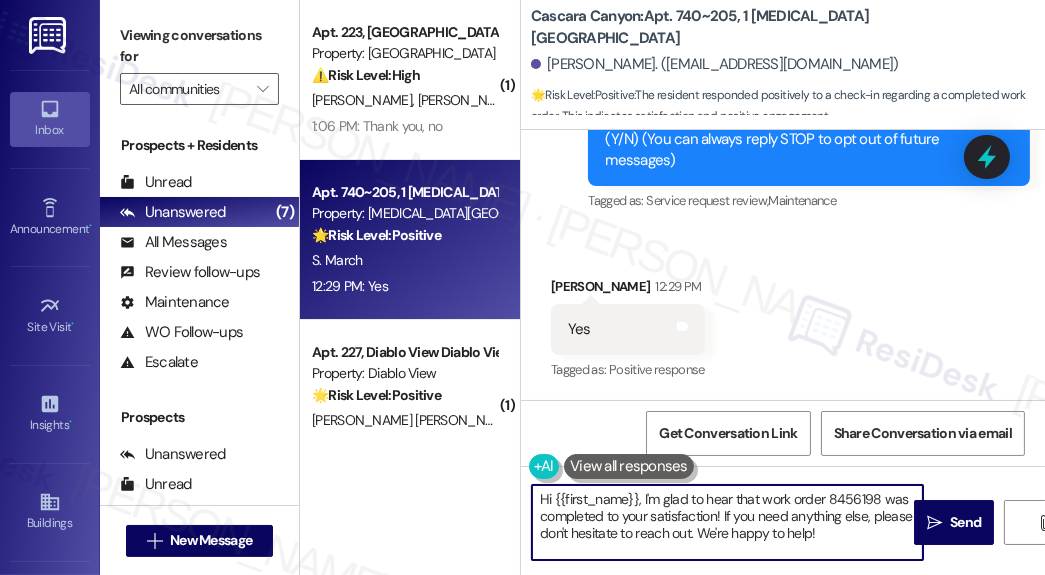 drag, startPoint x: 832, startPoint y: 530, endPoint x: 723, endPoint y: 514, distance: 110.16805 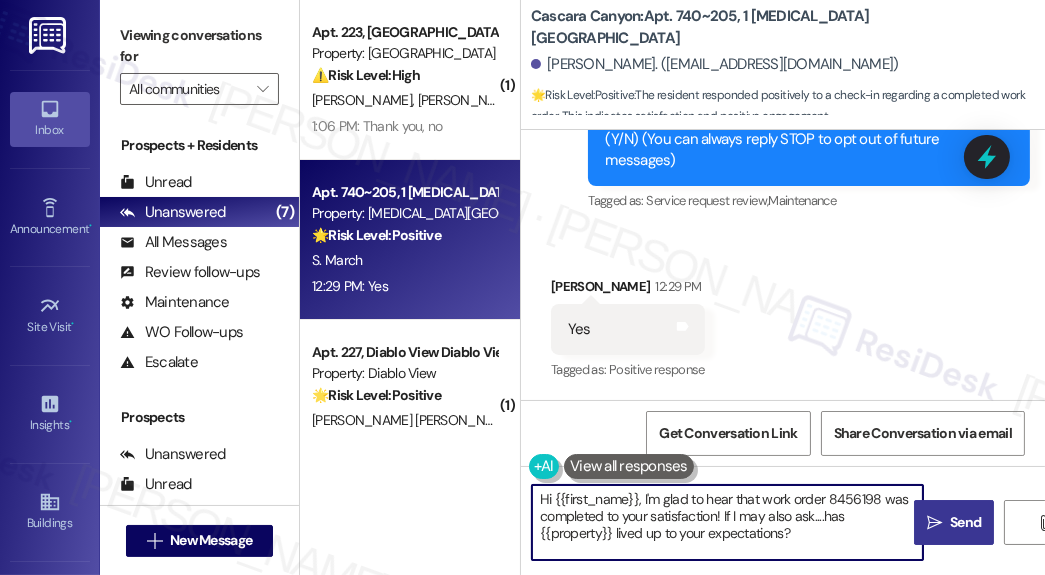 type on "Hi {{first_name}}, I'm glad to hear that work order 8456198 was completed to your satisfaction! If I may also ask....has {{property}} lived up to your expectations?" 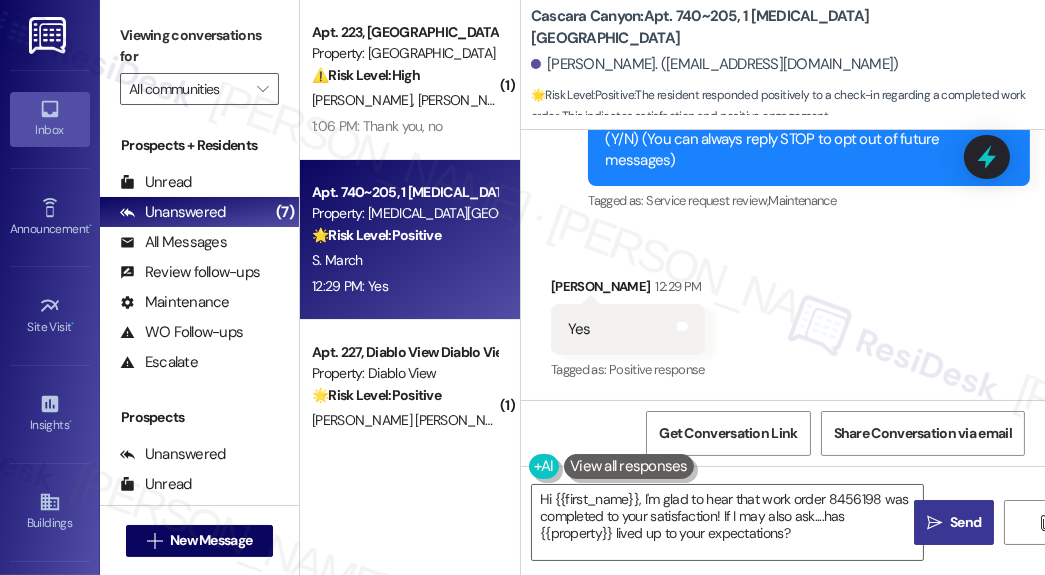 click on " Send" at bounding box center [954, 522] 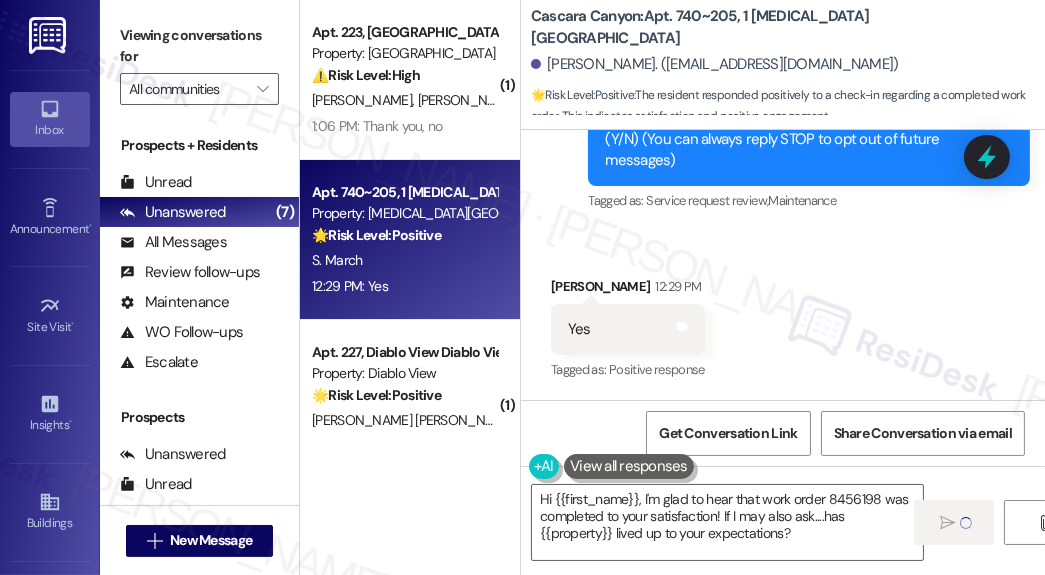 type 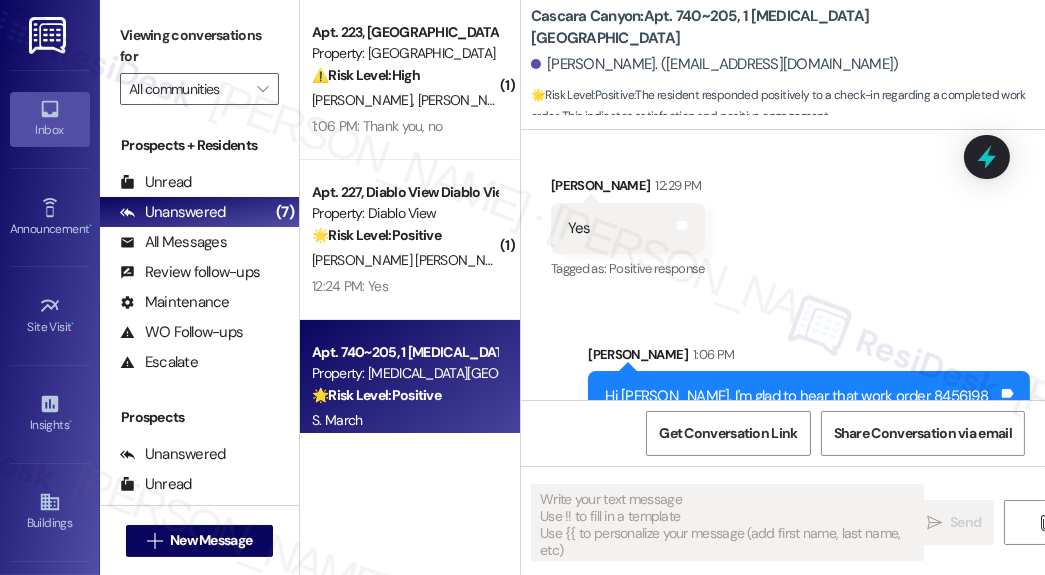 scroll, scrollTop: 510, scrollLeft: 0, axis: vertical 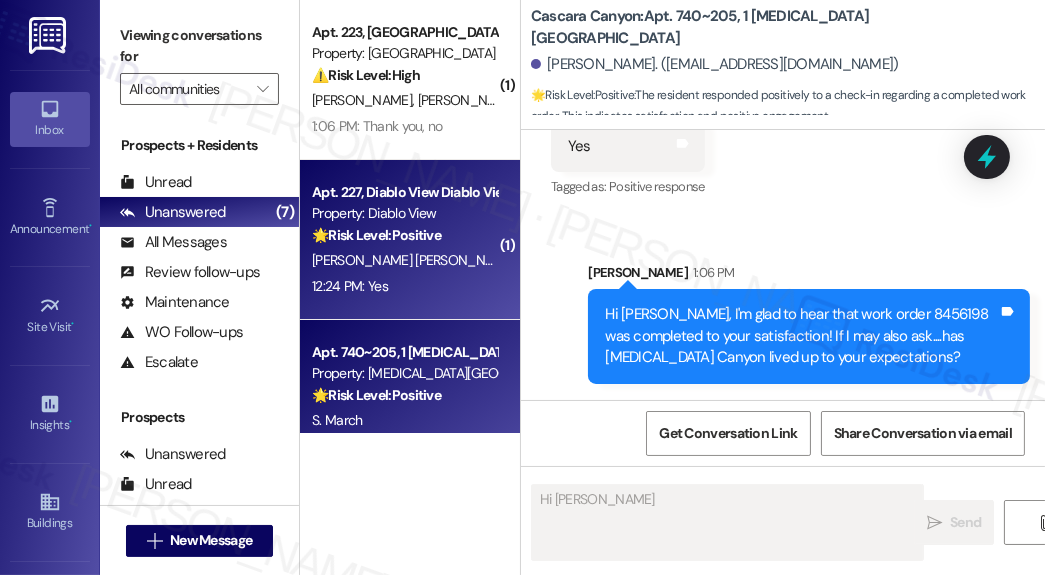 click on "Apt. 227, Diablo View Diablo View Apartments Property: Diablo View 🌟  Risk Level:  Positive The resident confirmed that the work order was completed to their satisfaction. This is positive engagement and relationship building." at bounding box center [404, 214] 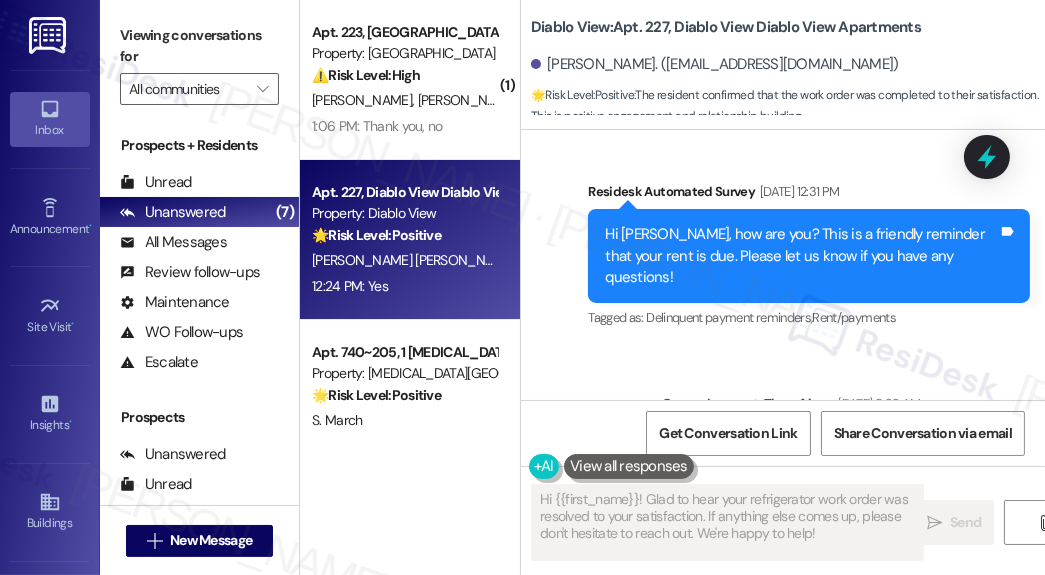 scroll, scrollTop: 662, scrollLeft: 0, axis: vertical 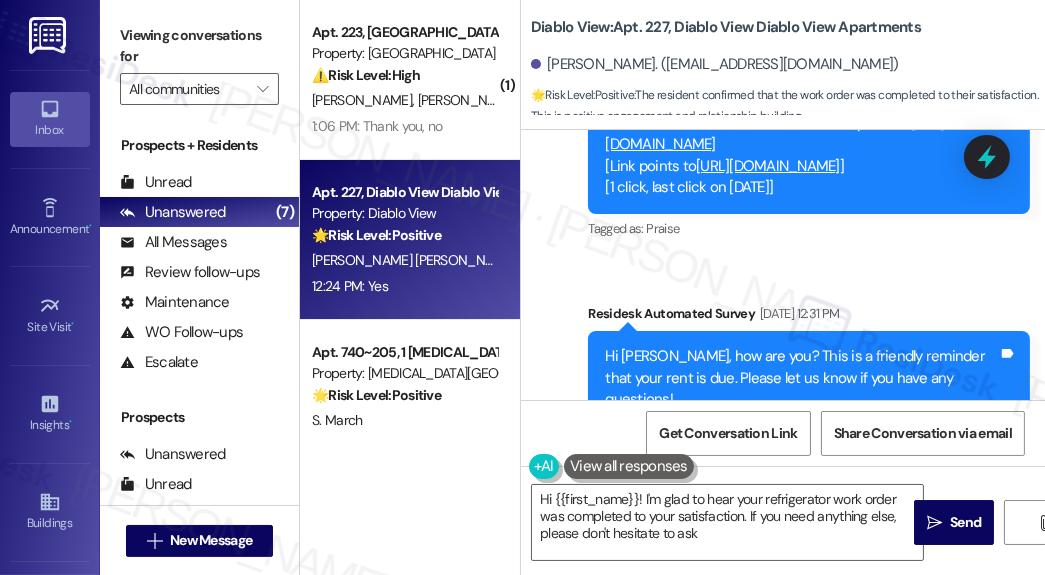type on "Hi {{first_name}}! I'm glad to hear your refrigerator work order was completed to your satisfaction. If you need anything else, please don't hesitate to ask!" 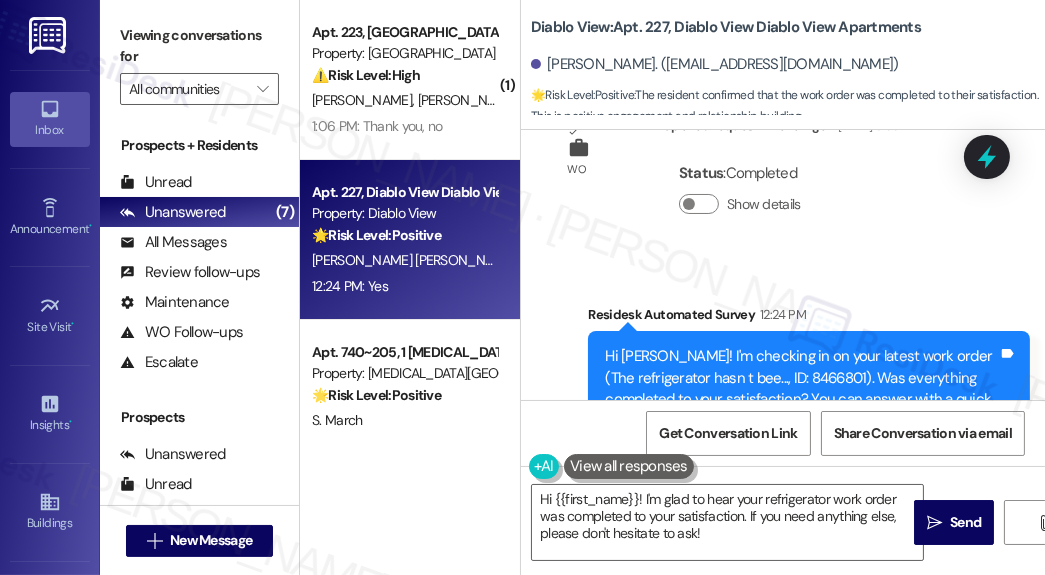 scroll, scrollTop: 1302, scrollLeft: 0, axis: vertical 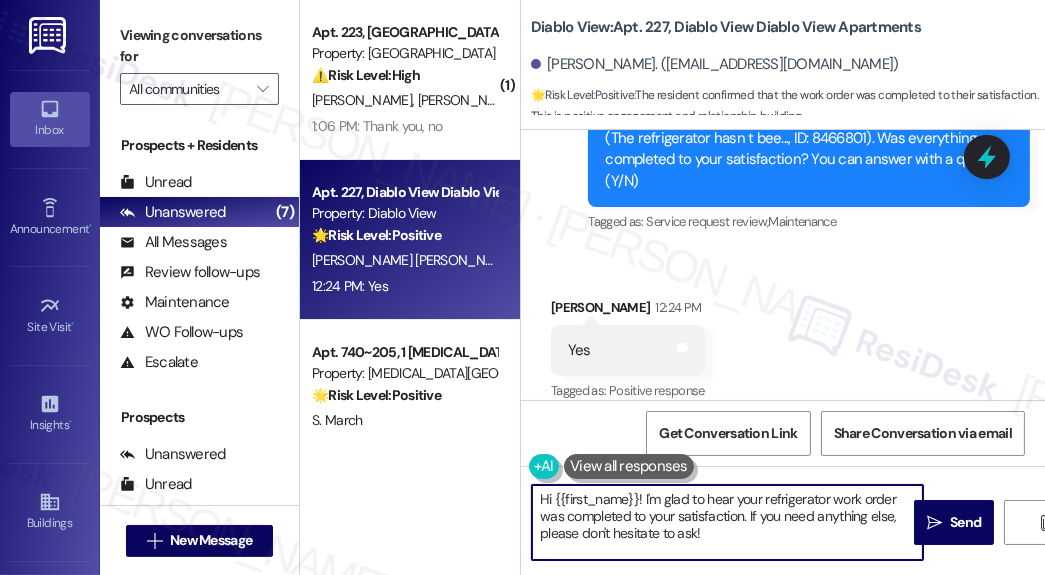 click on "Hi {{first_name}}! I'm glad to hear your refrigerator work order was completed to your satisfaction. If you need anything else, please don't hesitate to ask!" at bounding box center [727, 522] 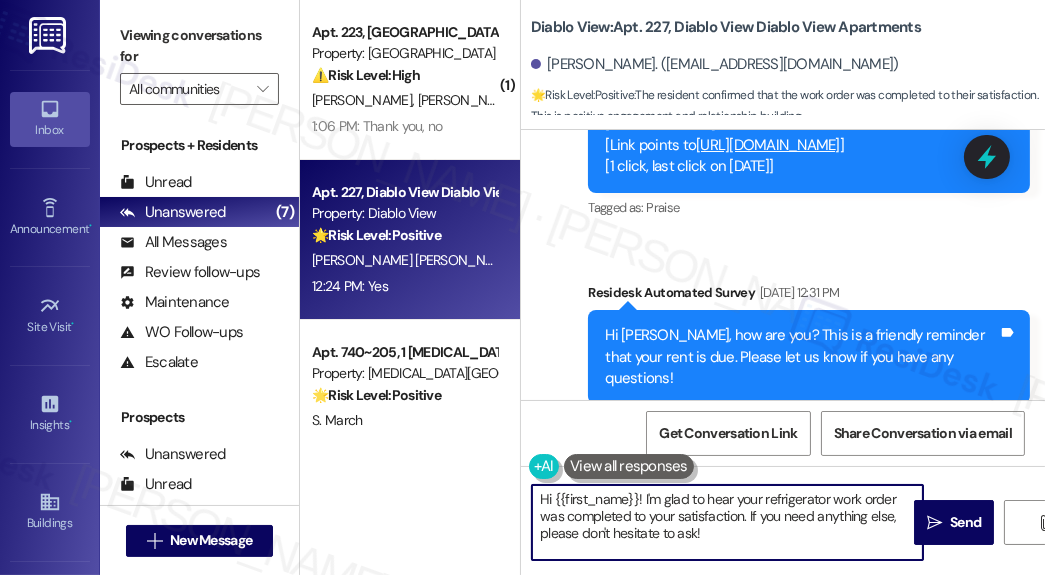 scroll, scrollTop: 902, scrollLeft: 0, axis: vertical 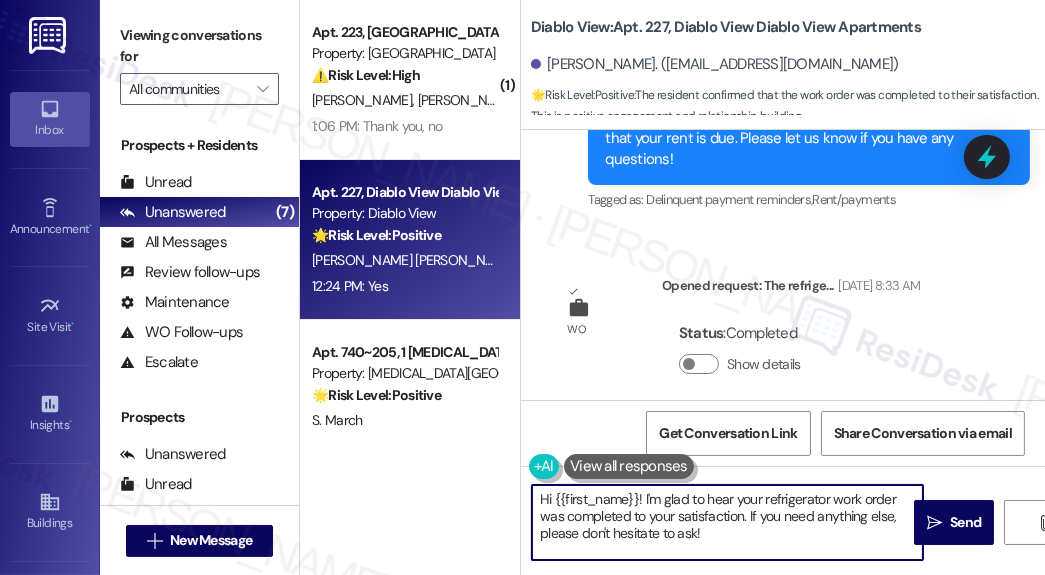 click on "Hi {{first_name}}! I'm glad to hear your refrigerator work order was completed to your satisfaction. If you need anything else, please don't hesitate to ask!" at bounding box center (727, 522) 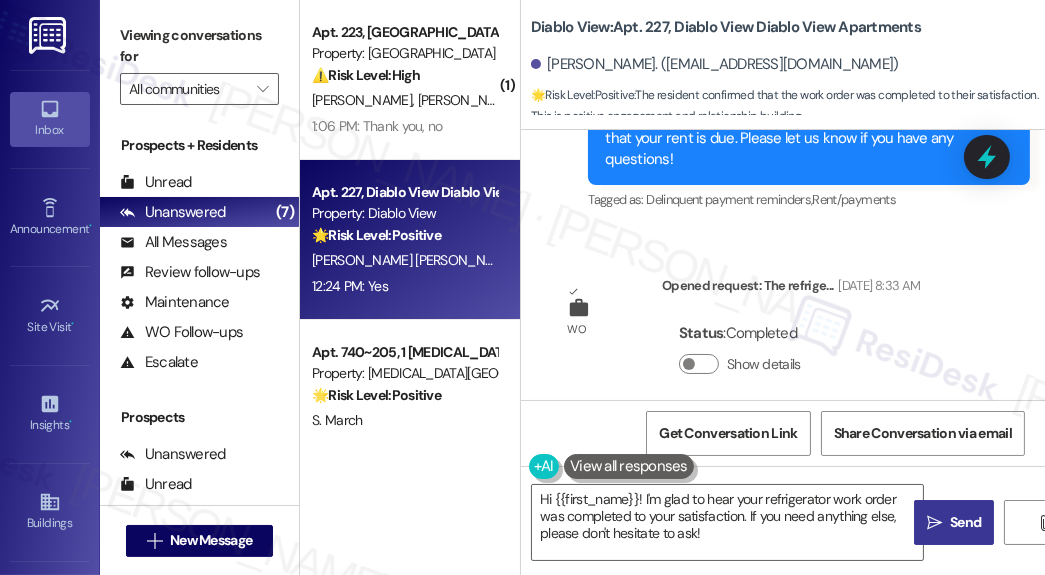 click on "" at bounding box center (934, 523) 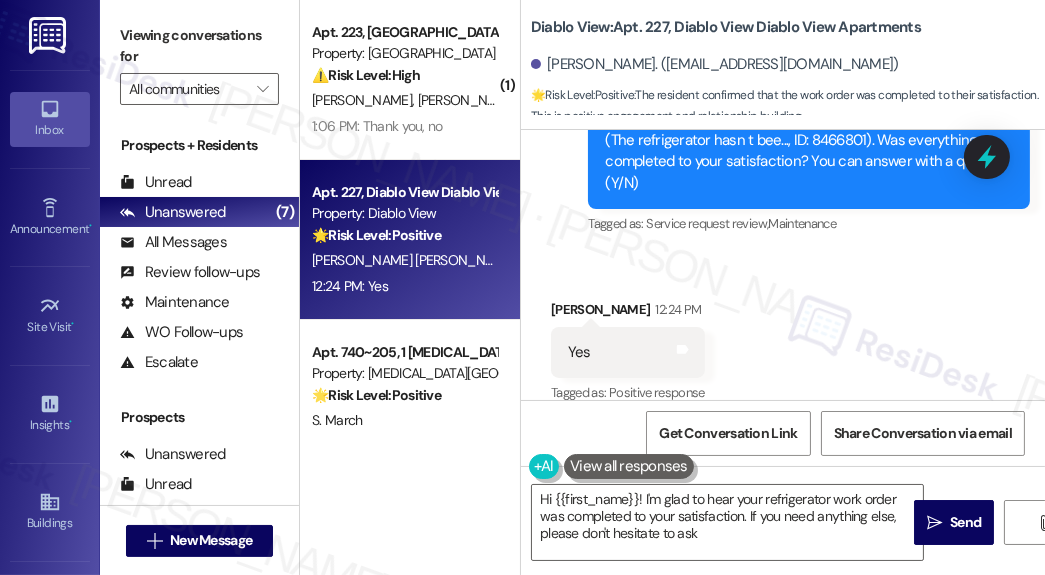 type on "Hi {{first_name}}! I'm glad to hear your refrigerator work order was completed to your satisfaction. If you need anything else, please don't hesitate to ask!" 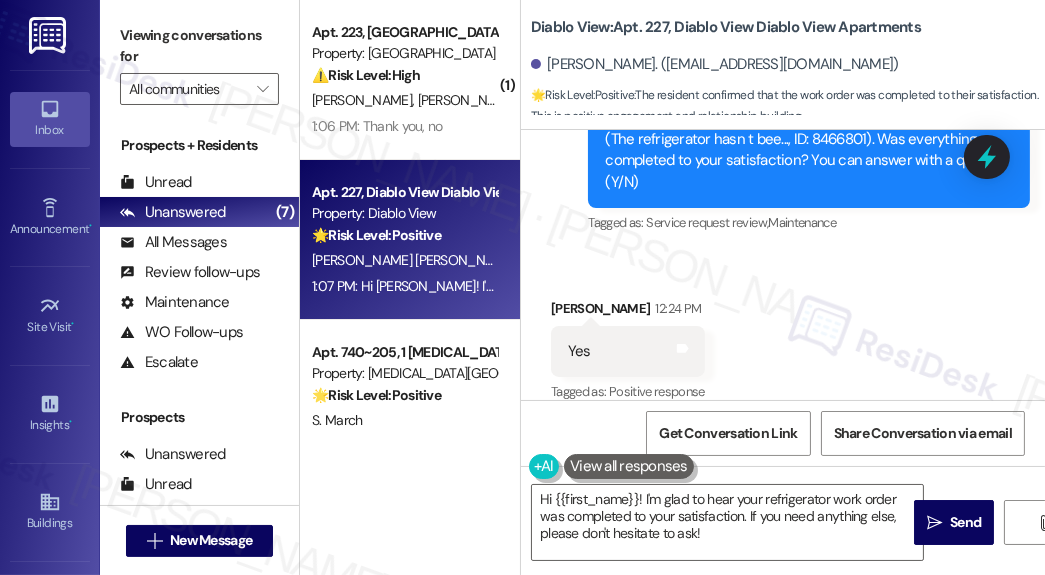 scroll, scrollTop: 1484, scrollLeft: 0, axis: vertical 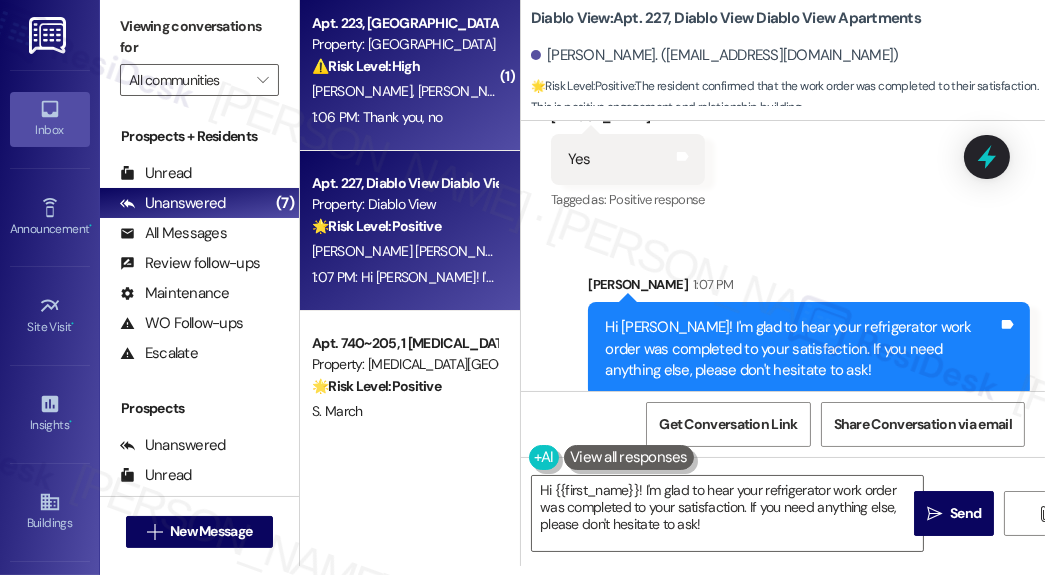 click on "⚠️  Risk Level:  High" at bounding box center (366, 66) 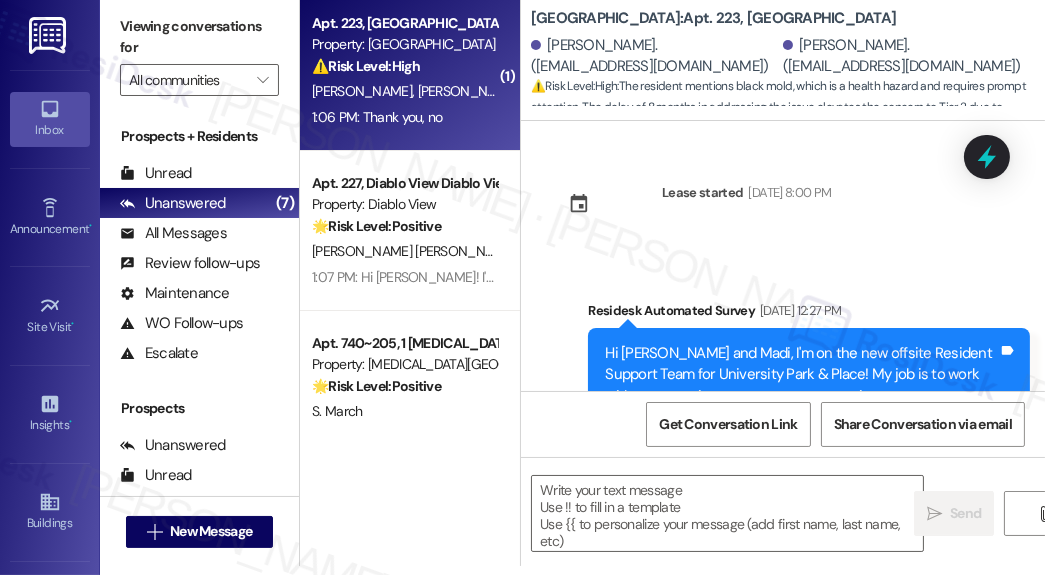 scroll, scrollTop: 0, scrollLeft: 0, axis: both 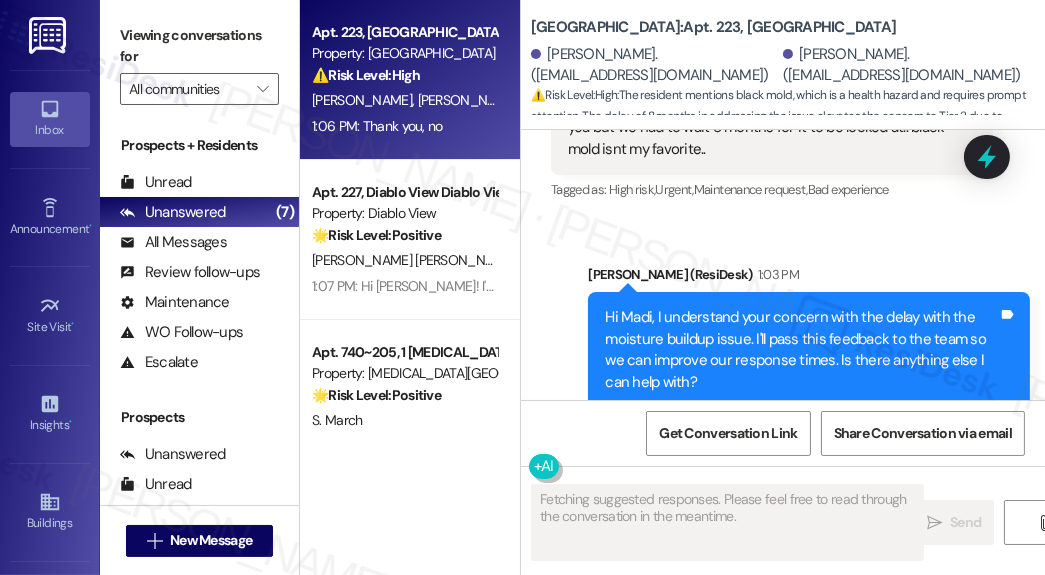 click on "Hi Madi, I understand your concern with the delay with the moisture buildup issue. I'll pass this feedback to the team so we can improve our response times. Is there anything else I can help with?" at bounding box center [801, 350] 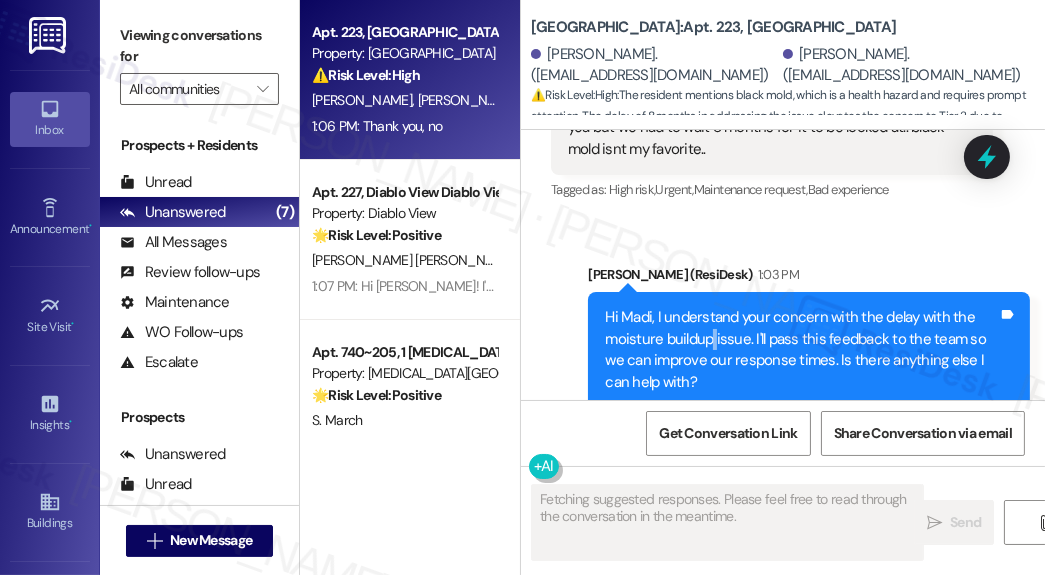 click on "Hi Madi, I understand your concern with the delay with the moisture buildup issue. I'll pass this feedback to the team so we can improve our response times. Is there anything else I can help with?" at bounding box center [801, 350] 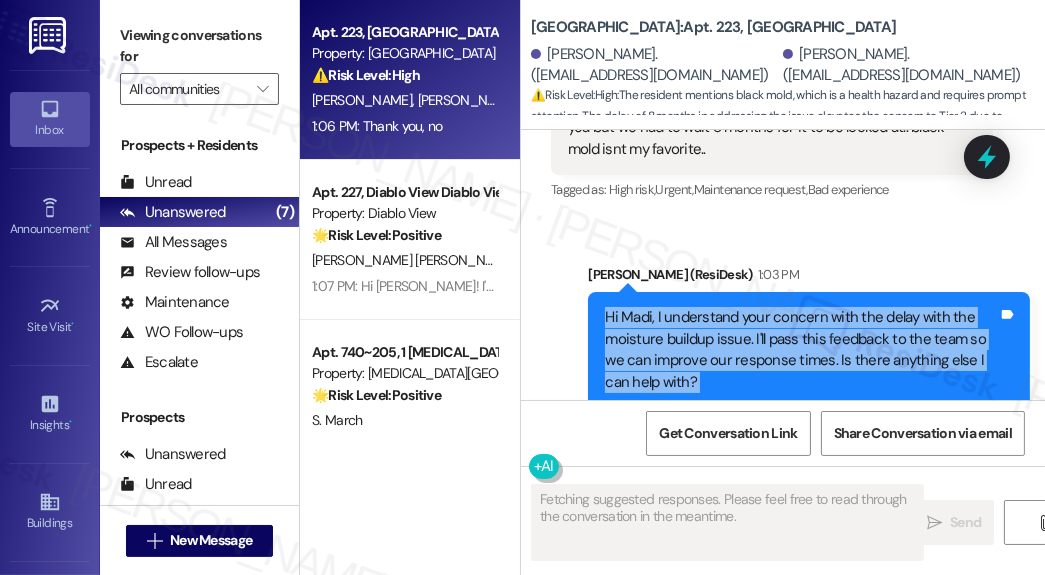 click on "Hi Madi, I understand your concern with the delay with the moisture buildup issue. I'll pass this feedback to the team so we can improve our response times. Is there anything else I can help with?" at bounding box center (801, 350) 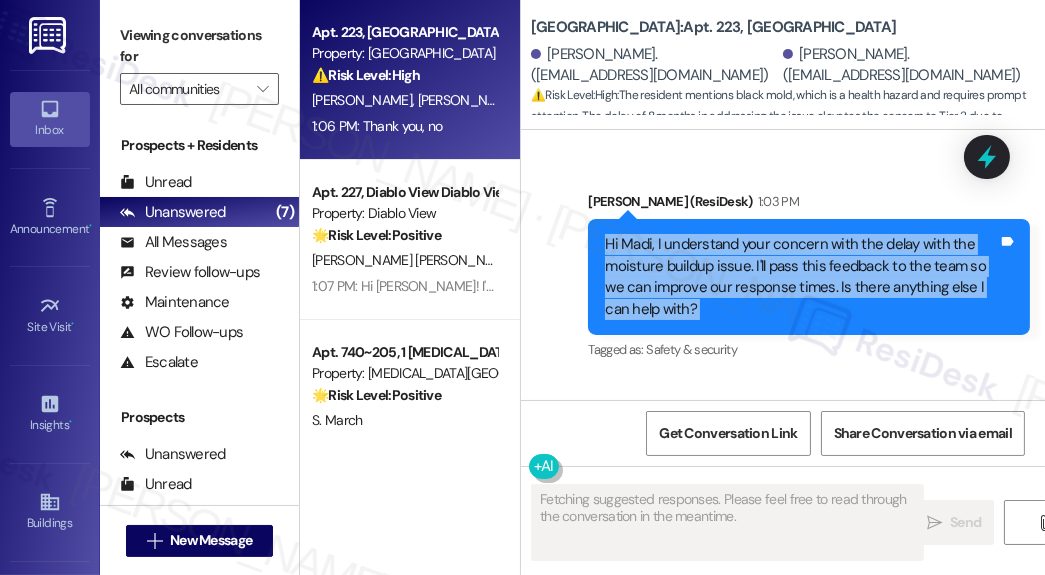 scroll, scrollTop: 6841, scrollLeft: 0, axis: vertical 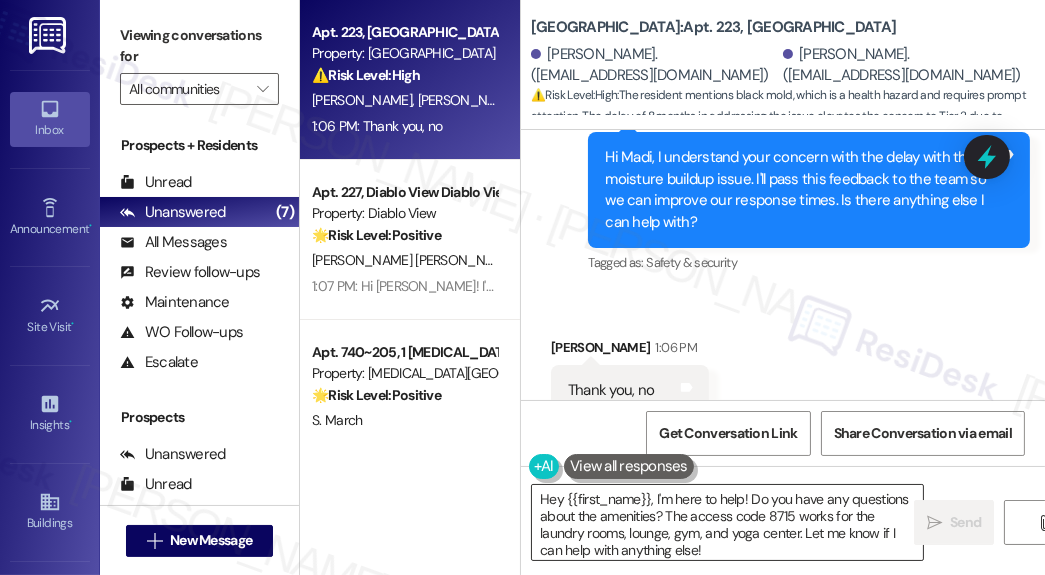 click on "Hey {{first_name}}, I'm here to help! Do you have any questions about the amenities? The access code 8715 works for the laundry rooms, lounge, gym, and yoga center. Let" at bounding box center (727, 522) 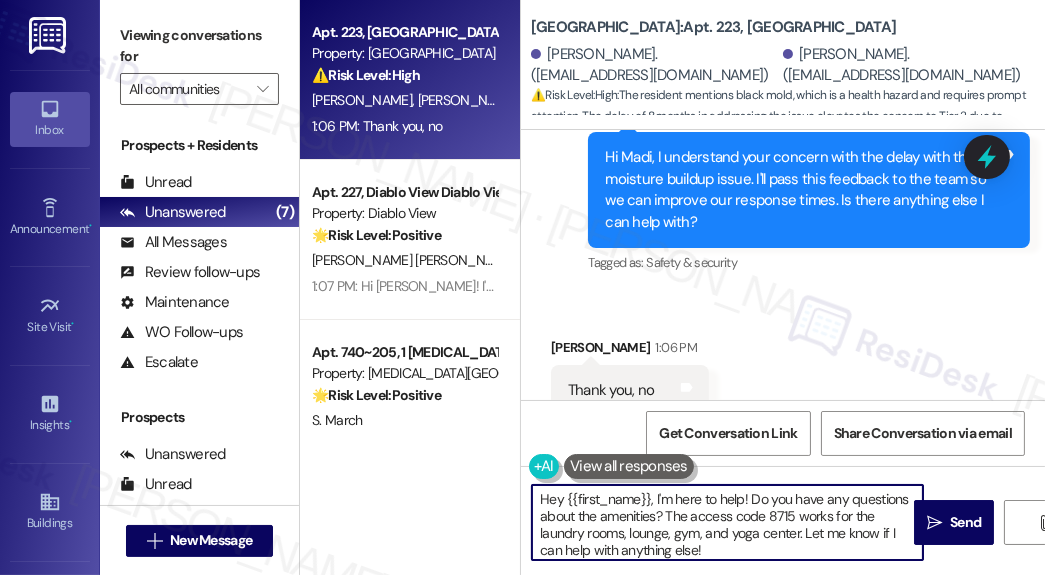 click on "Hey {{first_name}}, I'm here to help! Do you have any questions about the amenities? The access code 8715 works for the laundry rooms, lounge, gym, and yoga center. Let me know if I can help with anything else!" at bounding box center (727, 522) 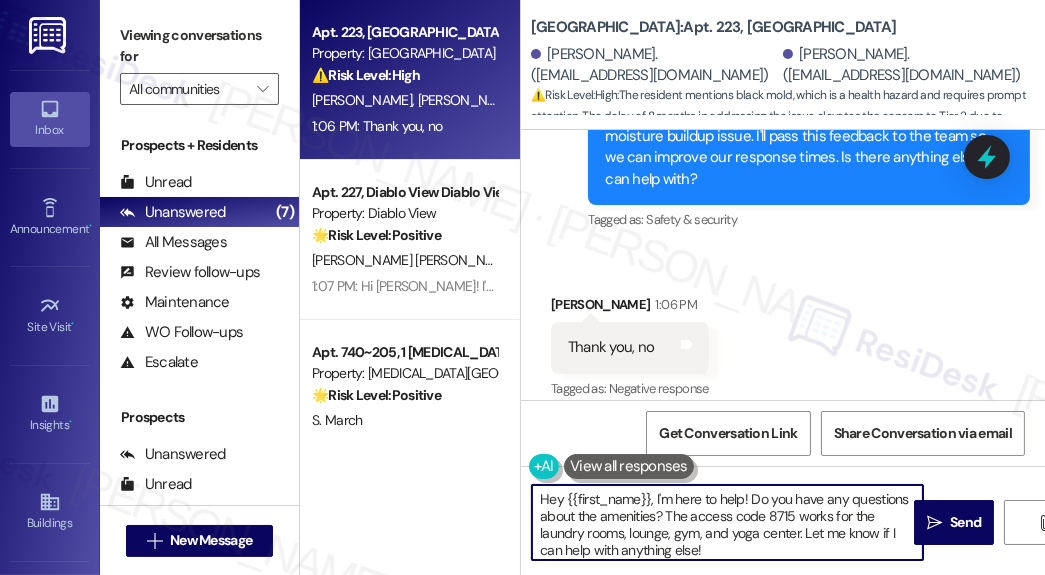 scroll, scrollTop: 6922, scrollLeft: 0, axis: vertical 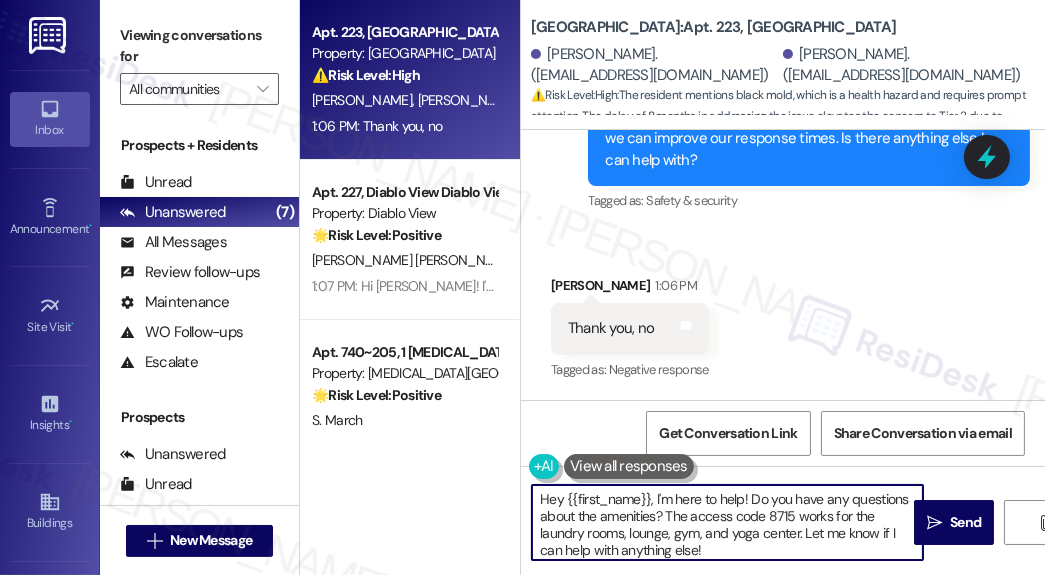 click on "Hey {{first_name}}, I'm here to help! Do you have any questions about the amenities? The access code 8715 works for the laundry rooms, lounge, gym, and yoga center. Let me know if I can help with anything else!" at bounding box center [727, 522] 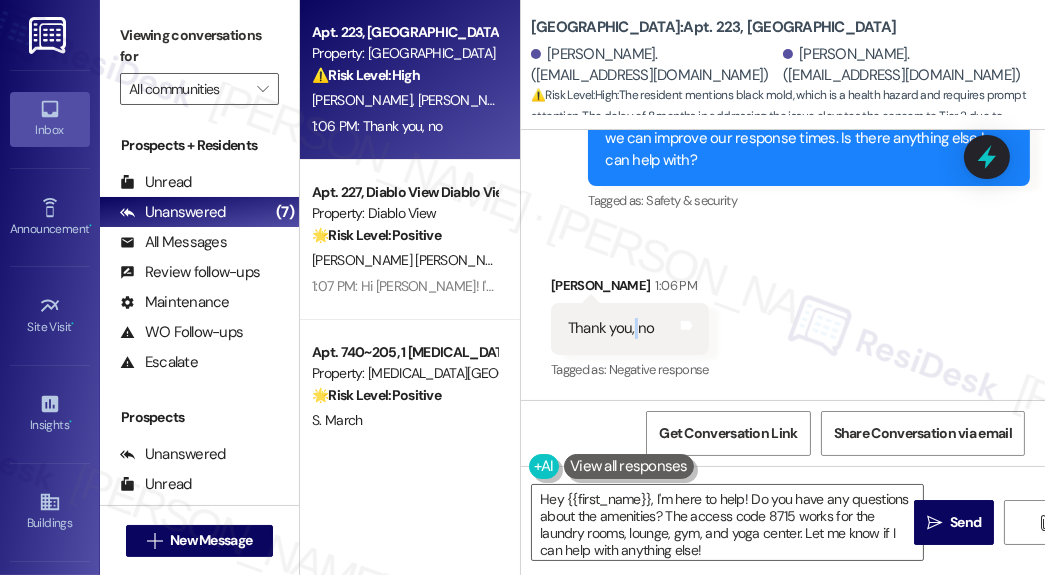click on "Thank you, no" at bounding box center (611, 328) 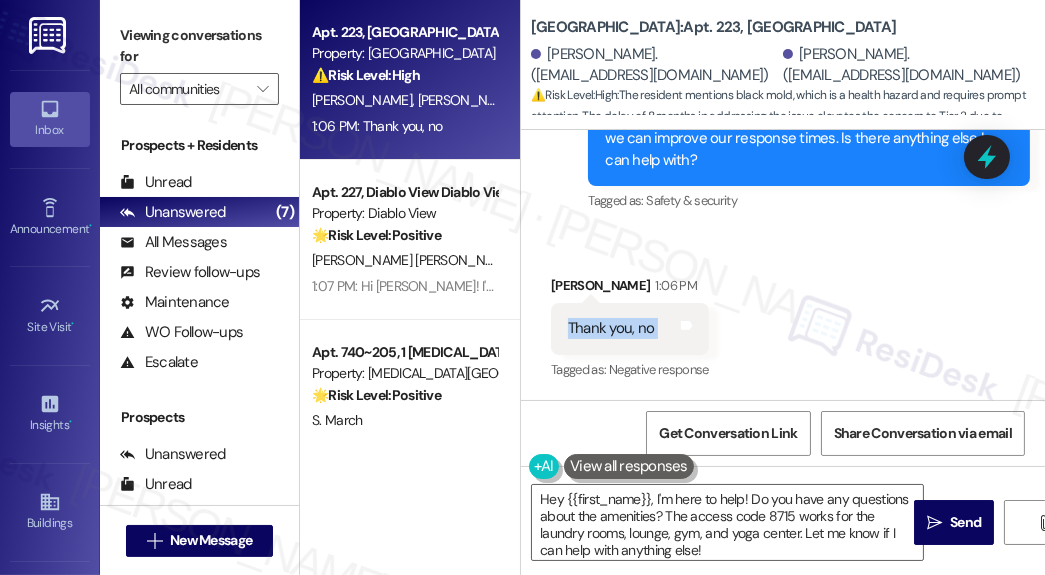 click on "Thank you, no" at bounding box center [611, 328] 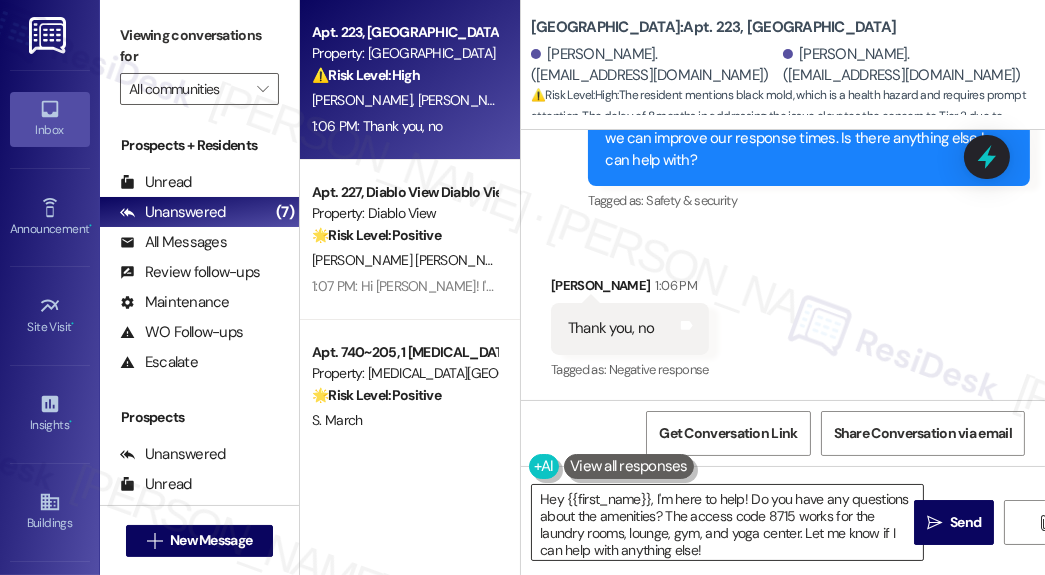 click on "Hey {{first_name}}, I'm here to help! Do you have any questions about the amenities? The access code 8715 works for the laundry rooms, lounge, gym, and yoga center. Let me know if I can help with anything else!" at bounding box center [727, 522] 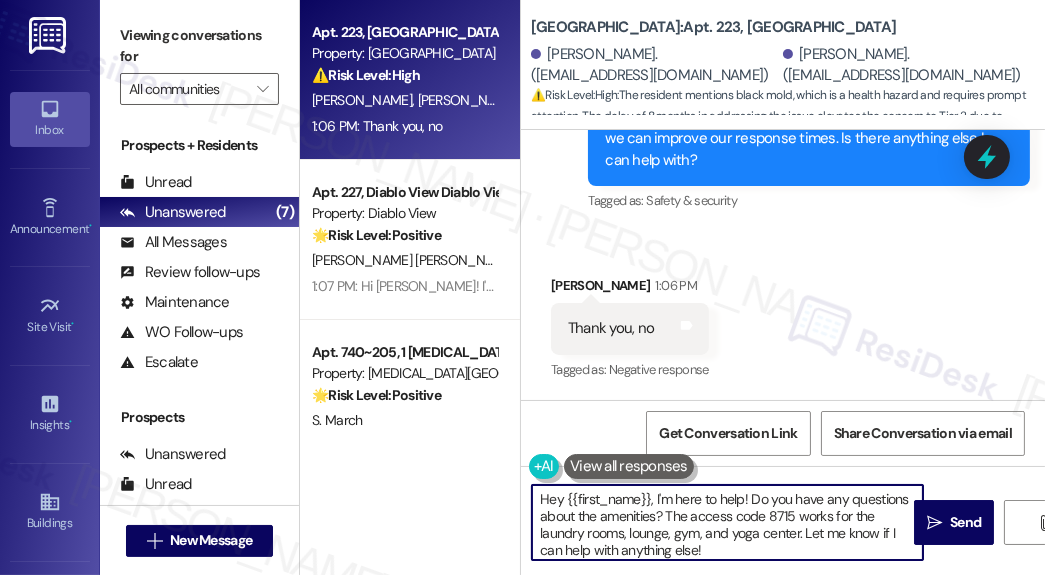 click on "Hey {{first_name}}, I'm here to help! Do you have any questions about the amenities? The access code 8715 works for the laundry rooms, lounge, gym, and yoga center. Let me know if I can help with anything else!" at bounding box center (727, 522) 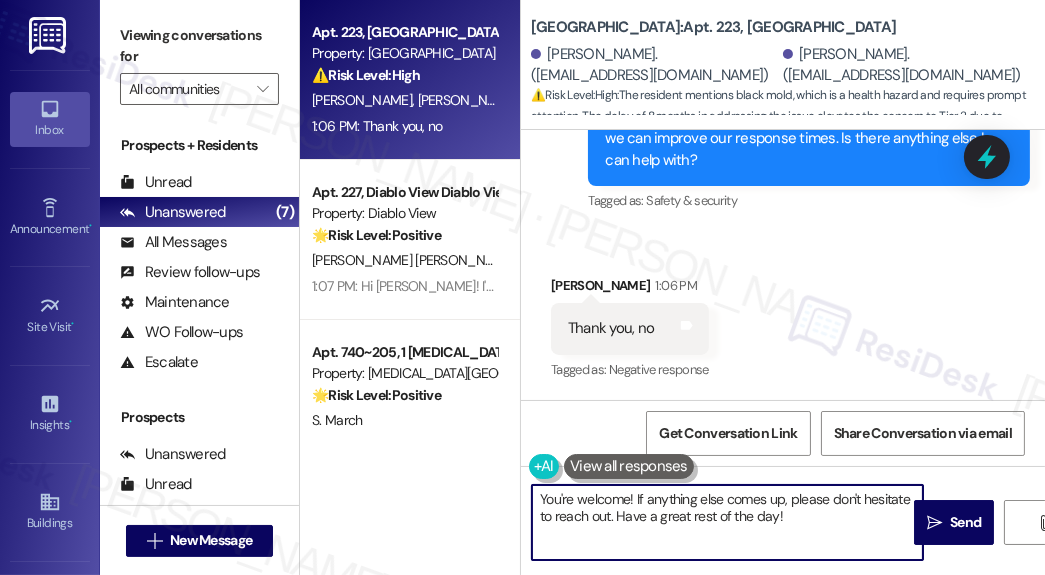 type on "You're welcome! If anything else comes up, please don't hesitate to reach out. Have a great rest of the day!" 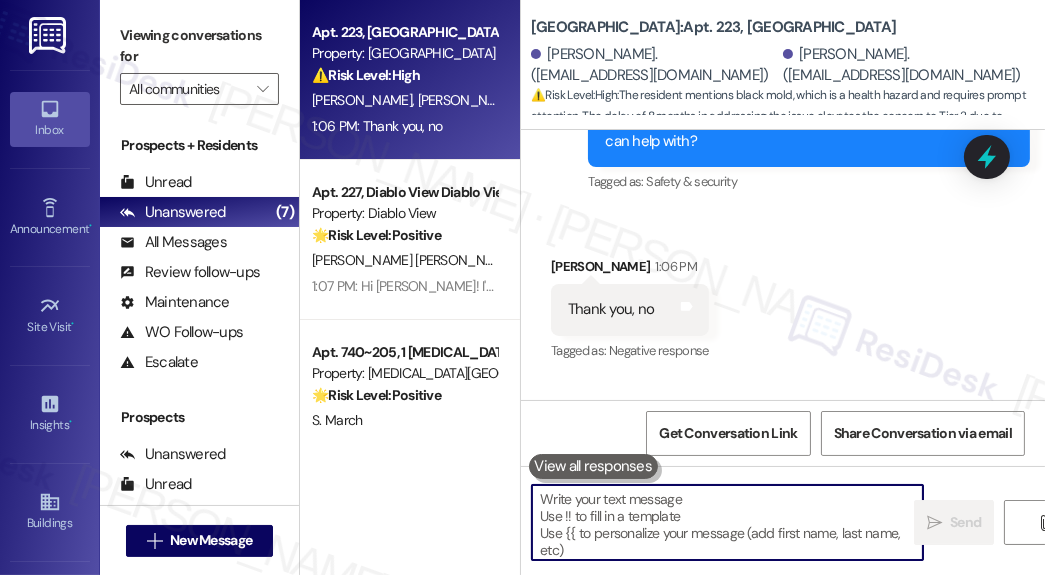 scroll, scrollTop: 6921, scrollLeft: 0, axis: vertical 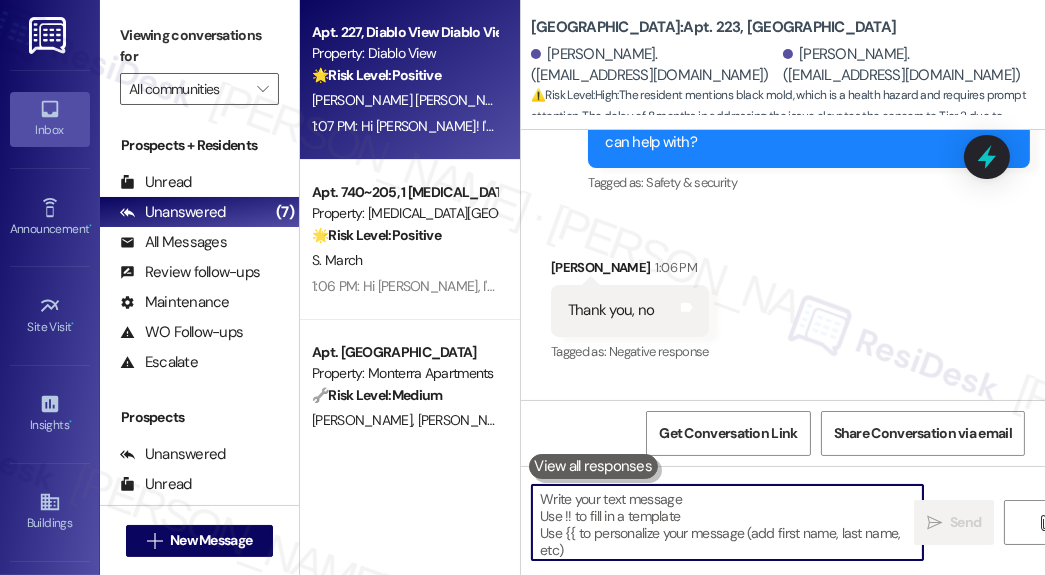 type 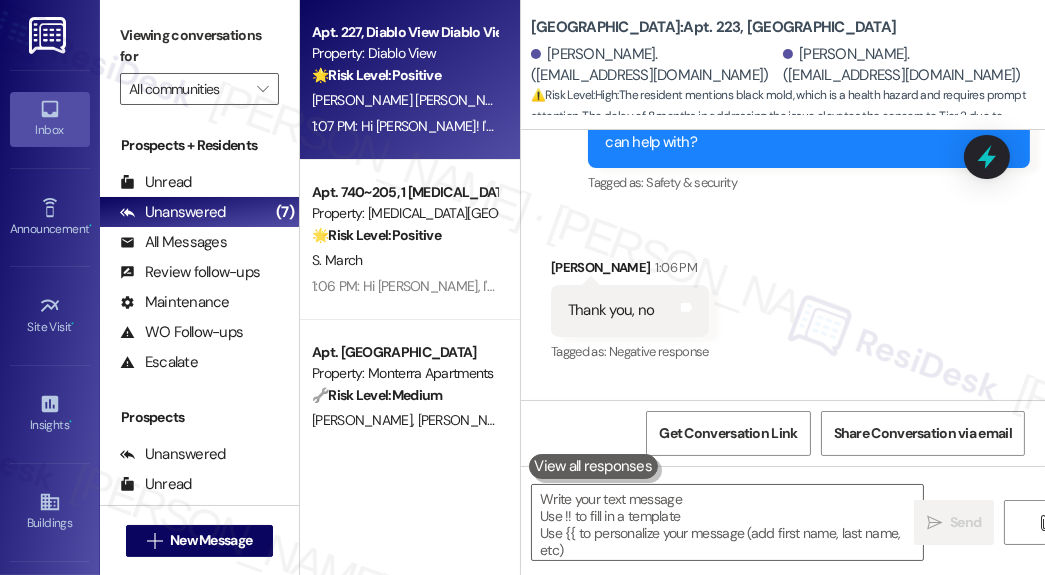 click on "1:07 PM: Hi [PERSON_NAME]! I'm glad to hear your refrigerator work order was completed to your satisfaction. If you need anything else, please don't hesitate to ask! 1:07 PM: Hi [PERSON_NAME]! I'm glad to hear your refrigerator work order was completed to your satisfaction. If you need anything else, please don't hesitate to ask!" at bounding box center (404, 126) 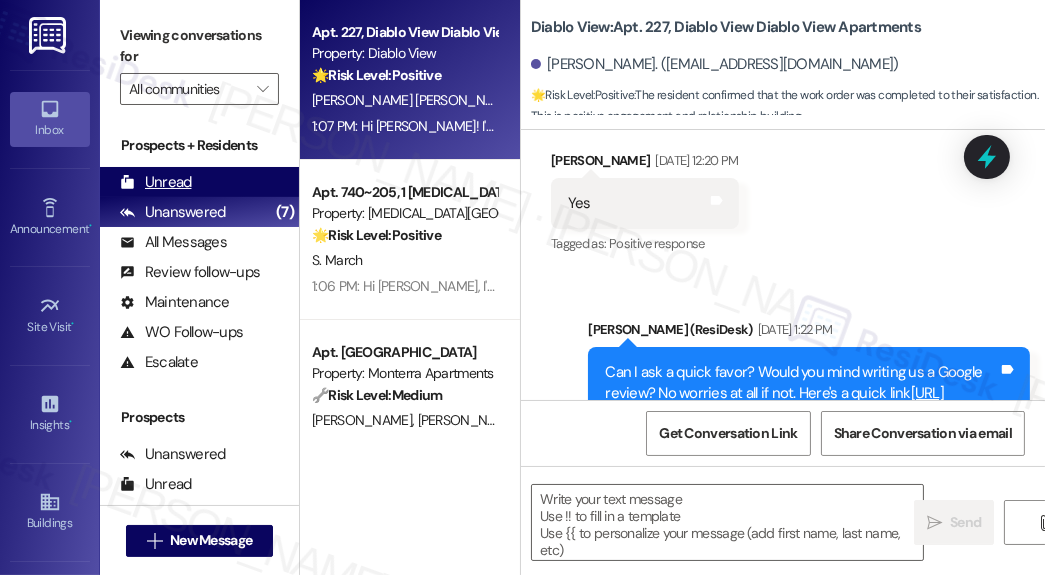 click on "Unread" at bounding box center [156, 182] 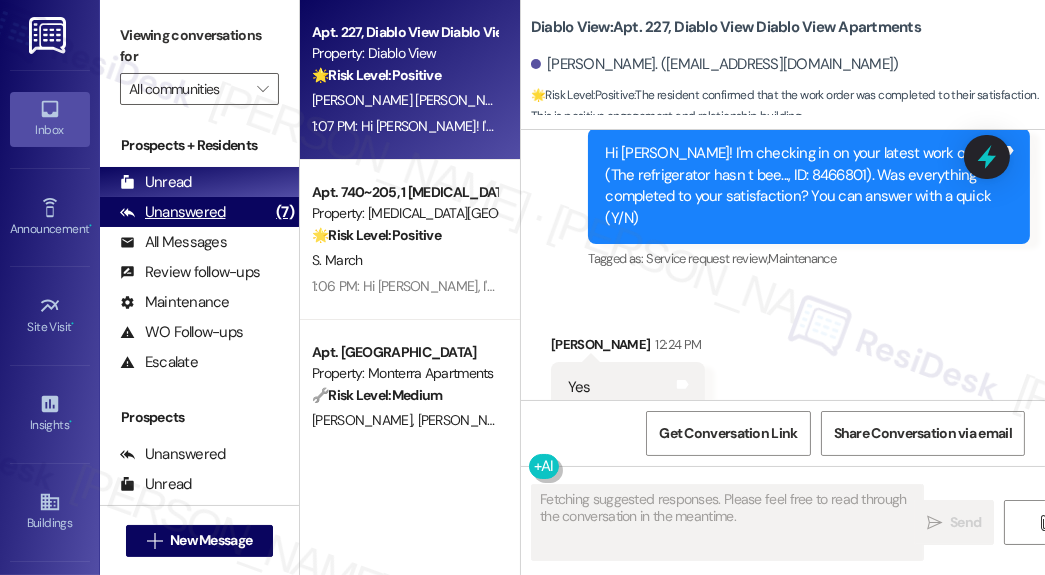 scroll, scrollTop: 1301, scrollLeft: 0, axis: vertical 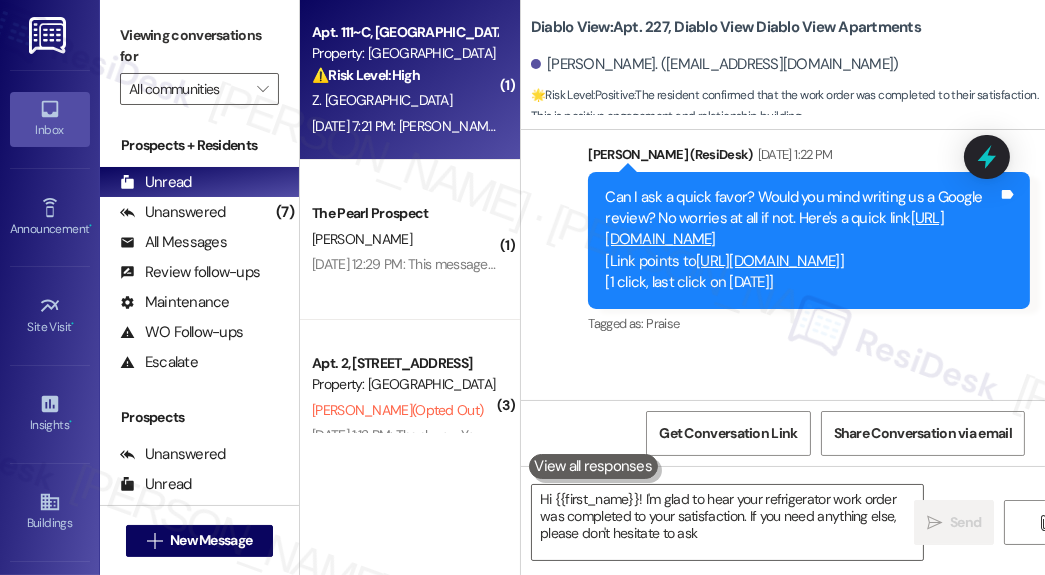type on "Hi {{first_name}}! I'm glad to hear your refrigerator work order was completed to your satisfaction. If you need anything else, please don't hesitate to ask!" 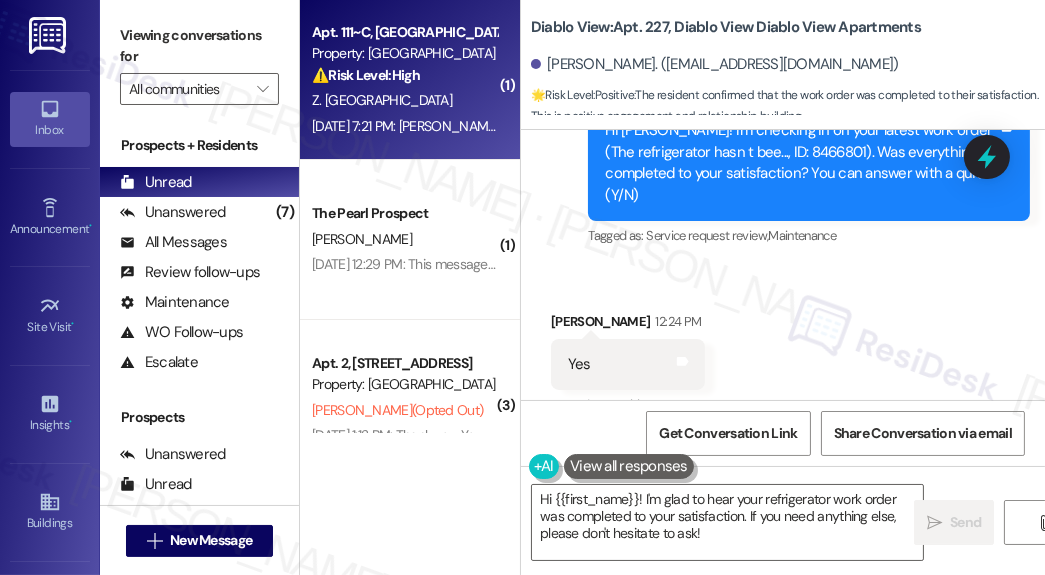 scroll, scrollTop: 1301, scrollLeft: 0, axis: vertical 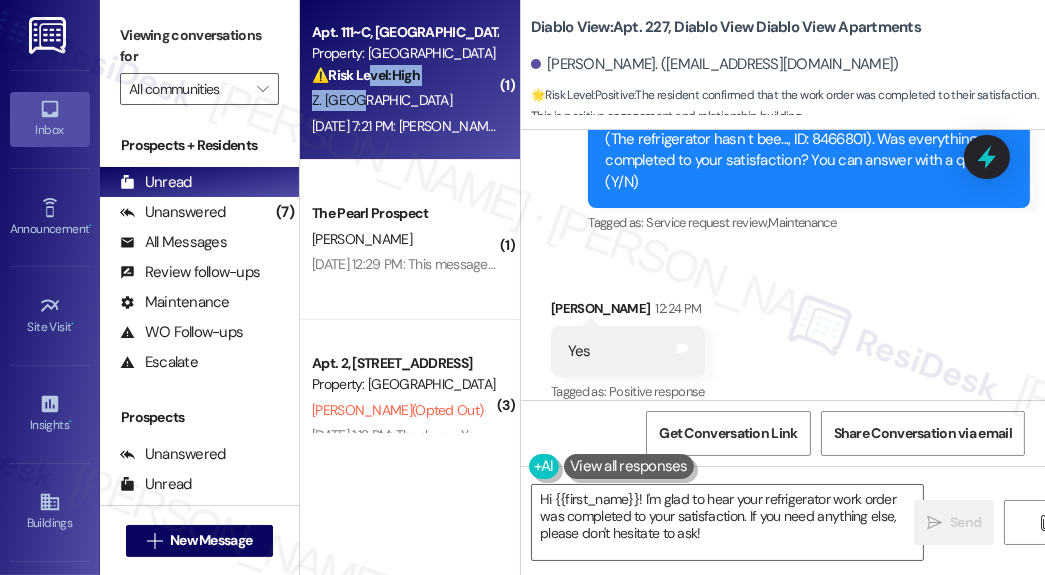 drag, startPoint x: 384, startPoint y: 99, endPoint x: 369, endPoint y: 85, distance: 20.518284 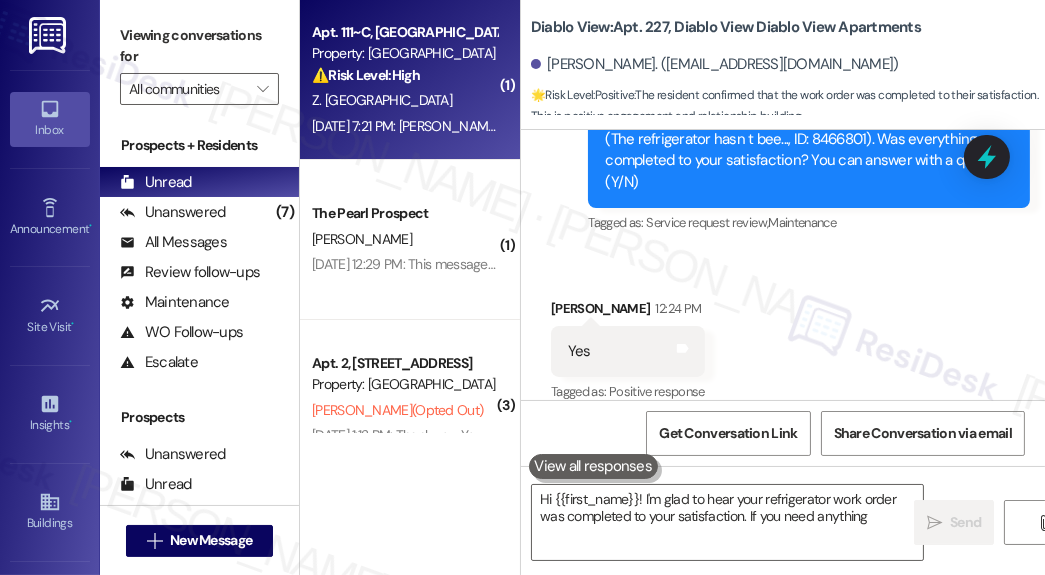 type on "Hi {{first_name}}! I'm glad to hear your refrigerator work order was completed to your satisfaction. If you need anything else," 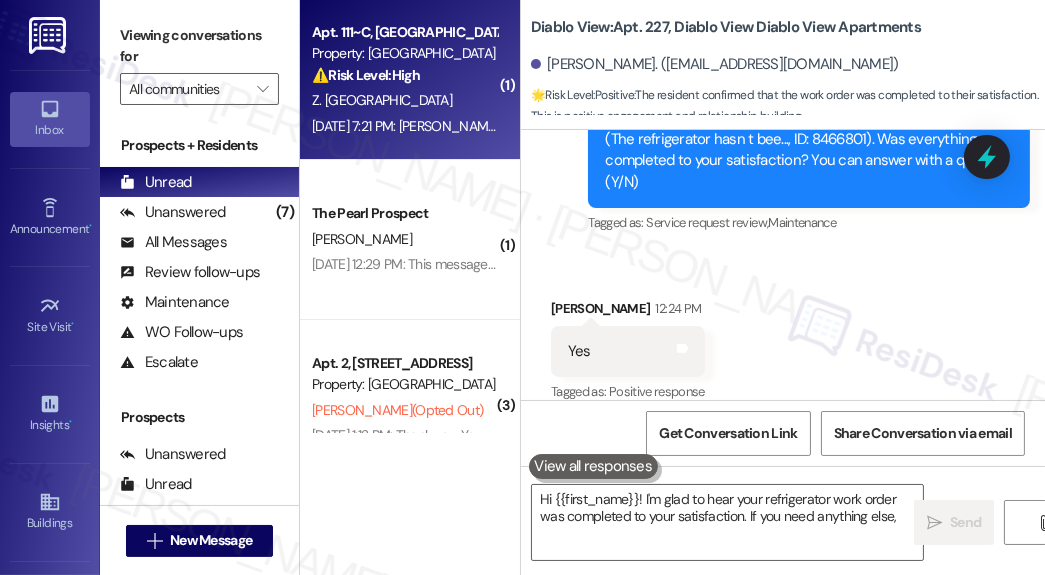 click on "⚠️  Risk Level:  High The resident is inquiring about early lease termination and potential financial implications. This involves a financial concern (avoiding August rent) and a potential lease violation, requiring review and action to mitigate financial risk." at bounding box center [404, 75] 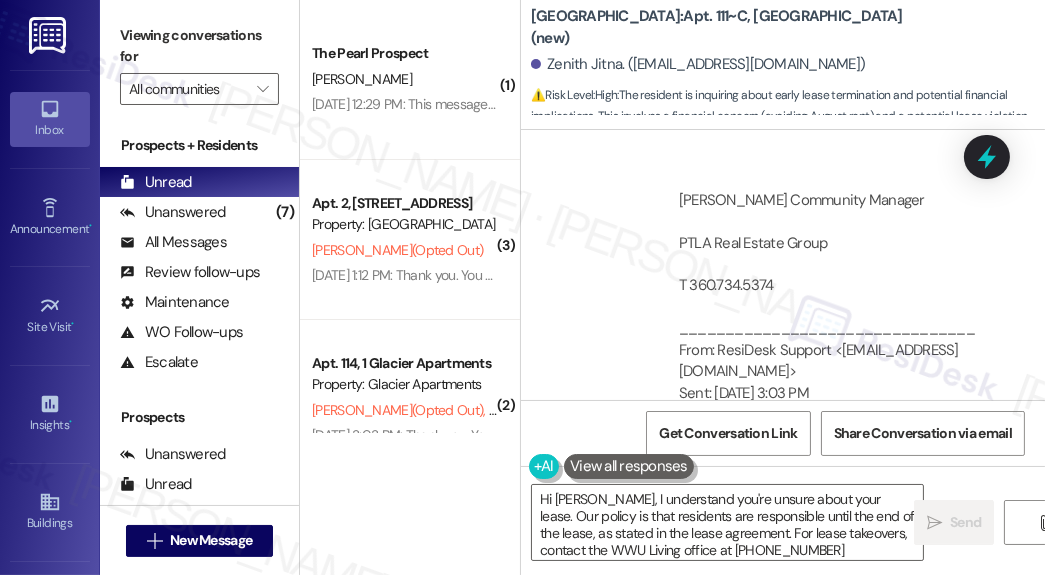 type on "Hi [PERSON_NAME], I understand you're unsure about your lease. Our policy is that residents are responsible until the end of the lease, as stated in the lease agreement. For lease takeovers, contact the WWU Living office at [PHONE_NUMBER]." 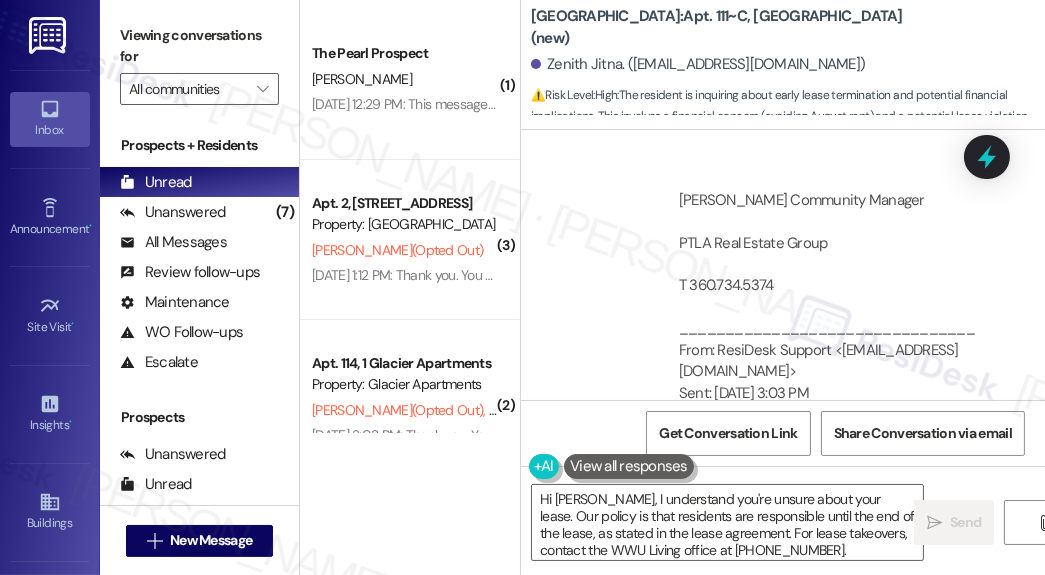 scroll, scrollTop: 34586, scrollLeft: 0, axis: vertical 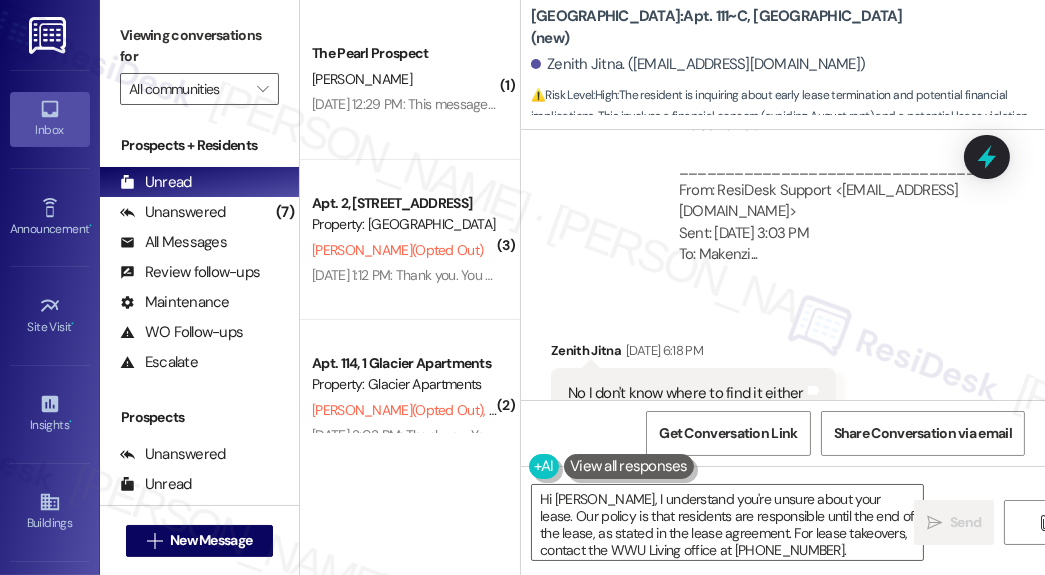 click on "I understand, let me message the team about it, and I will keep you posted as soon as I hear back from them." at bounding box center (801, 573) 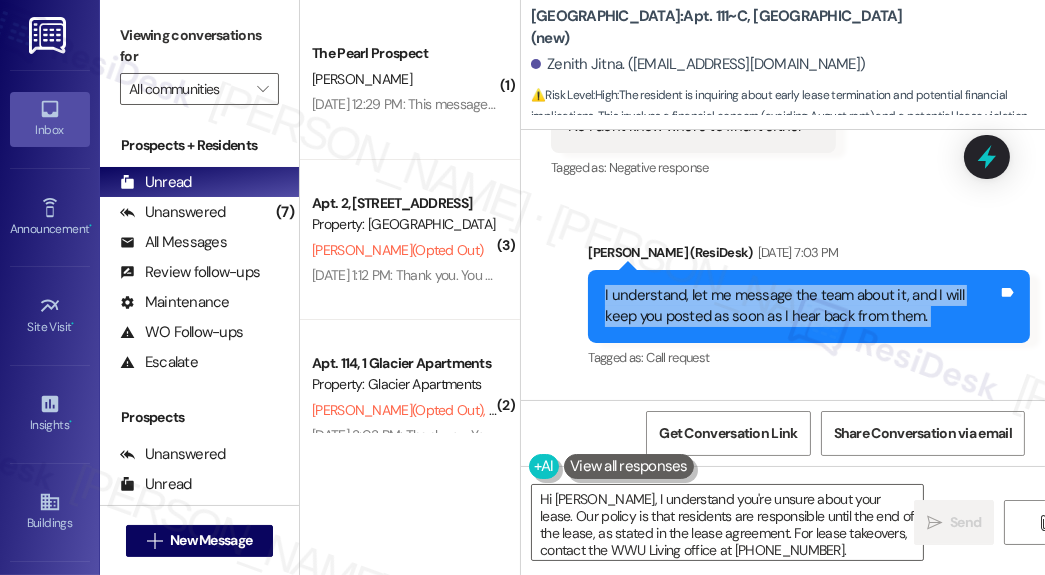 scroll, scrollTop: 34826, scrollLeft: 0, axis: vertical 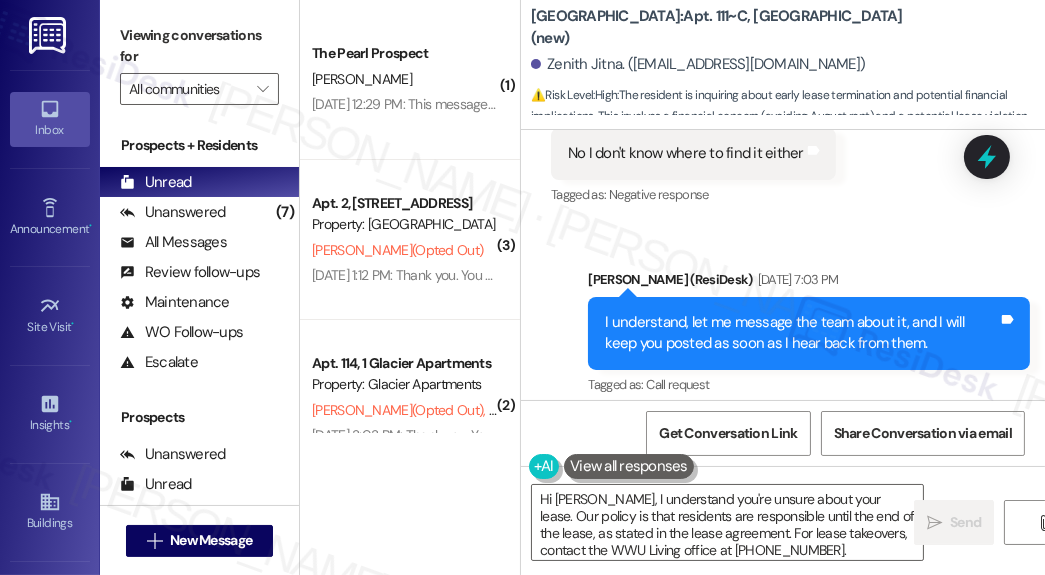 click on "Zee, according to the team, even if you were to move out and hand in keys now, you are still responsible until the end of your lease. We do not approve lease breaks, if you would like to look into a lease takeover, you can. Thank you!" at bounding box center (801, 545) 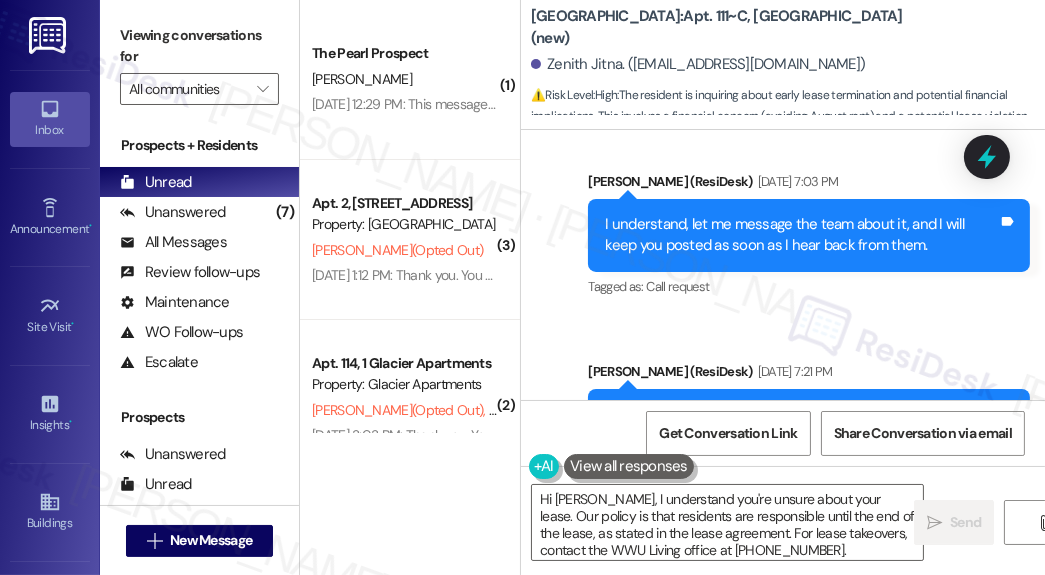 scroll, scrollTop: 34986, scrollLeft: 0, axis: vertical 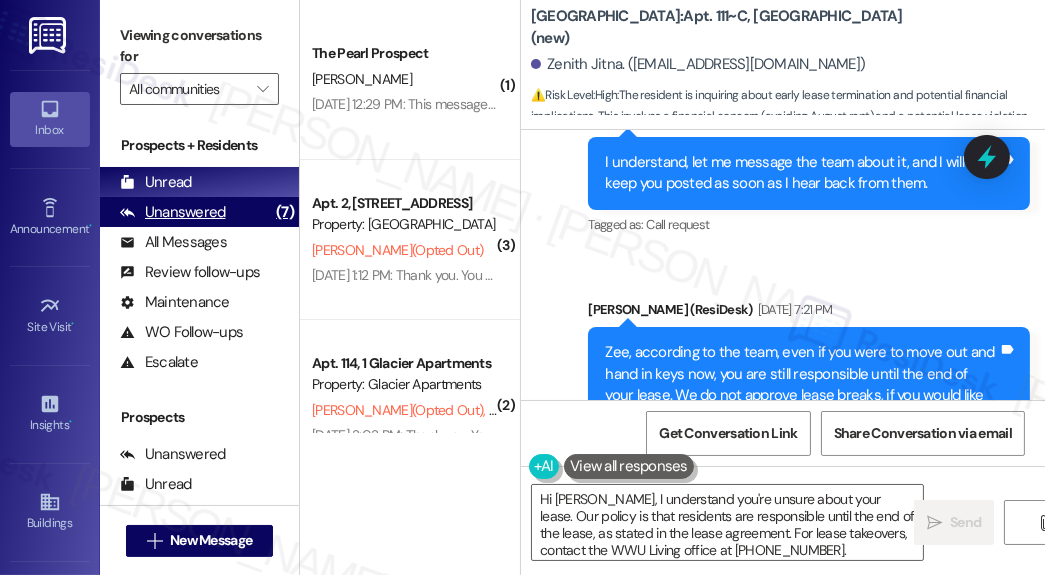 click on "Unanswered (7)" at bounding box center [199, 212] 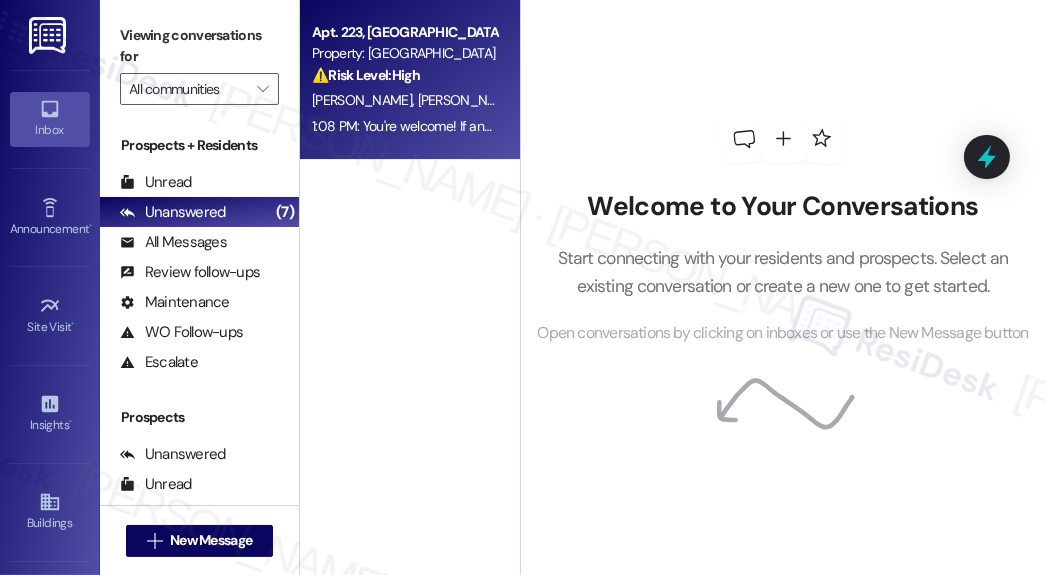 click on "[PERSON_NAME]" at bounding box center (468, 100) 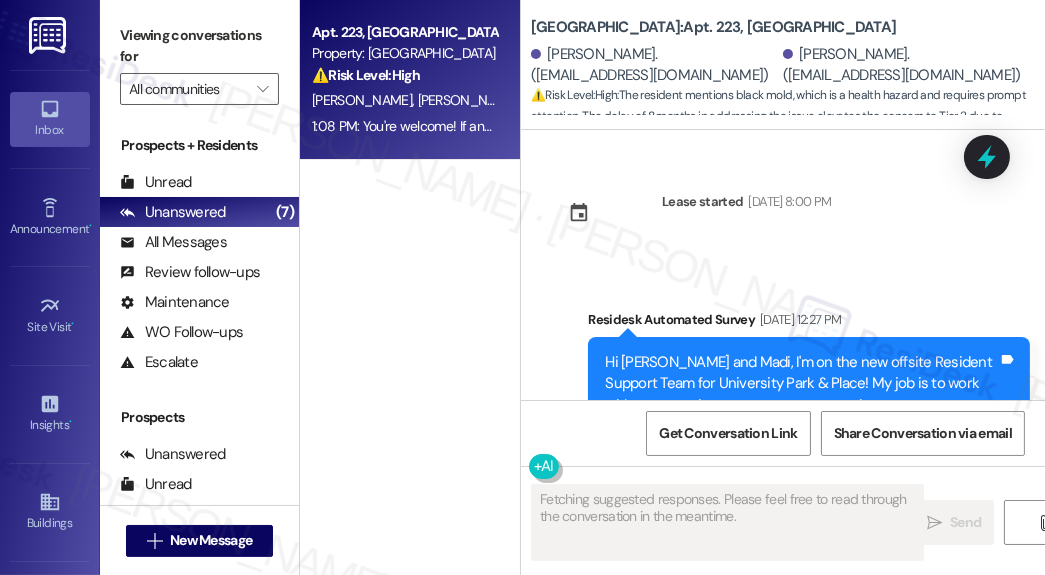 scroll, scrollTop: 7112, scrollLeft: 0, axis: vertical 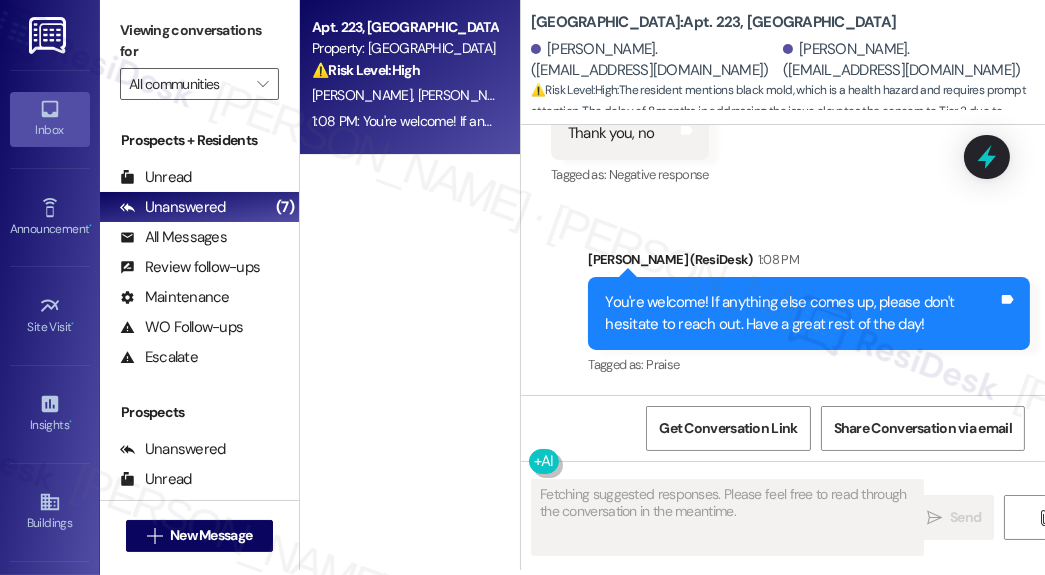 click on "You're welcome! If anything else comes up, please don't hesitate to reach out. Have a great rest of the day!" at bounding box center [801, 313] 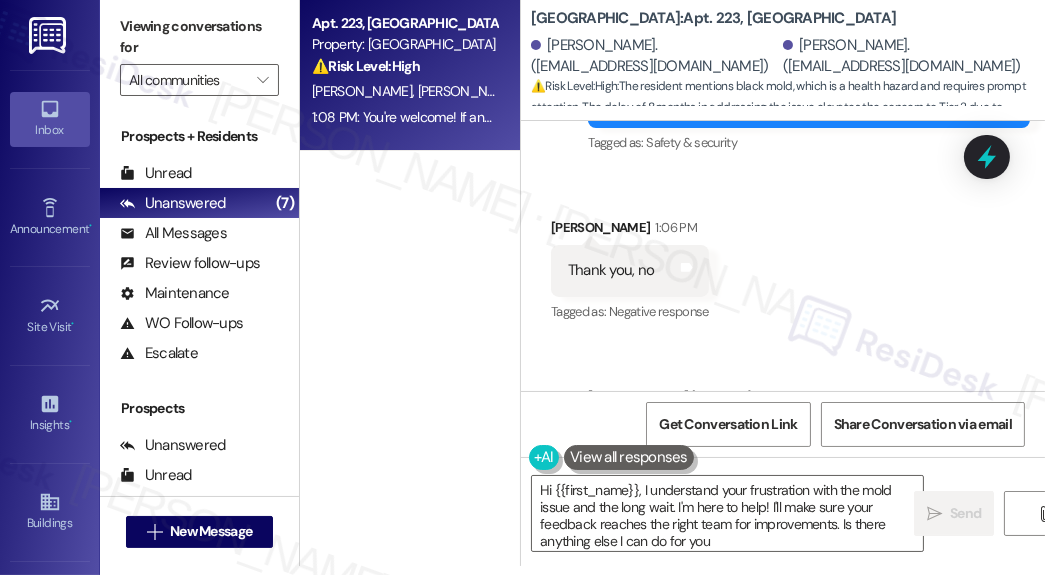 type on "Hi {{first_name}}, I understand your frustration with the mold issue and the long wait. I'm here to help! I'll make sure your feedback reaches the right team for improvements. Is there anything else I can do for you?" 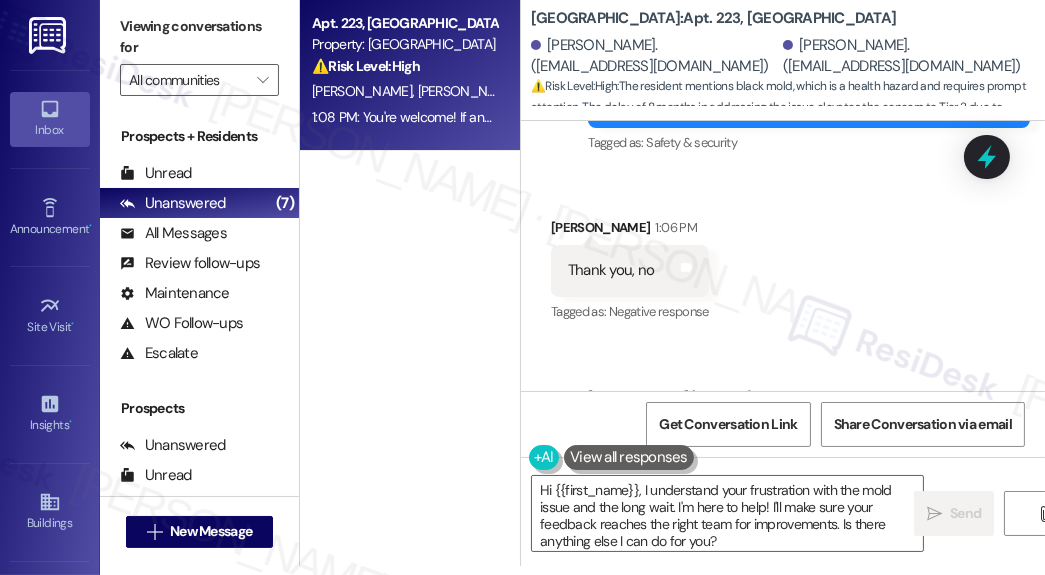 scroll, scrollTop: 7112, scrollLeft: 0, axis: vertical 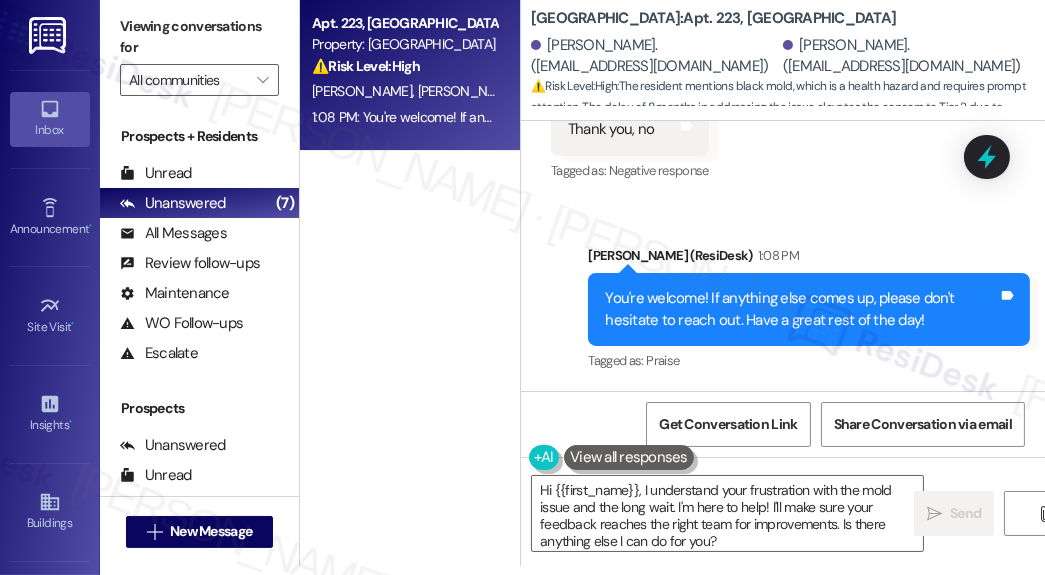 click on "Received via SMS [PERSON_NAME] 1:06 PM Thank you, no Tags and notes Tagged as:   Negative response Click to highlight conversations about Negative response" at bounding box center [783, 115] 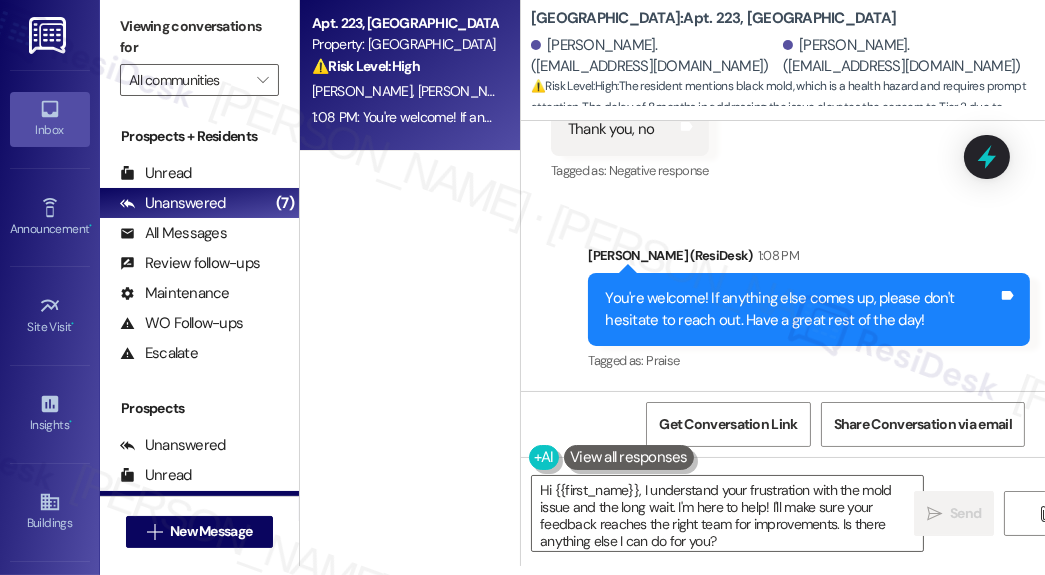 scroll, scrollTop: 310, scrollLeft: 0, axis: vertical 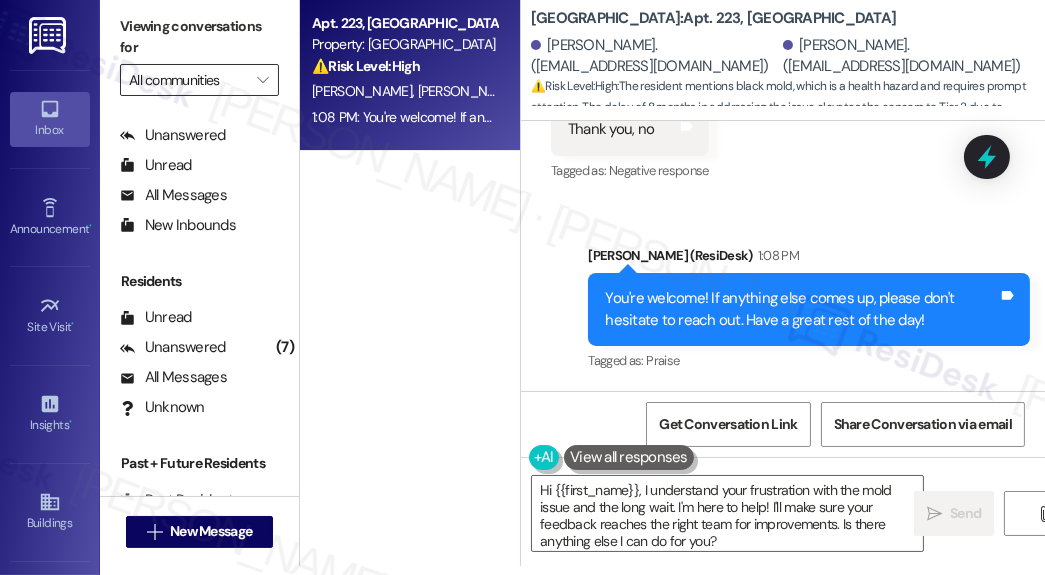 click on "All communities" at bounding box center [188, 80] 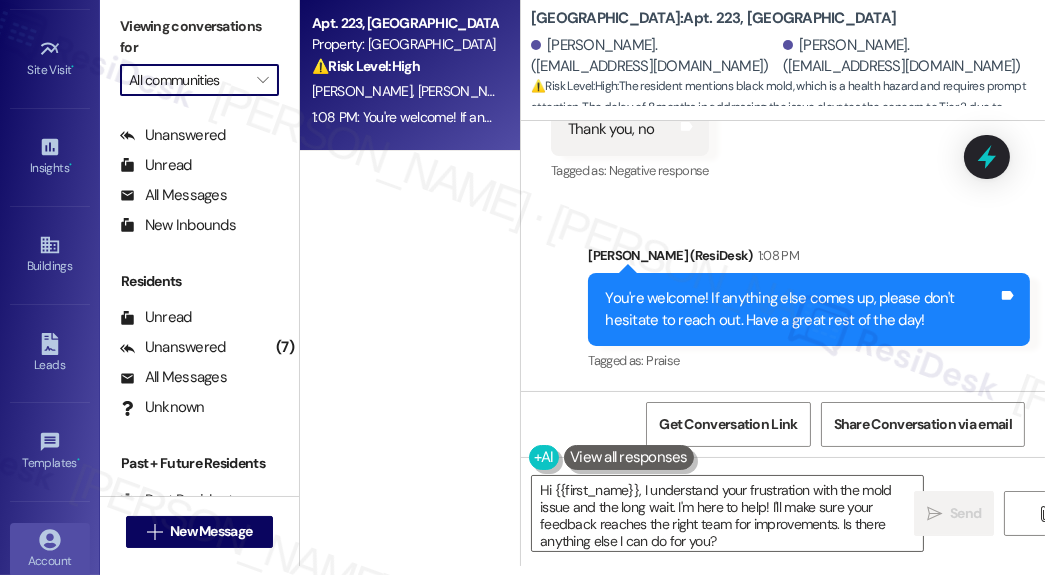 scroll, scrollTop: 320, scrollLeft: 0, axis: vertical 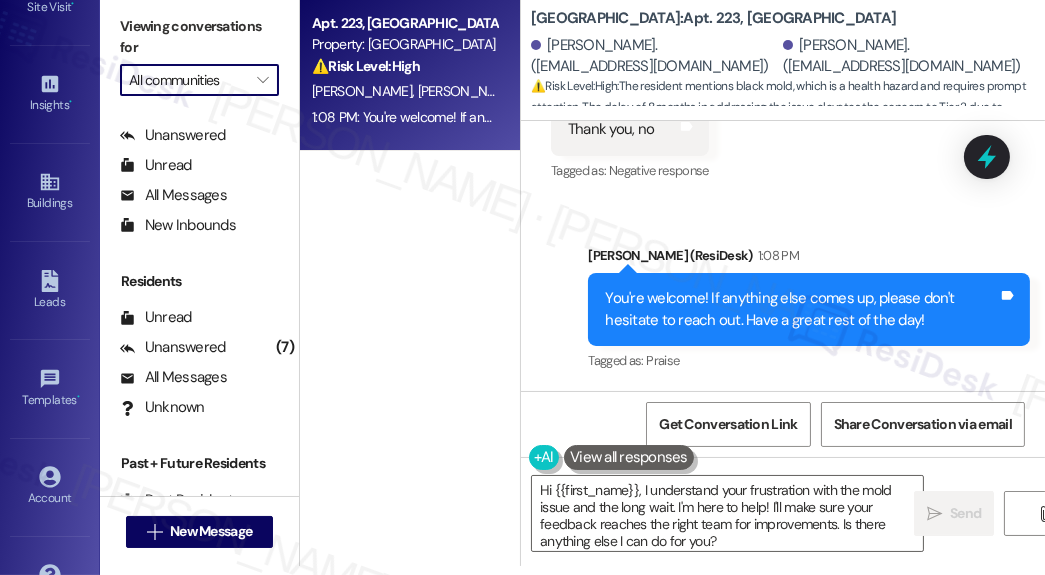 click on "Sent via SMS [PERSON_NAME]  (ResiDesk) 1:08 PM You're welcome! If anything else comes up, please don't hesitate to reach out. Have a great rest of the day! Tags and notes Tagged as:   Praise Click to highlight conversations about Praise" at bounding box center (783, 295) 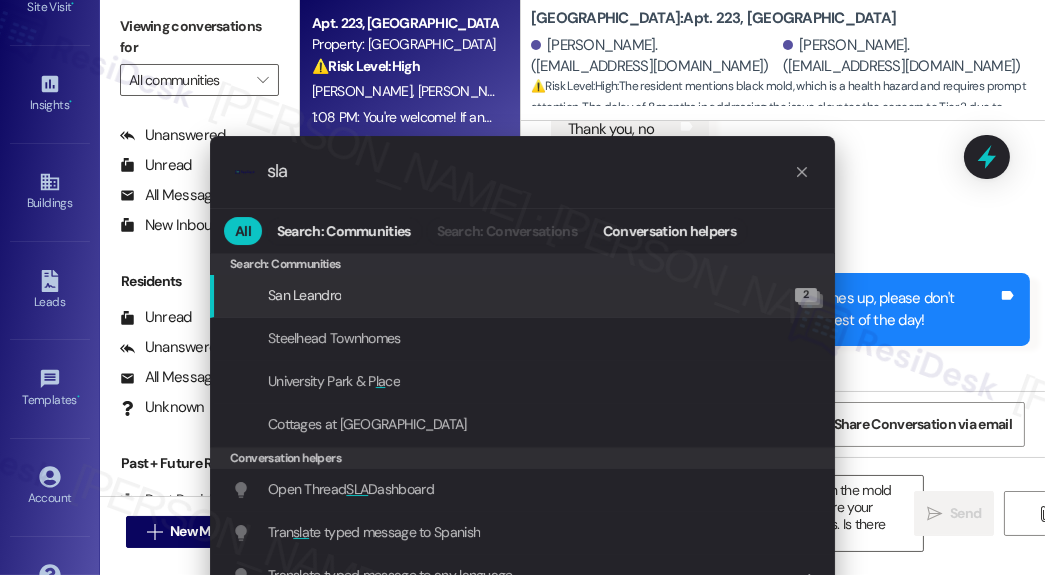 type on "sla" 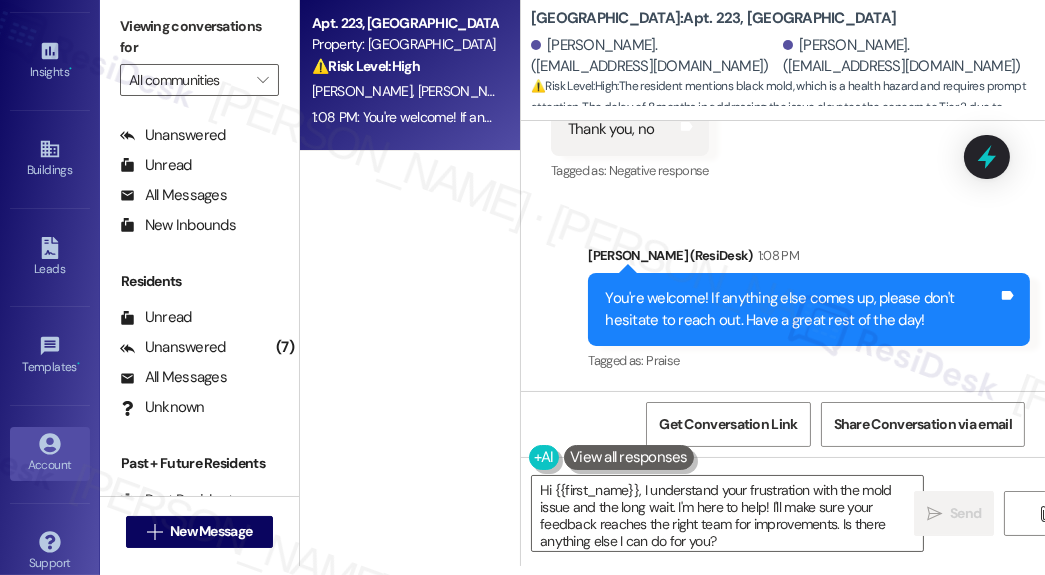 scroll, scrollTop: 369, scrollLeft: 0, axis: vertical 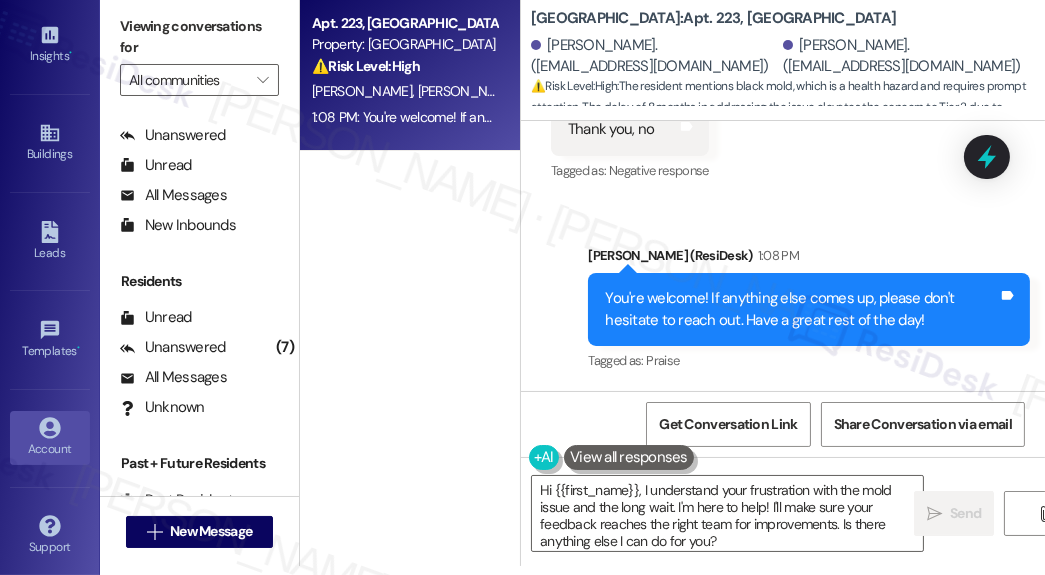 click on "Account" at bounding box center (50, 438) 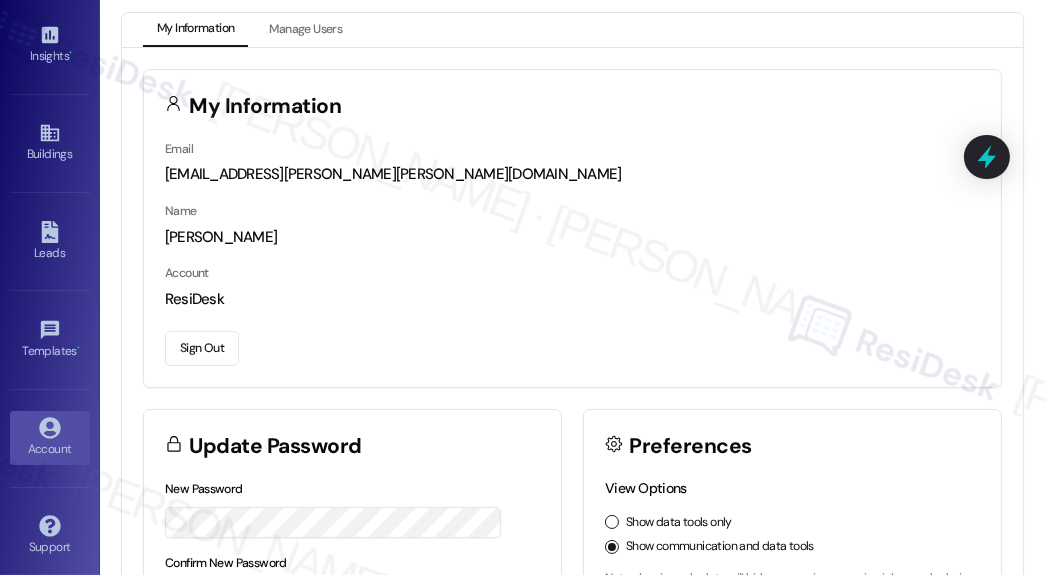 click on "Sign Out" at bounding box center (202, 348) 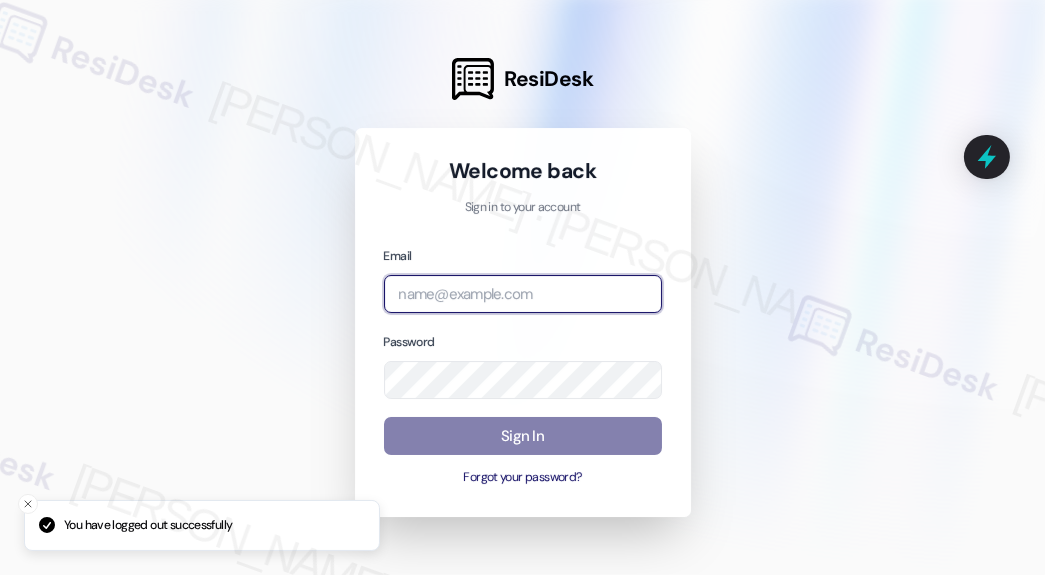 click at bounding box center (523, 294) 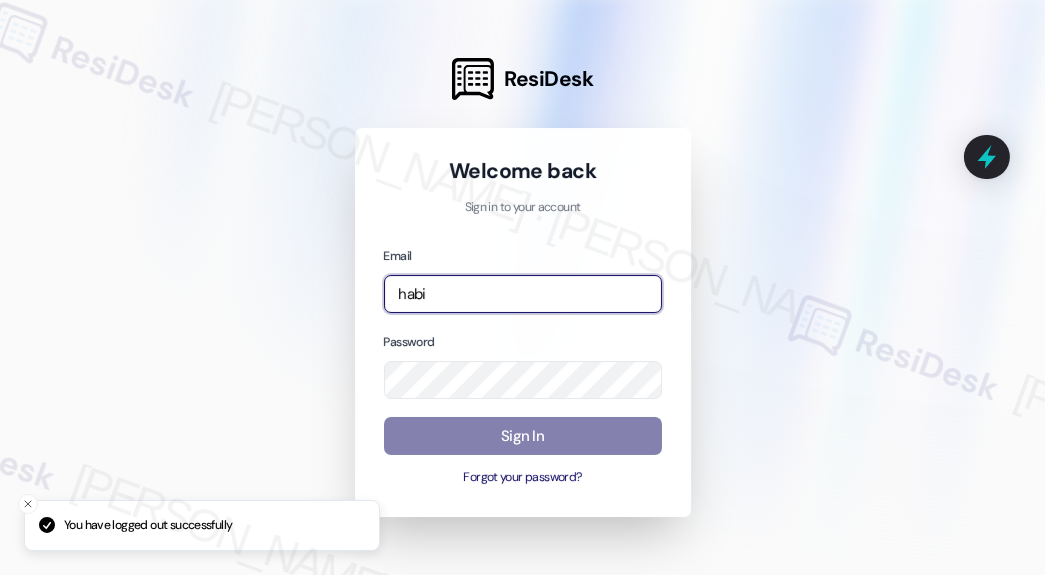 type on "[EMAIL_ADDRESS][PERSON_NAME][PERSON_NAME][DOMAIN_NAME]" 